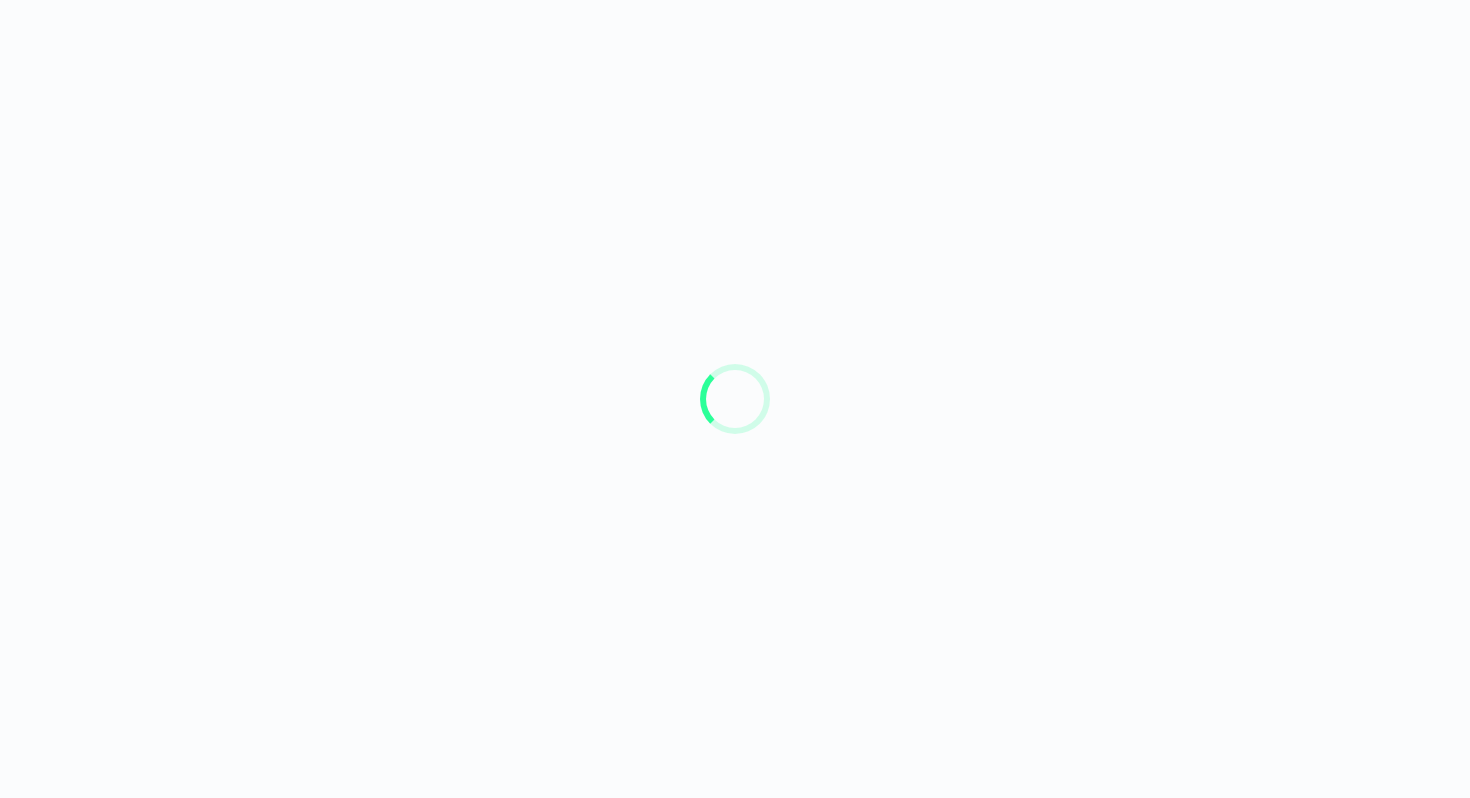 scroll, scrollTop: 0, scrollLeft: 0, axis: both 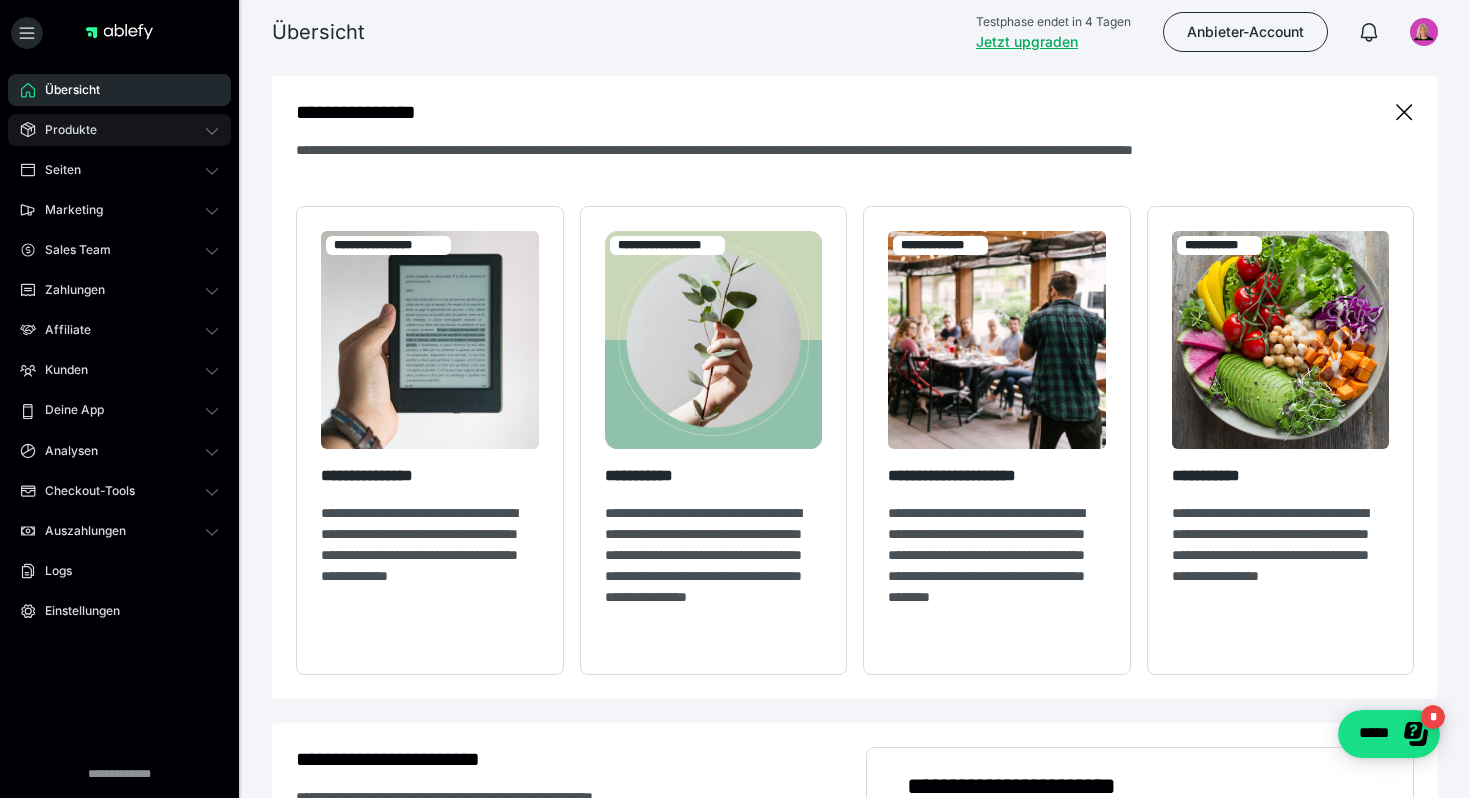 click 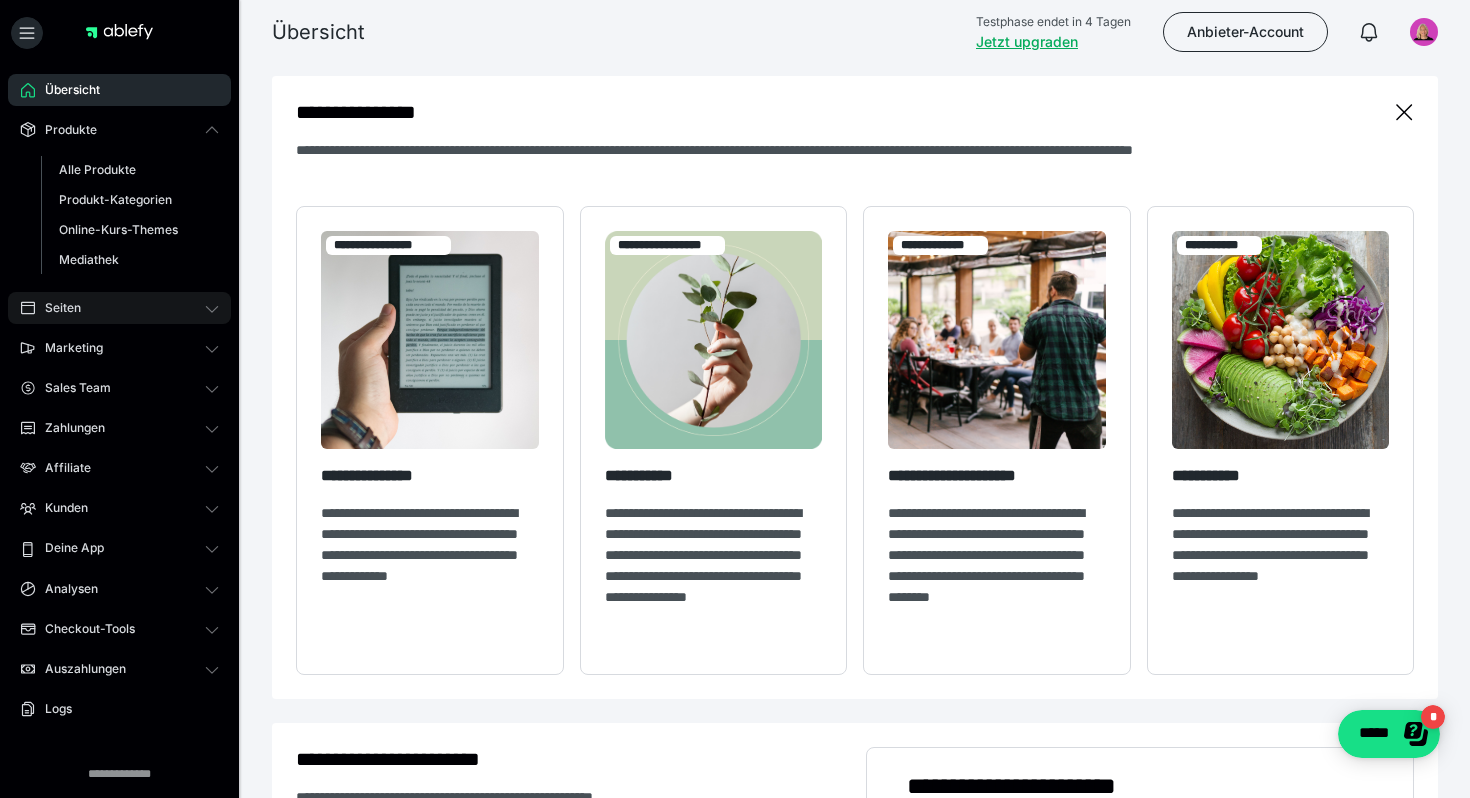 click 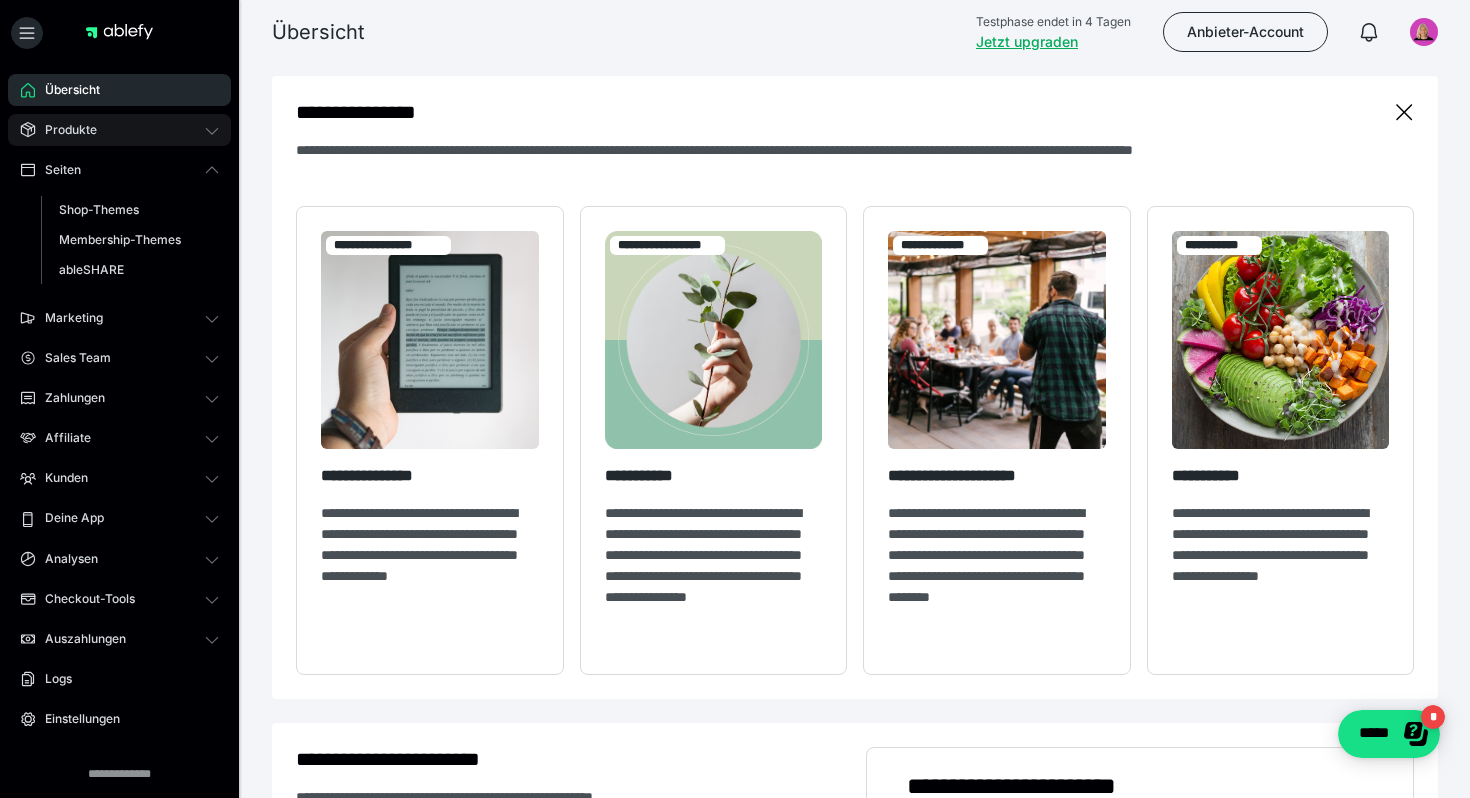click 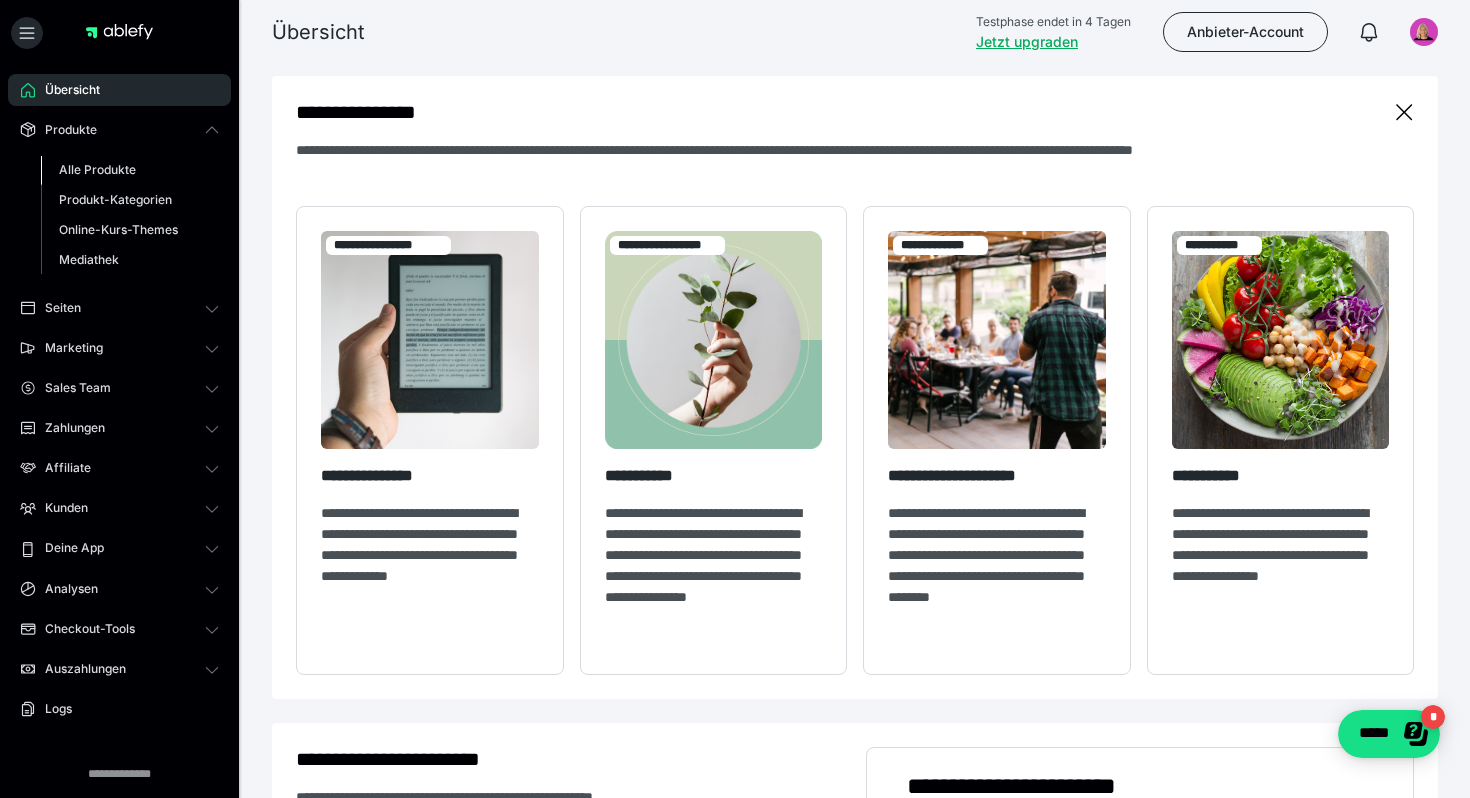 click on "Alle Produkte" at bounding box center (130, 170) 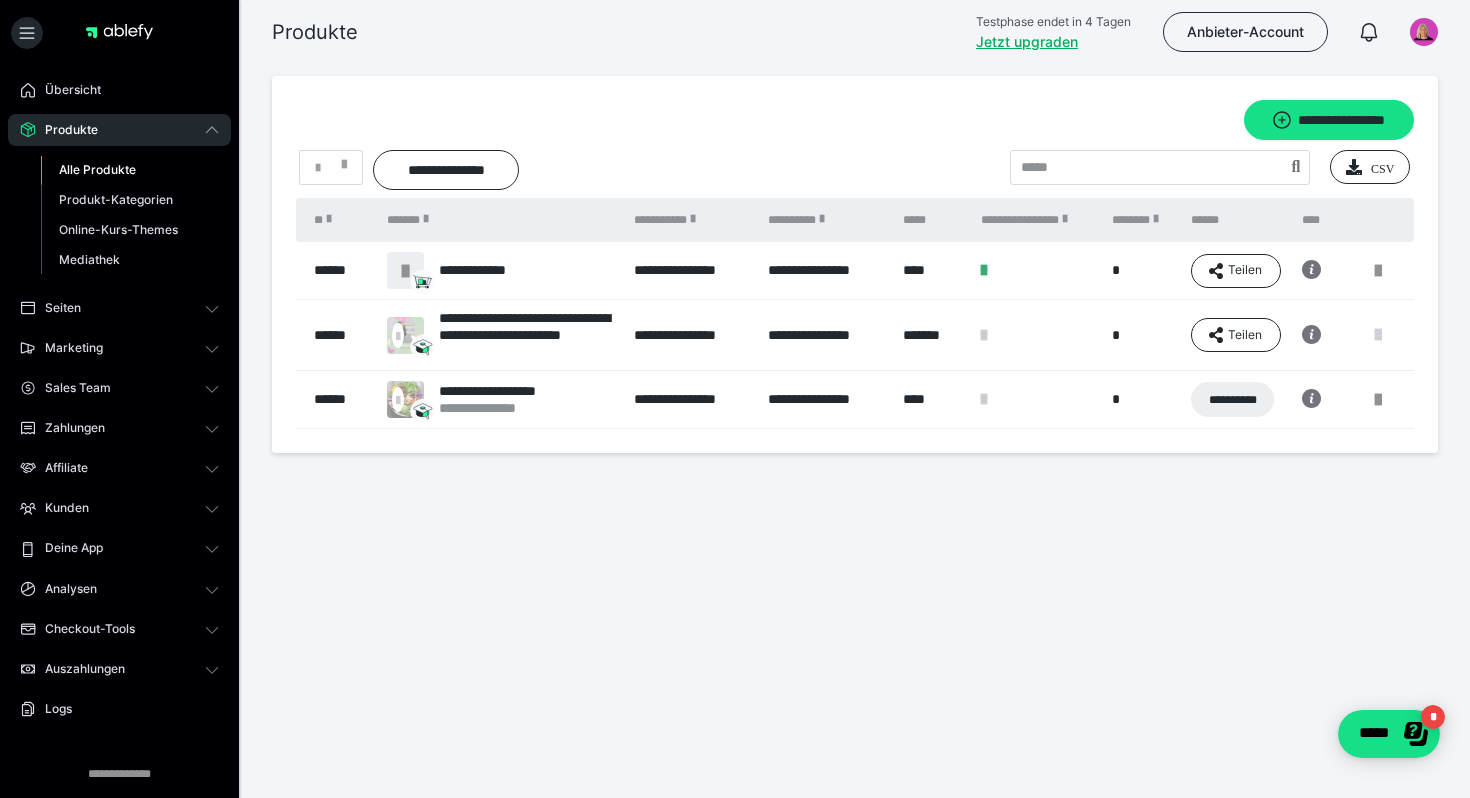 click at bounding box center (1378, 335) 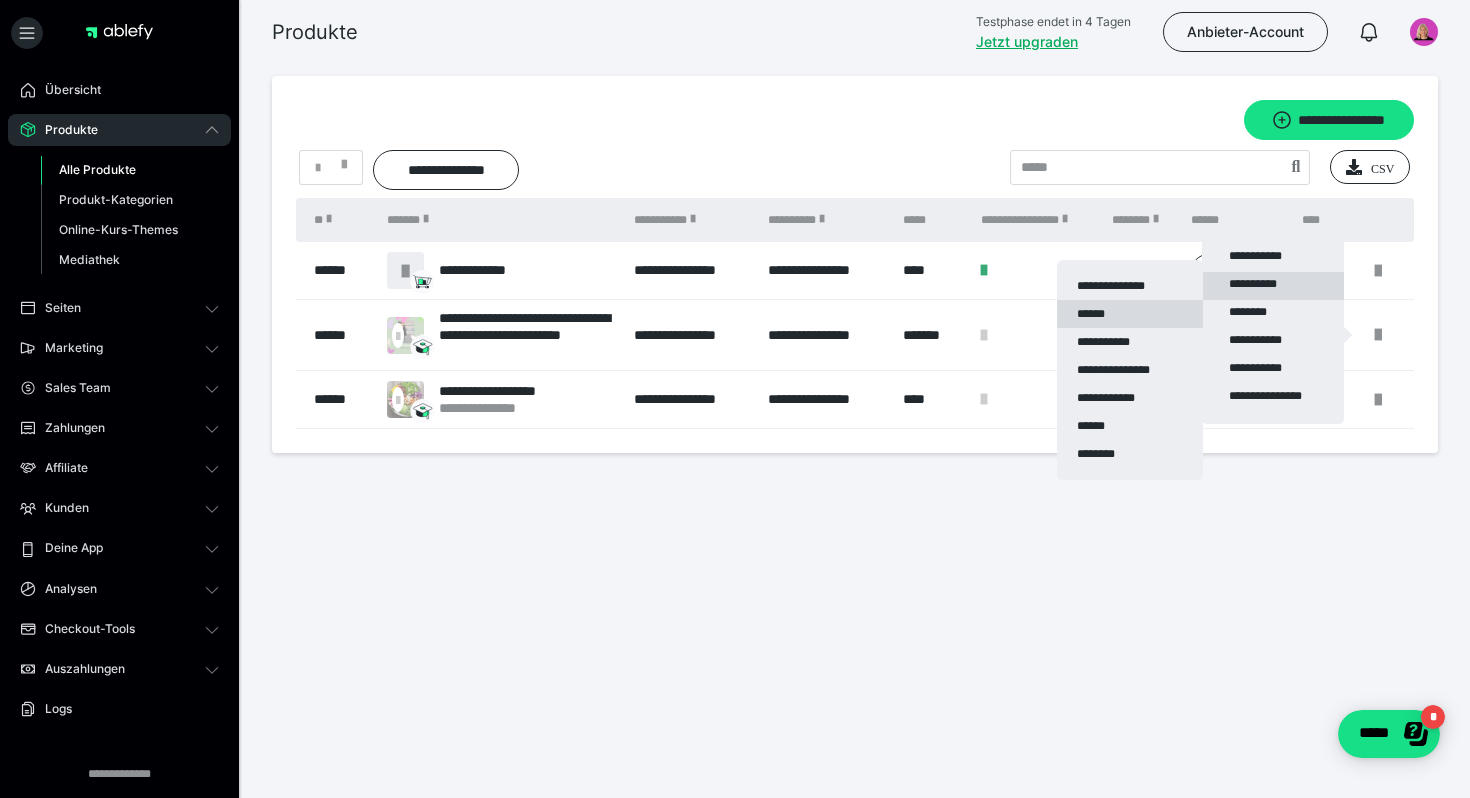 click on "******" at bounding box center [1130, 314] 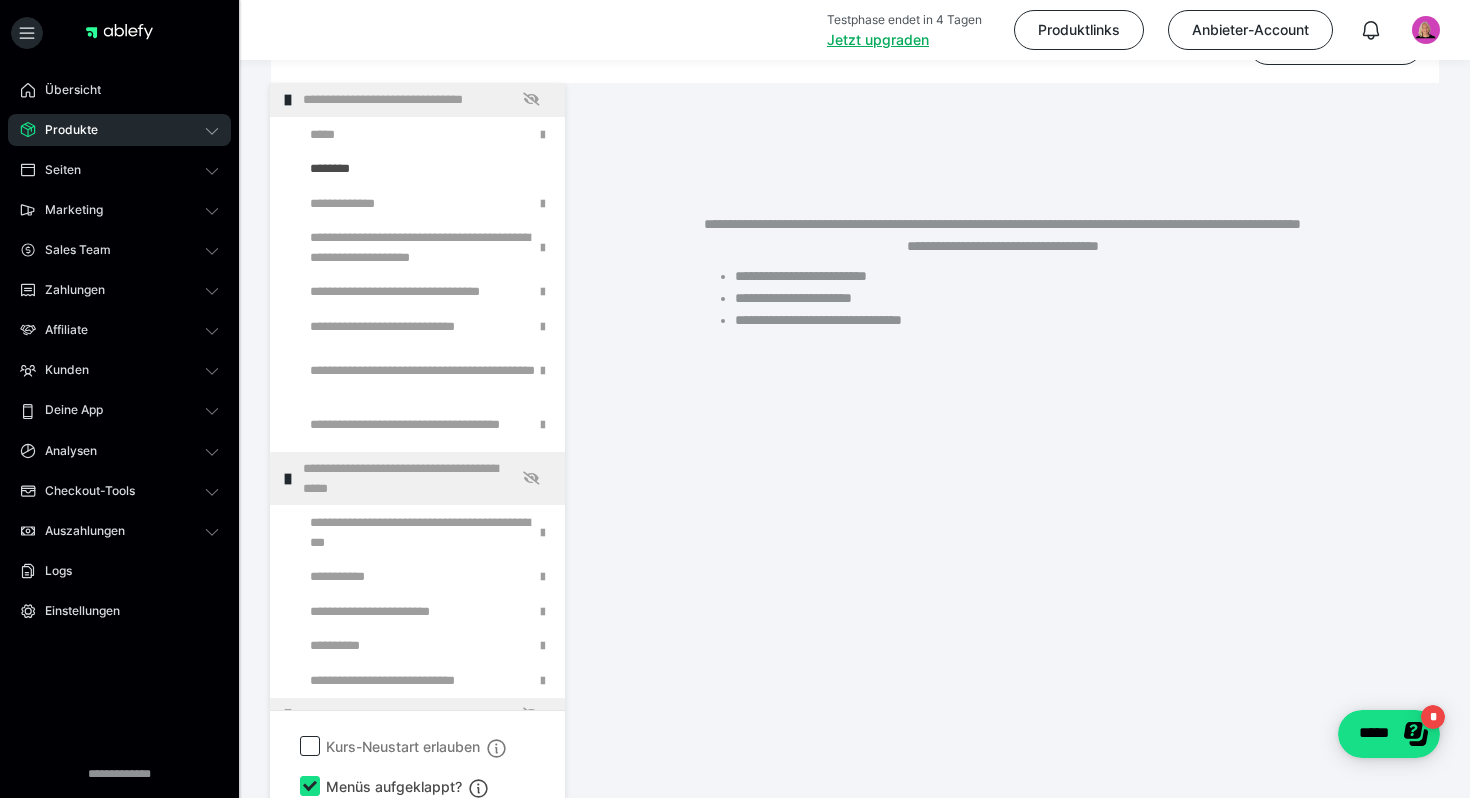 scroll, scrollTop: 332, scrollLeft: 0, axis: vertical 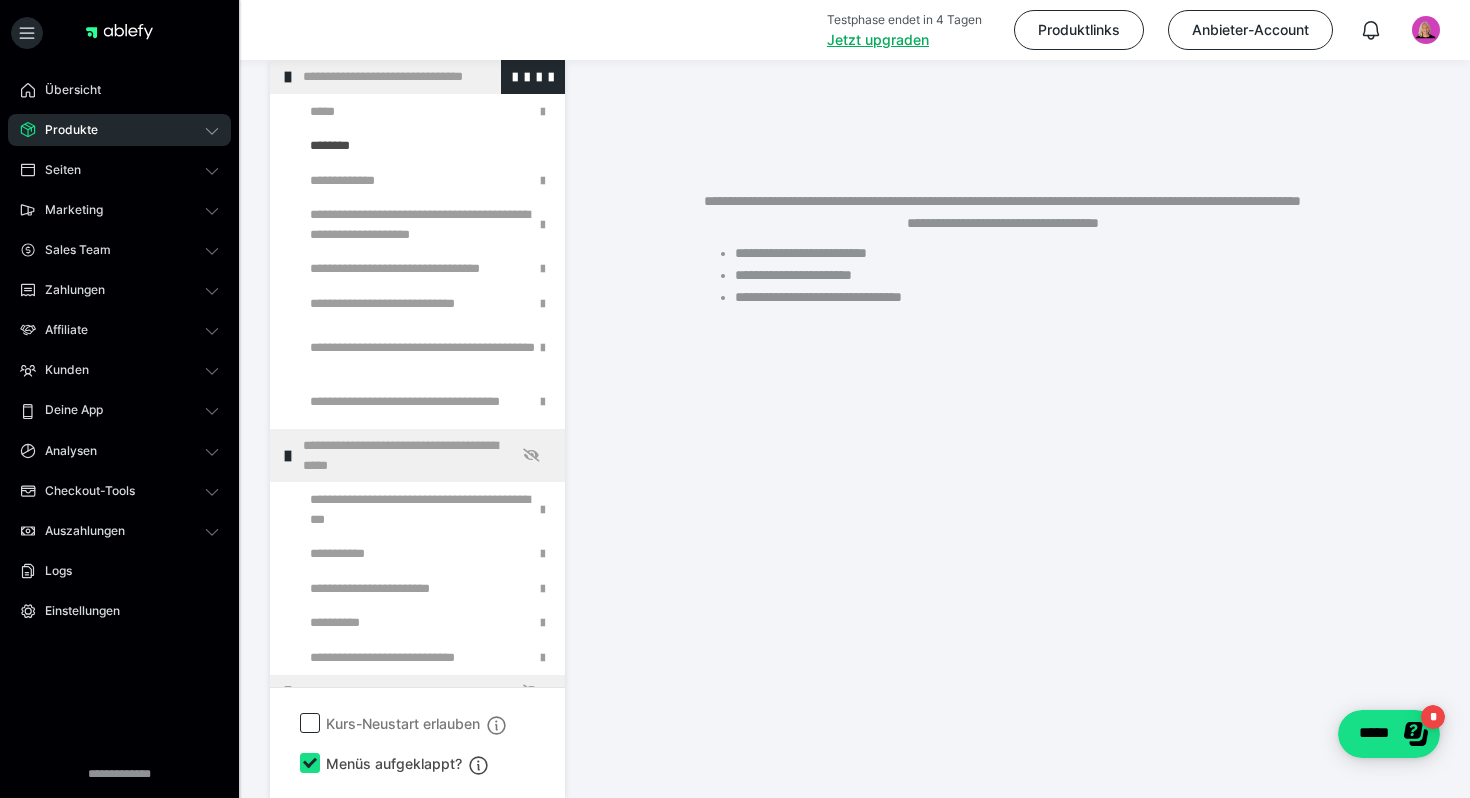 click at bounding box center [288, 77] 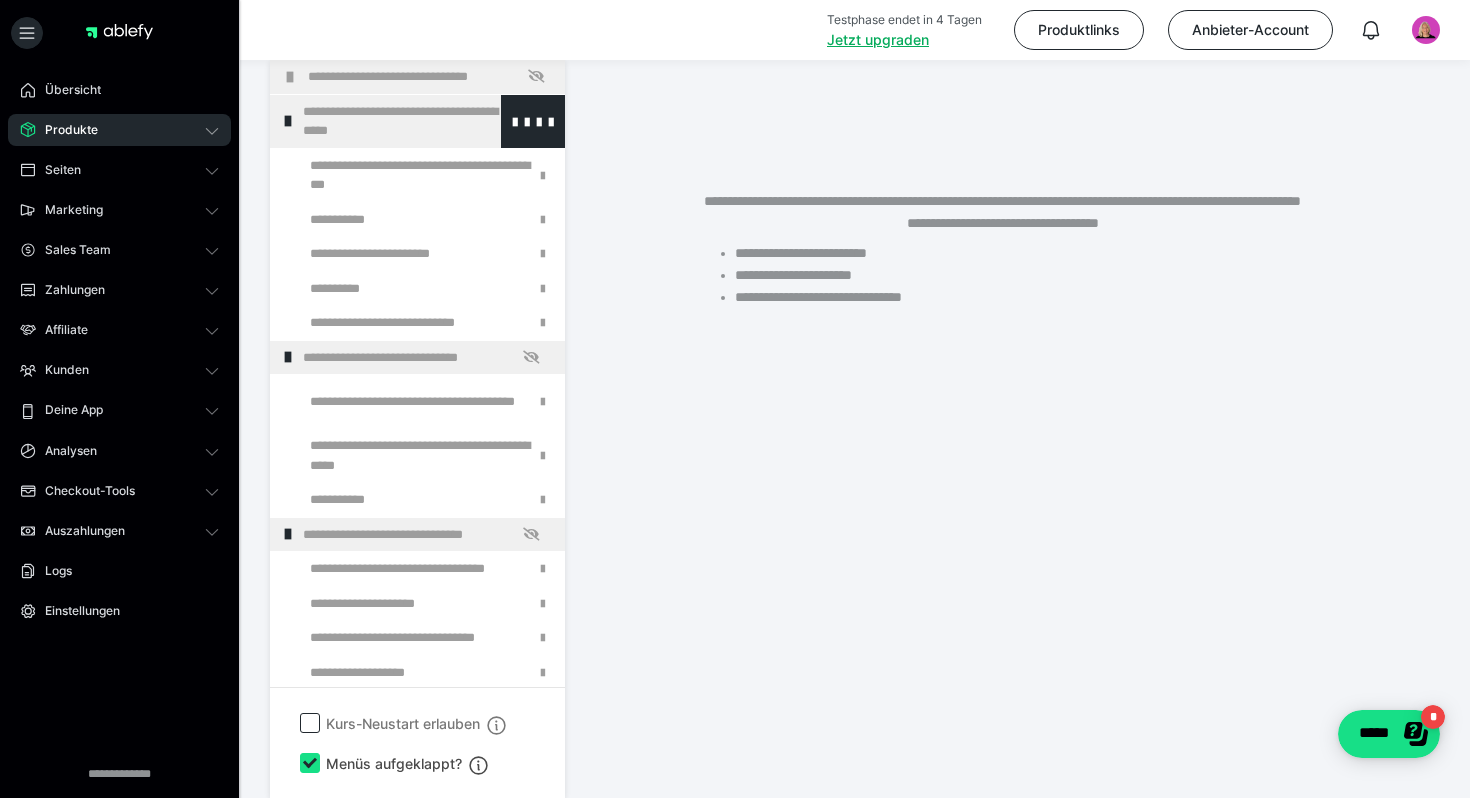 click at bounding box center (288, 121) 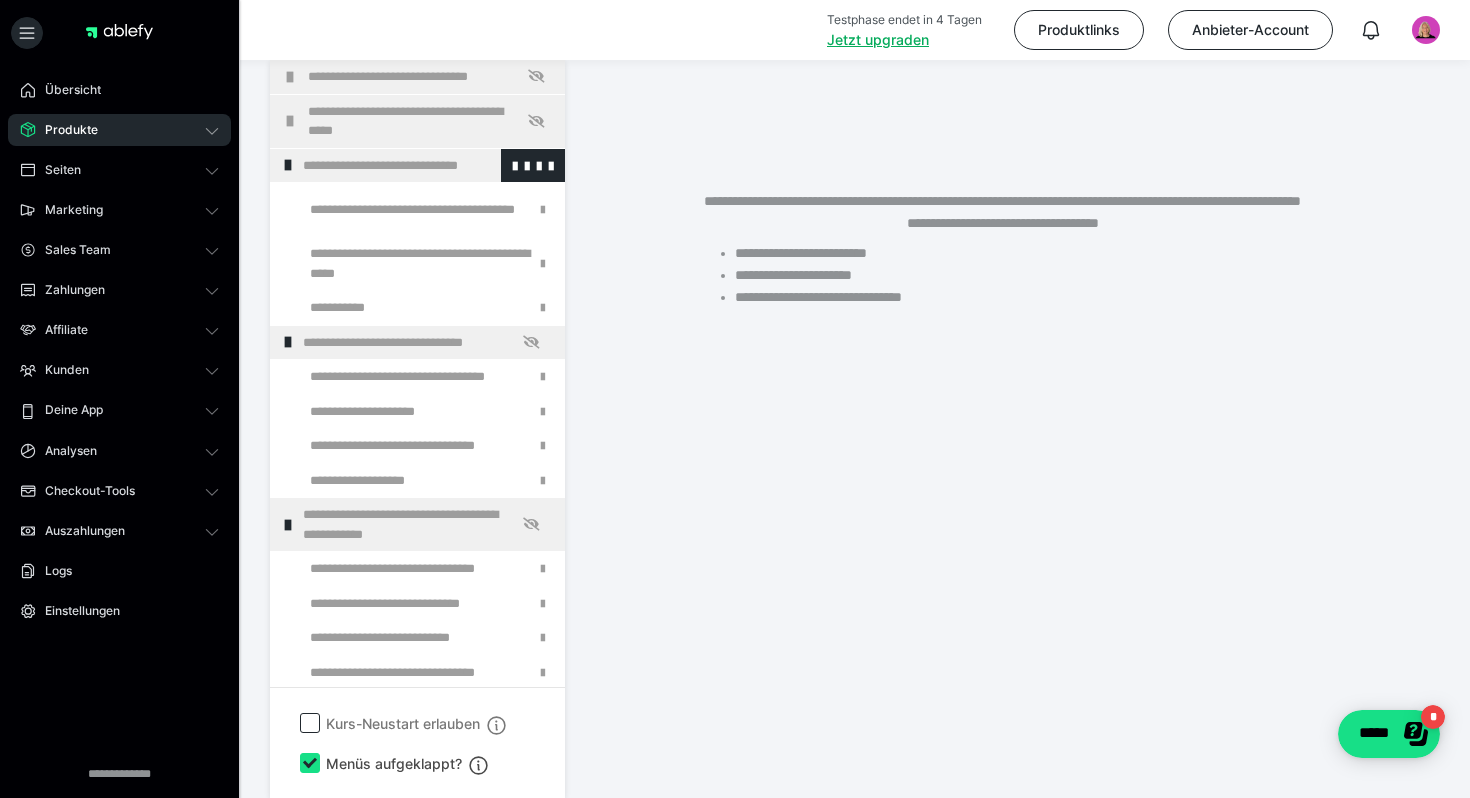 click at bounding box center (288, 165) 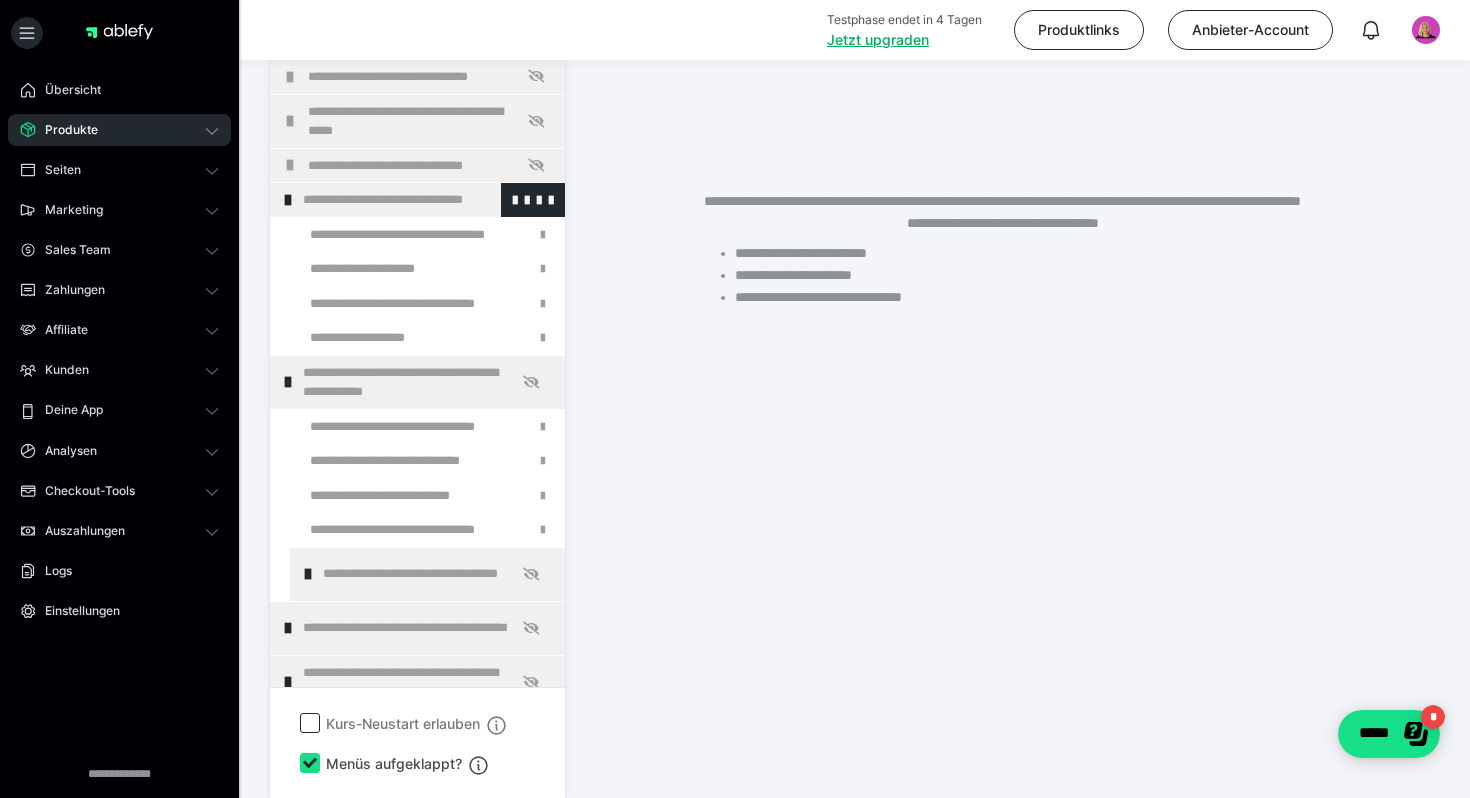 click at bounding box center [288, 200] 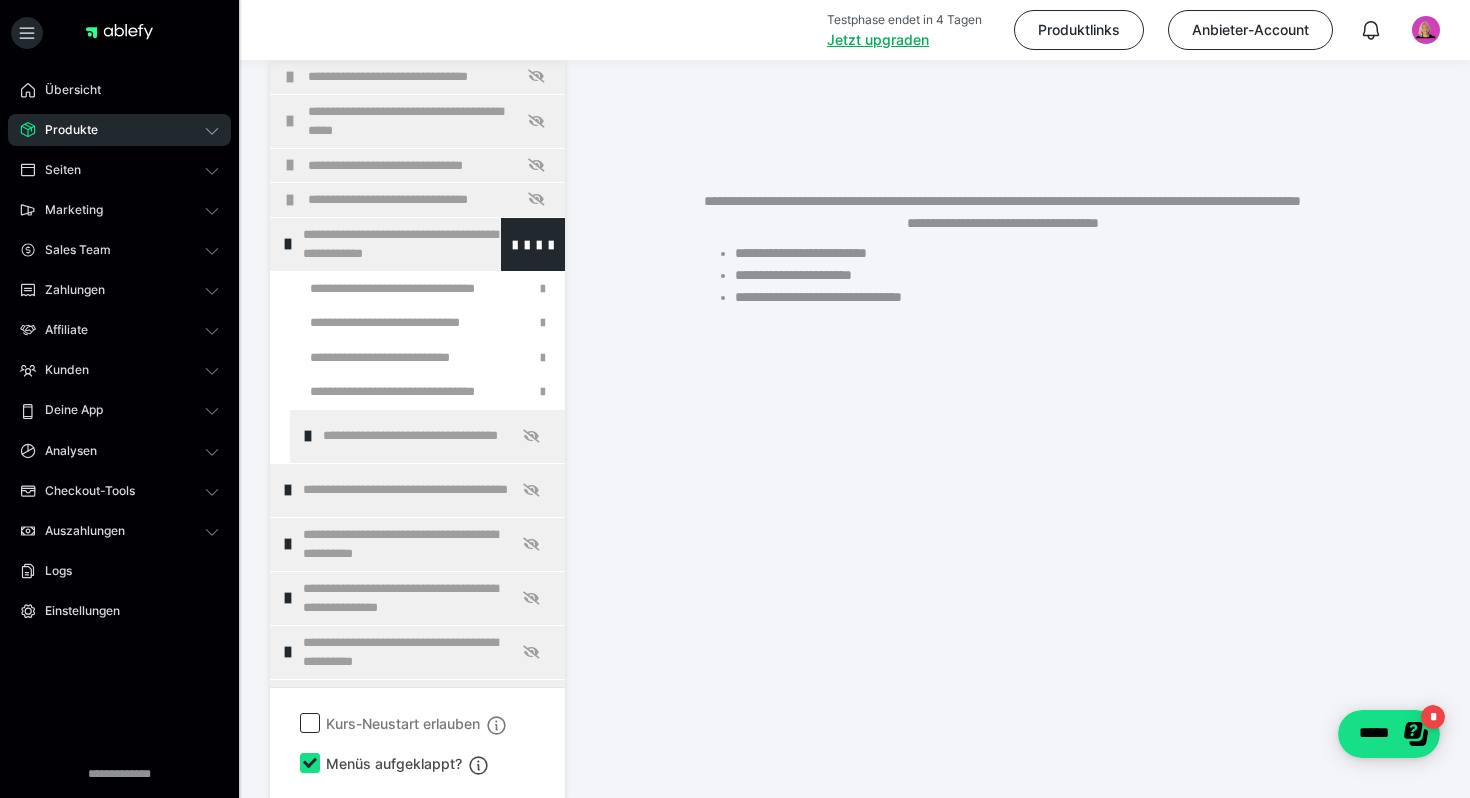 click at bounding box center [288, 244] 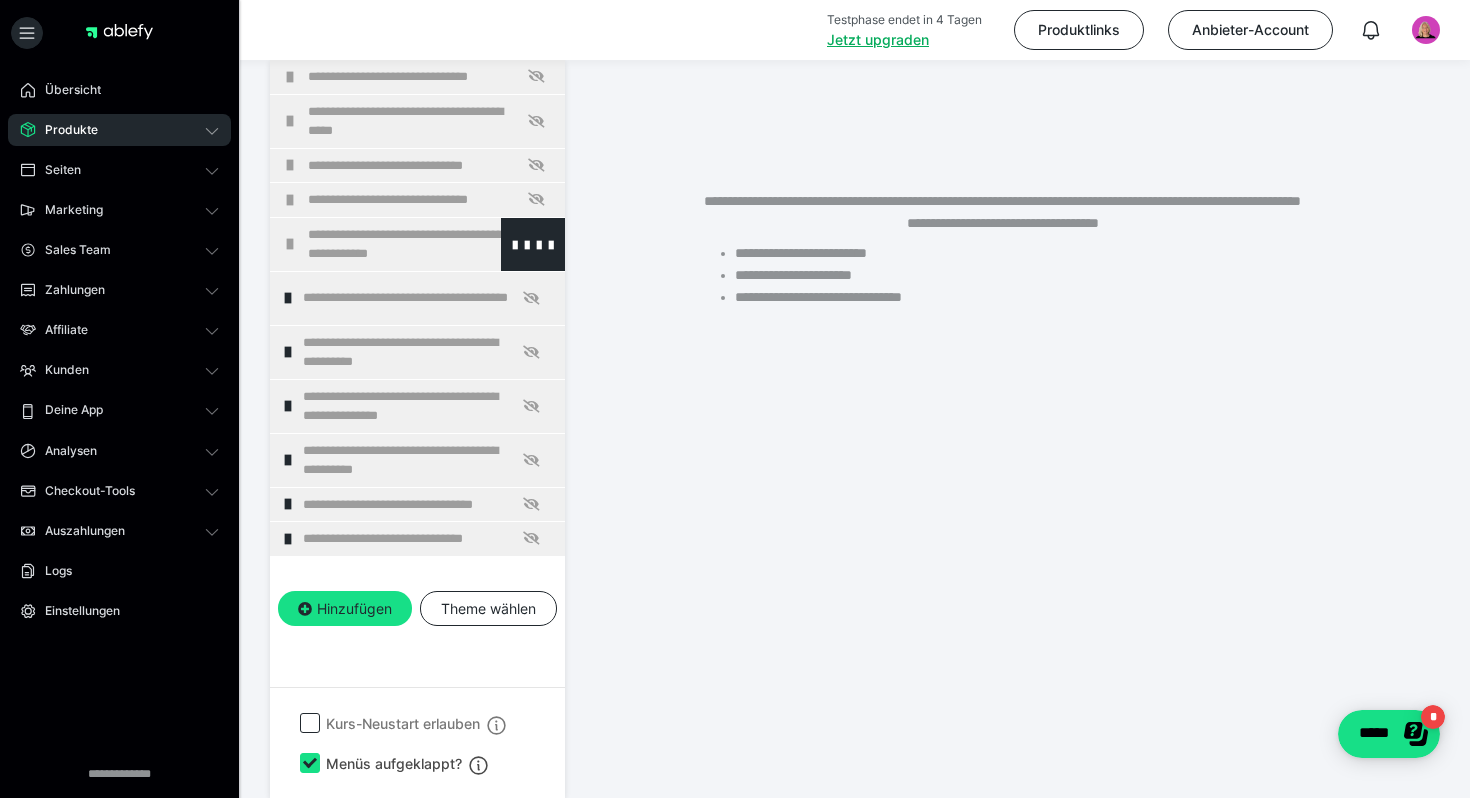 click at bounding box center (290, 244) 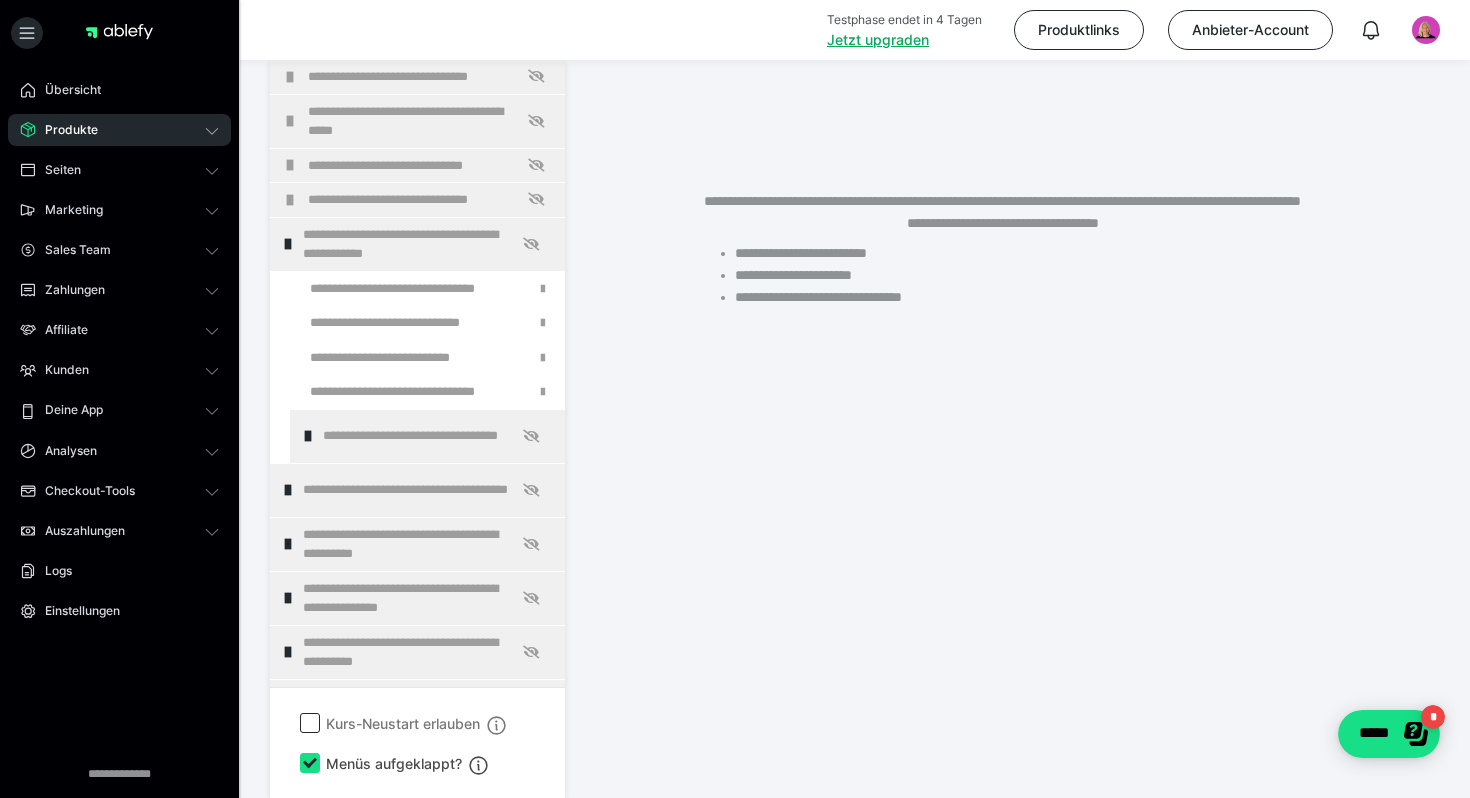 drag, startPoint x: 408, startPoint y: 439, endPoint x: 367, endPoint y: 438, distance: 41.01219 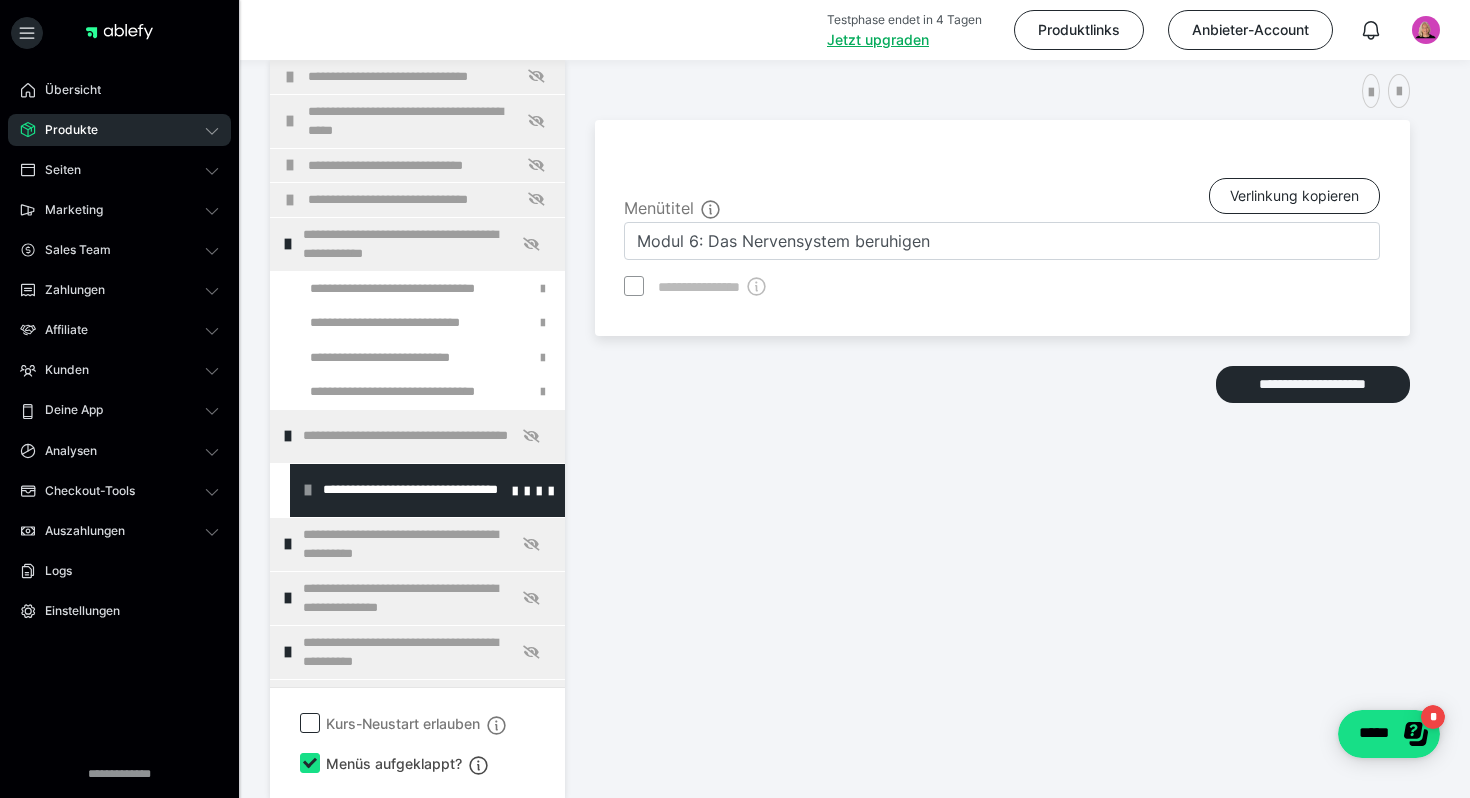 click on "**********" at bounding box center [436, 490] 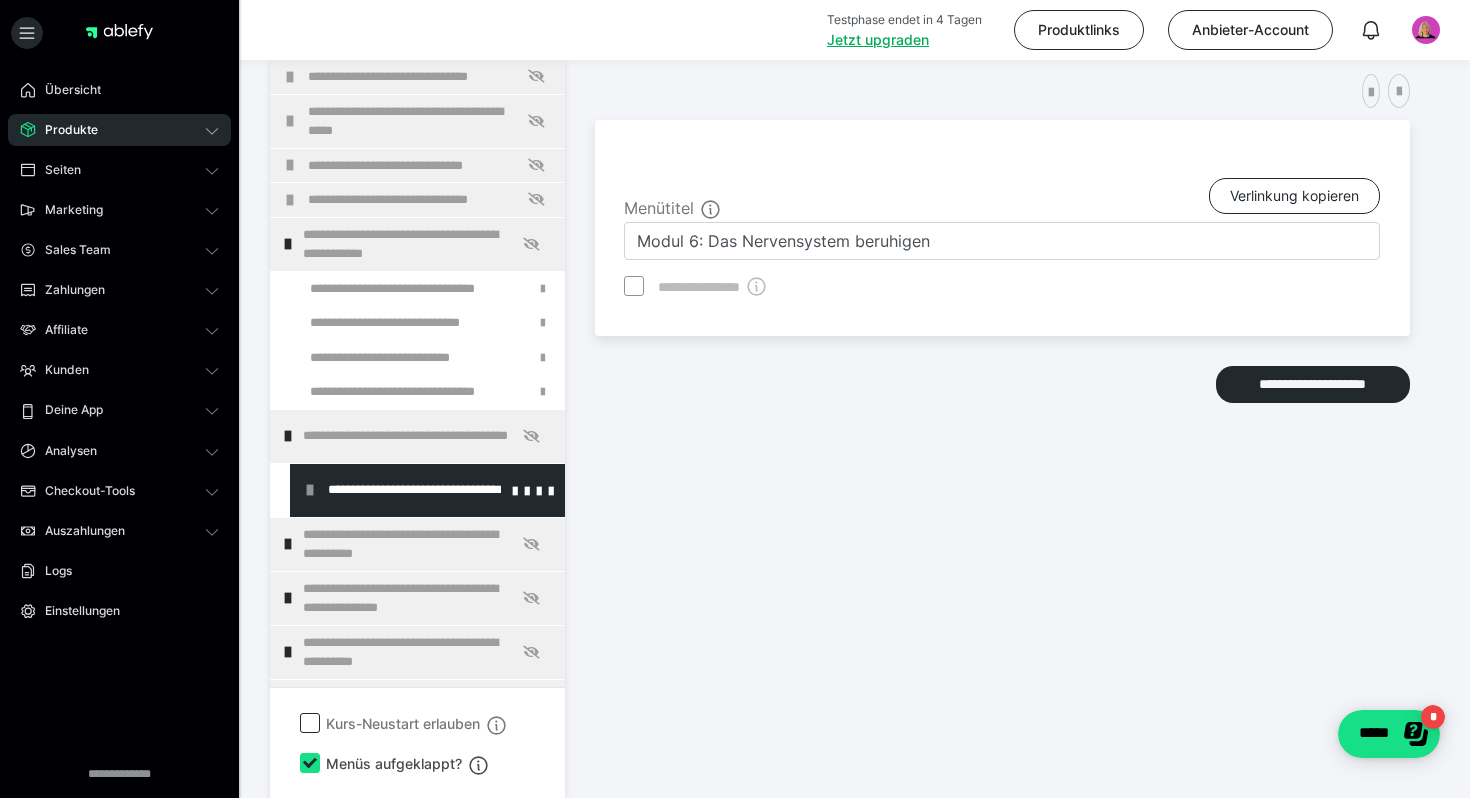 click at bounding box center [310, 490] 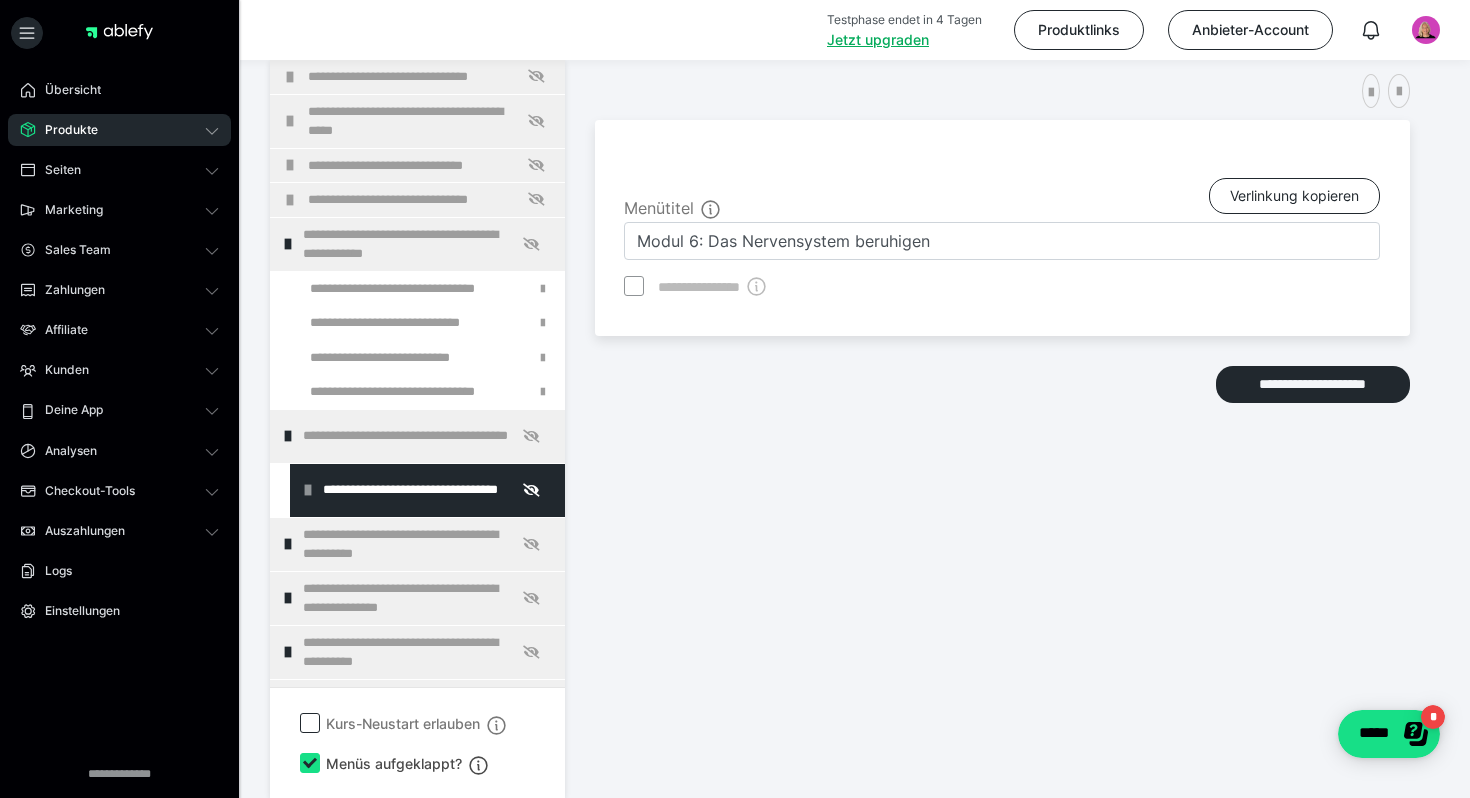 click at bounding box center [308, 490] 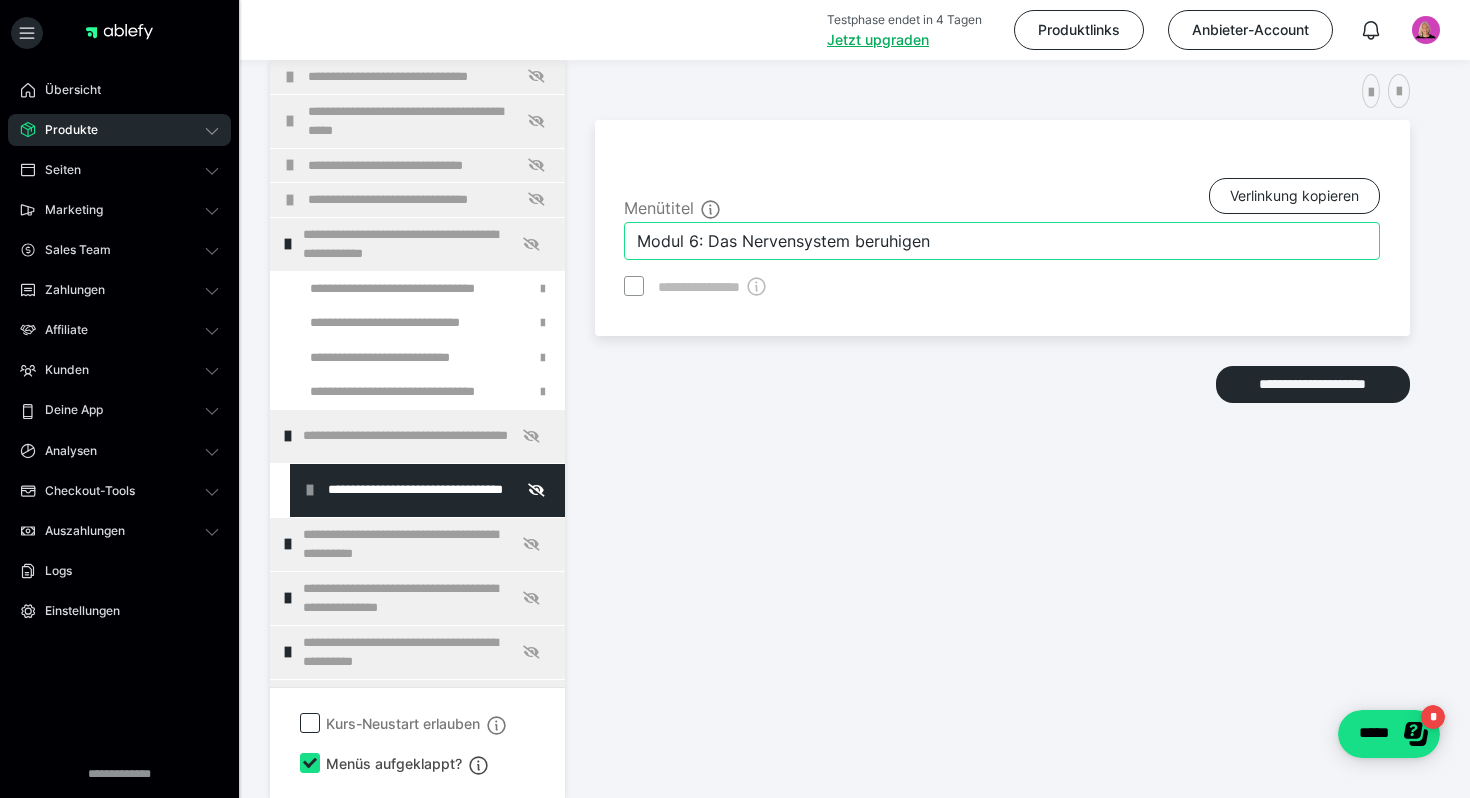 scroll, scrollTop: 319, scrollLeft: 0, axis: vertical 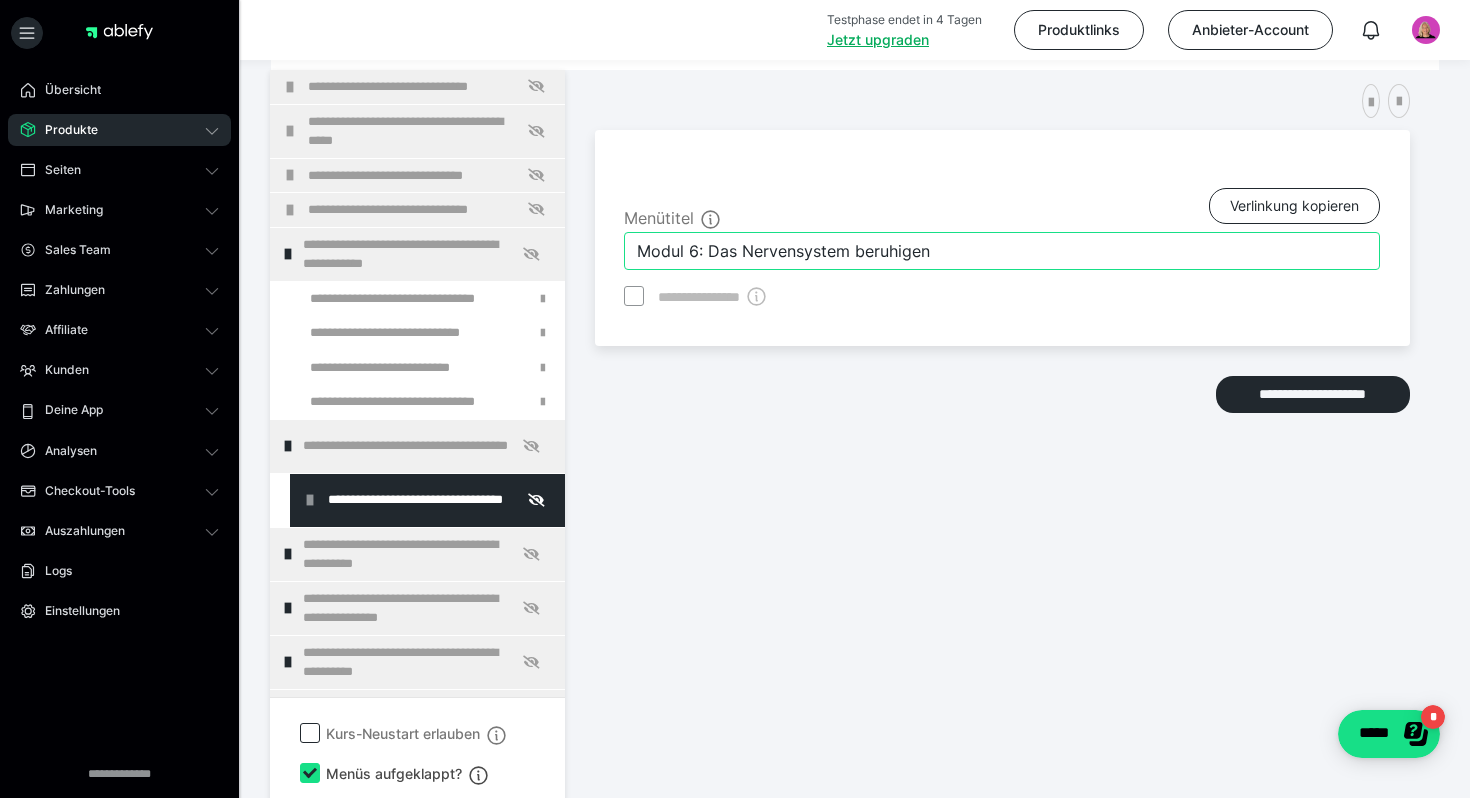 drag, startPoint x: 637, startPoint y: 236, endPoint x: 962, endPoint y: 237, distance: 325.00153 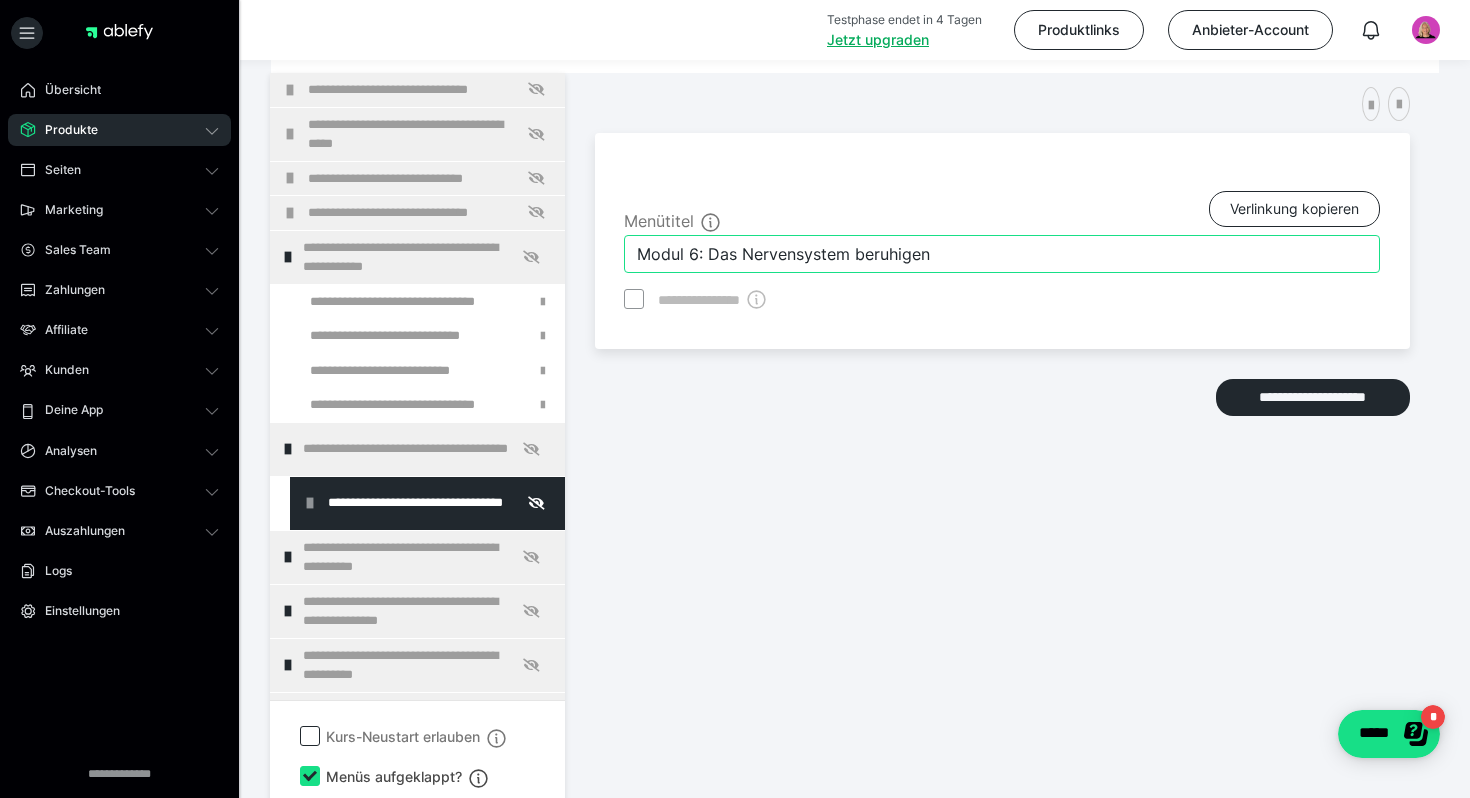 click on "Modul 6: Das Nervensystem beruhigen" at bounding box center (1002, 254) 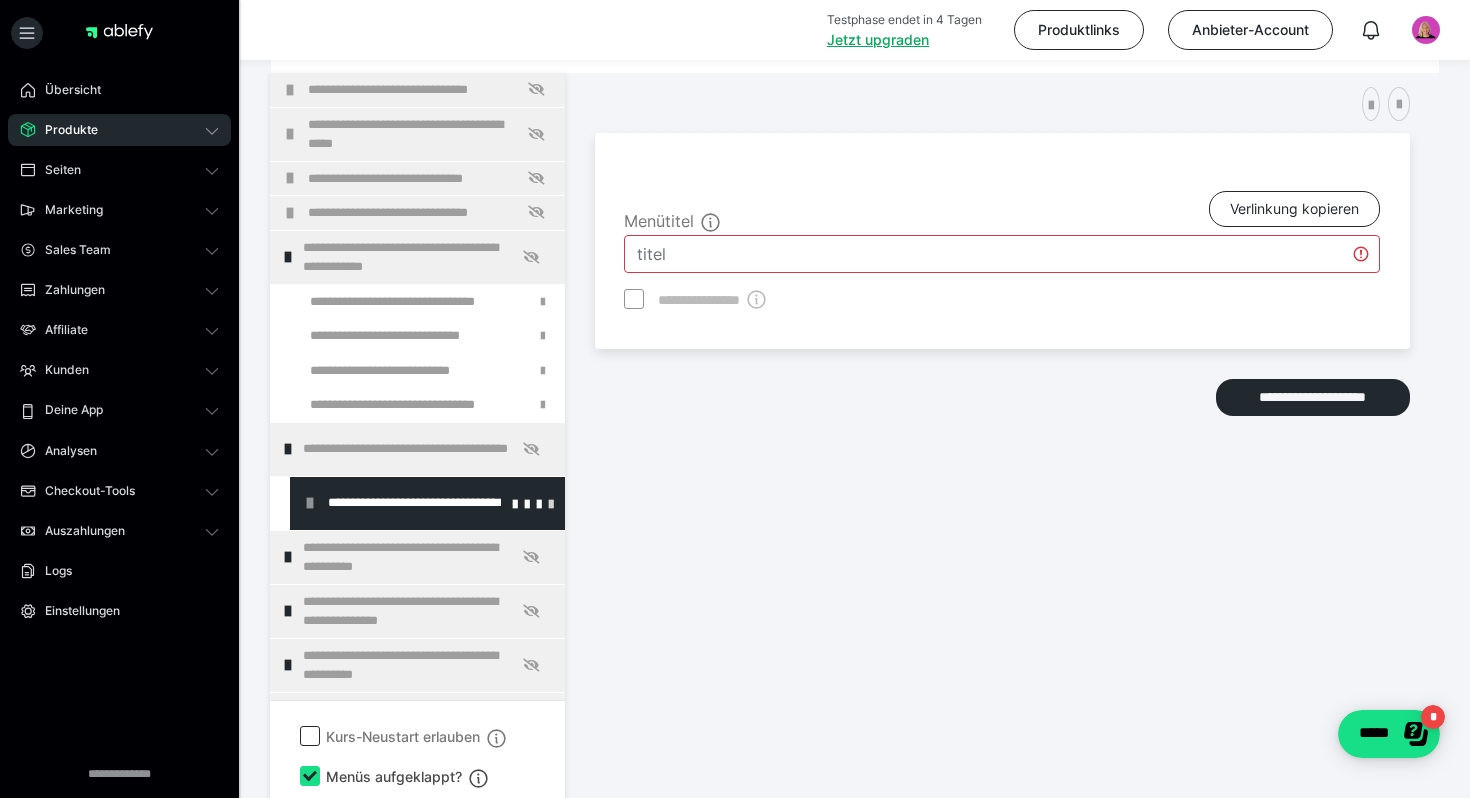 type 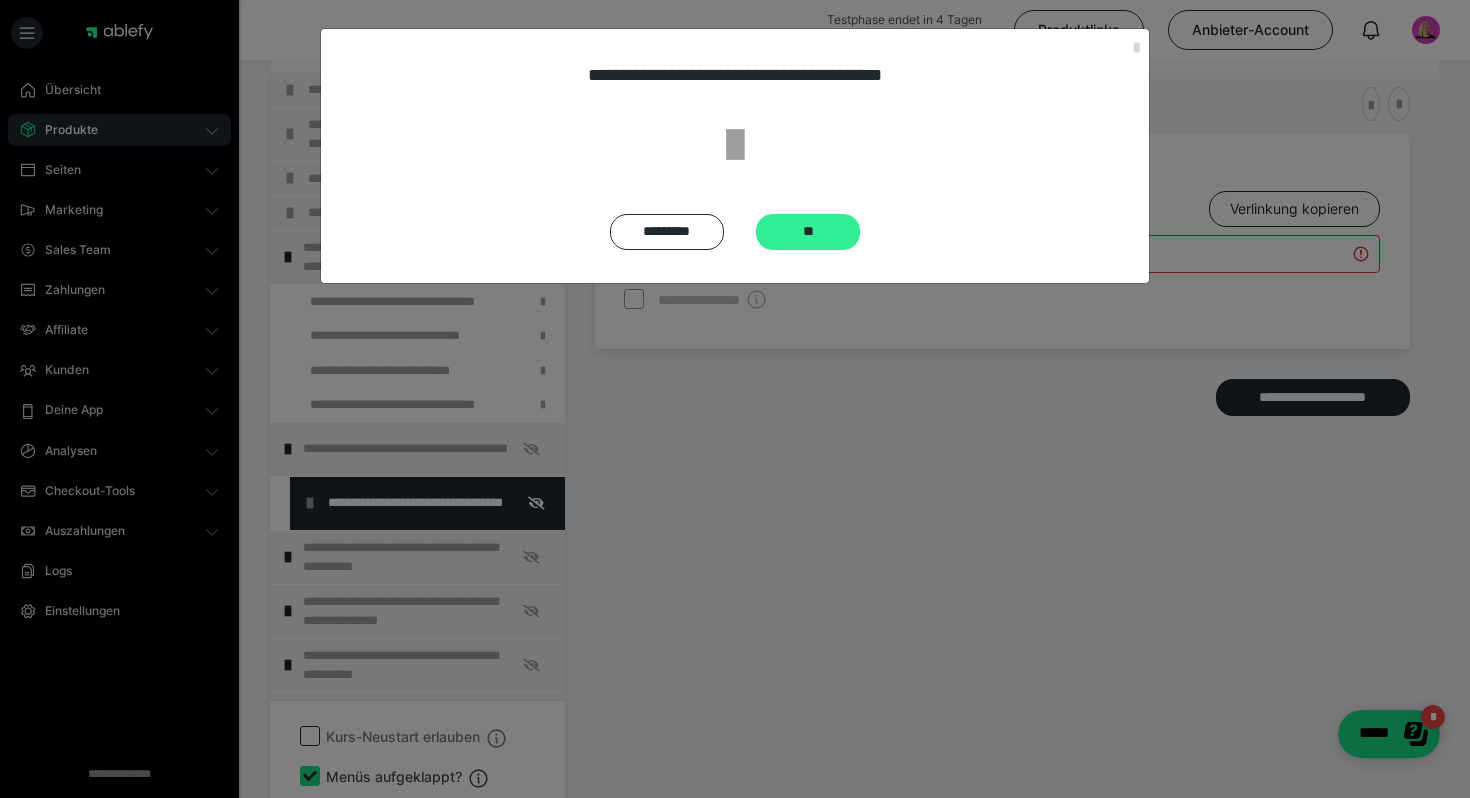 click on "**" at bounding box center (808, 232) 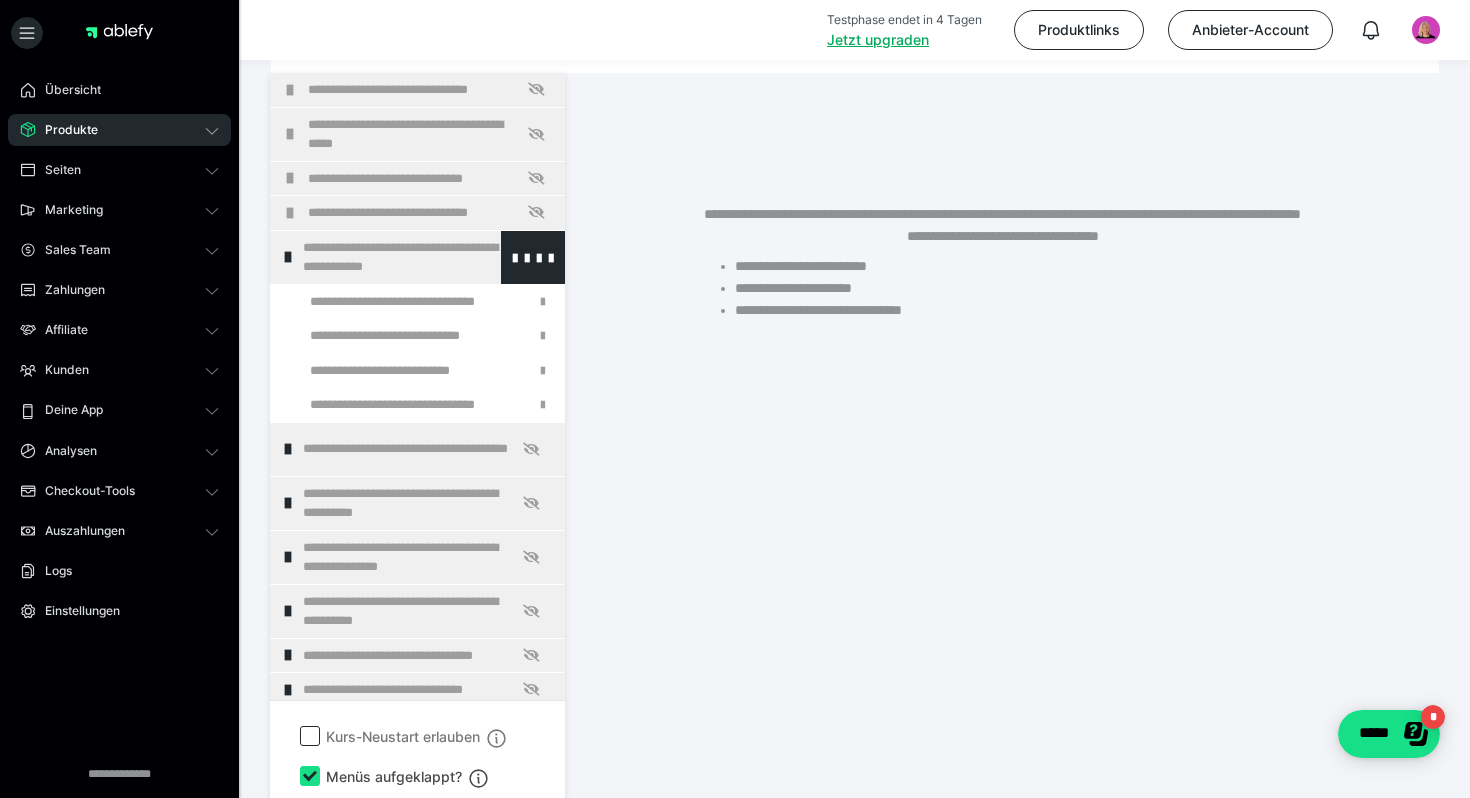 click at bounding box center (288, 257) 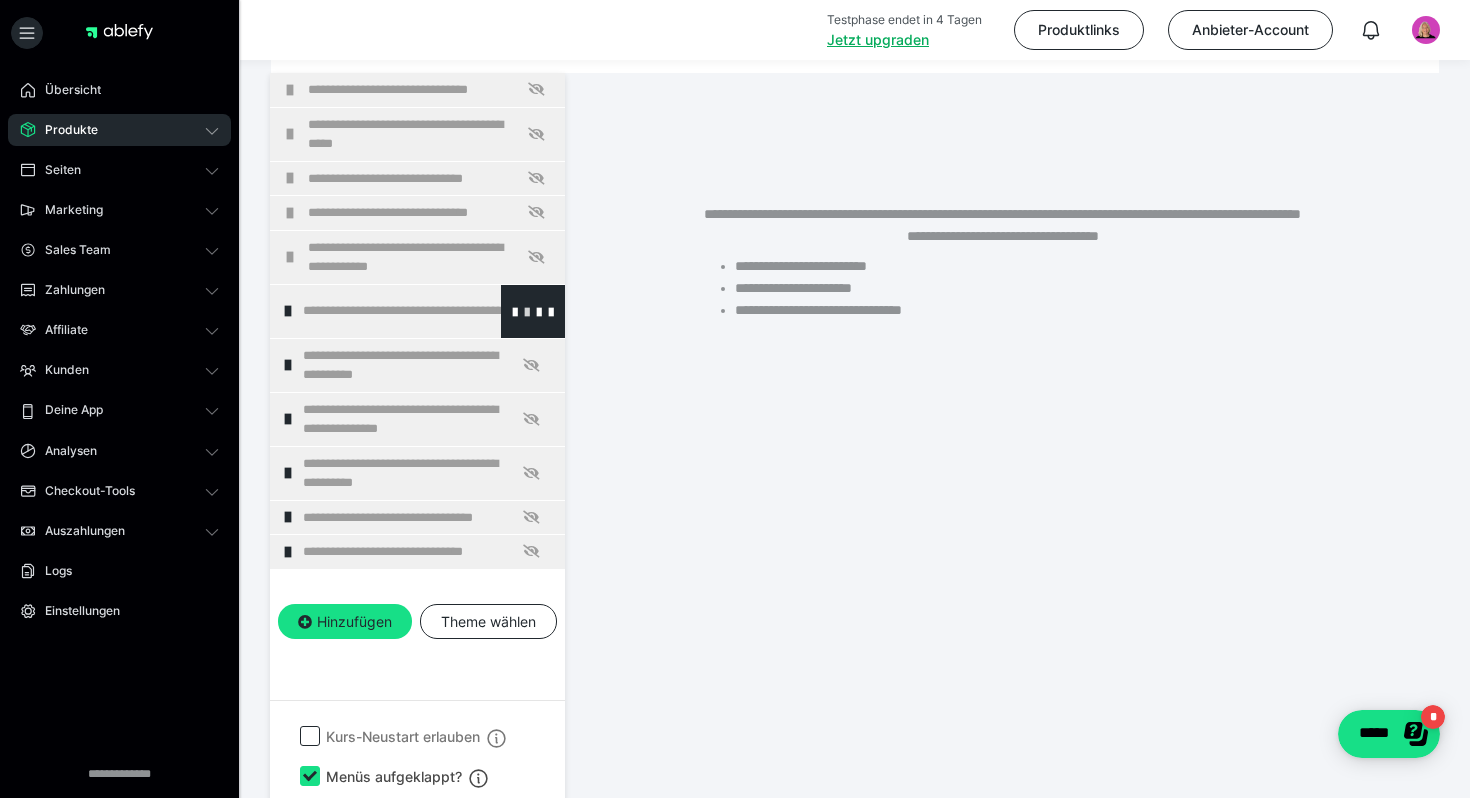 click at bounding box center [527, 311] 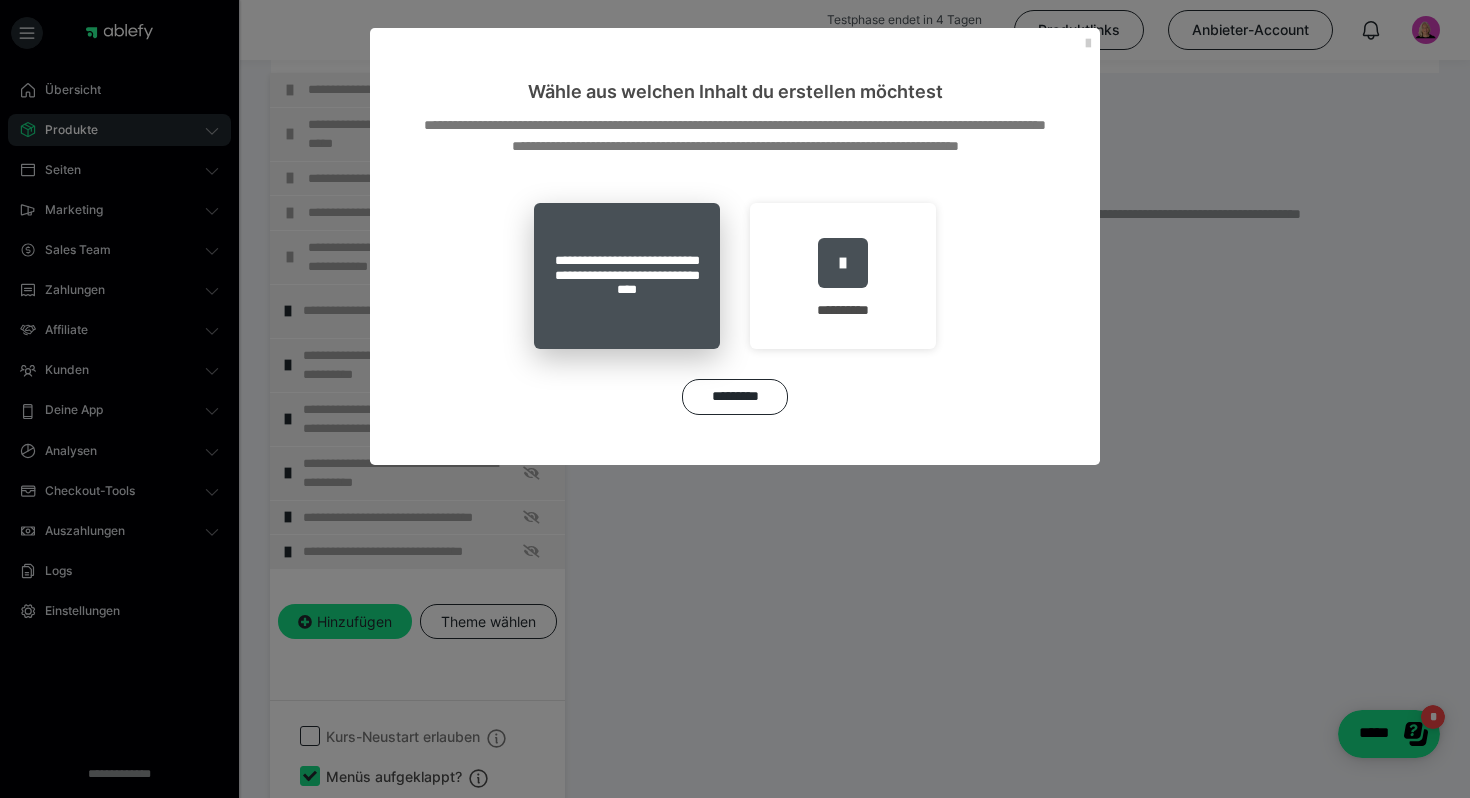 click on "**********" at bounding box center [627, 276] 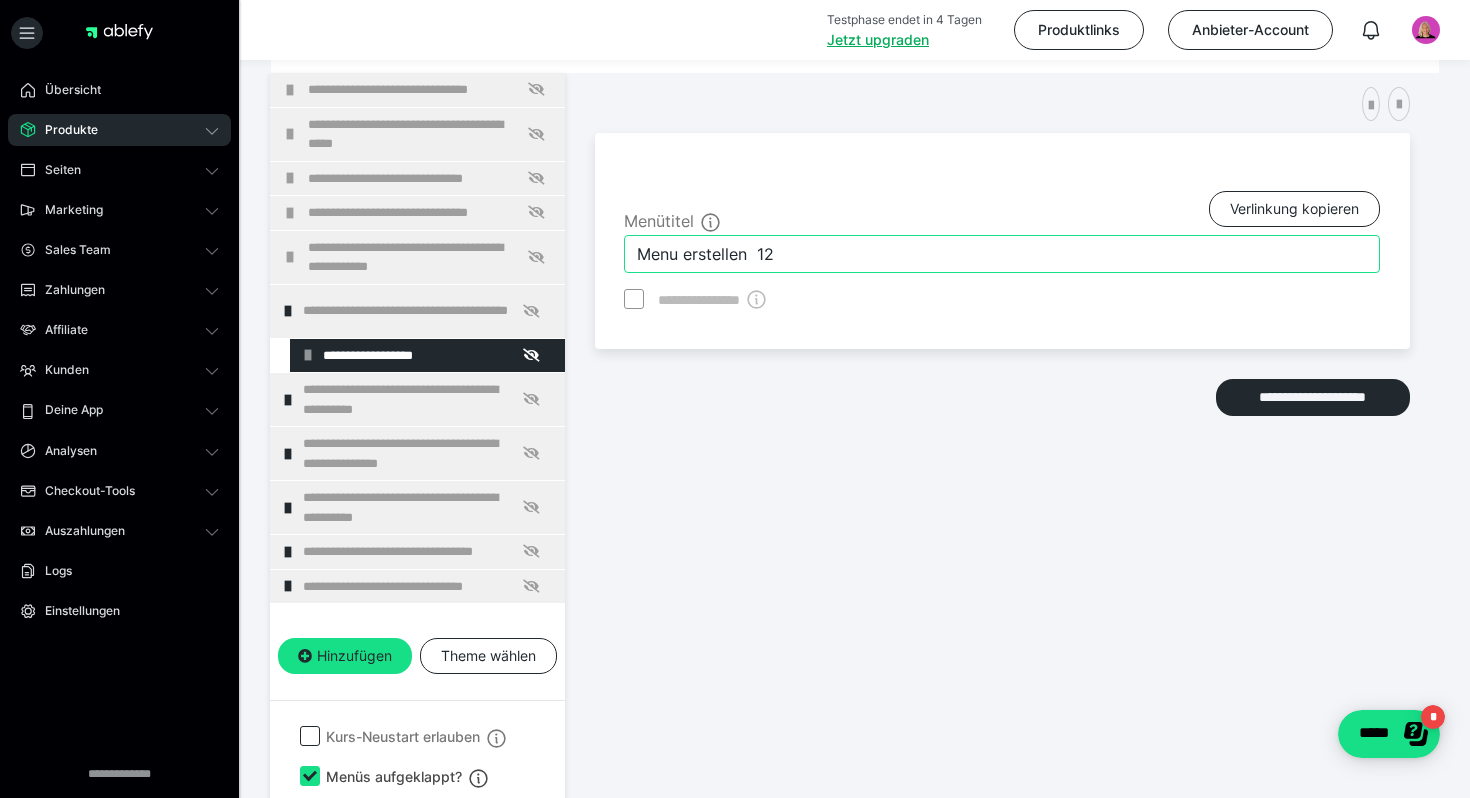 drag, startPoint x: 637, startPoint y: 253, endPoint x: 832, endPoint y: 254, distance: 195.00256 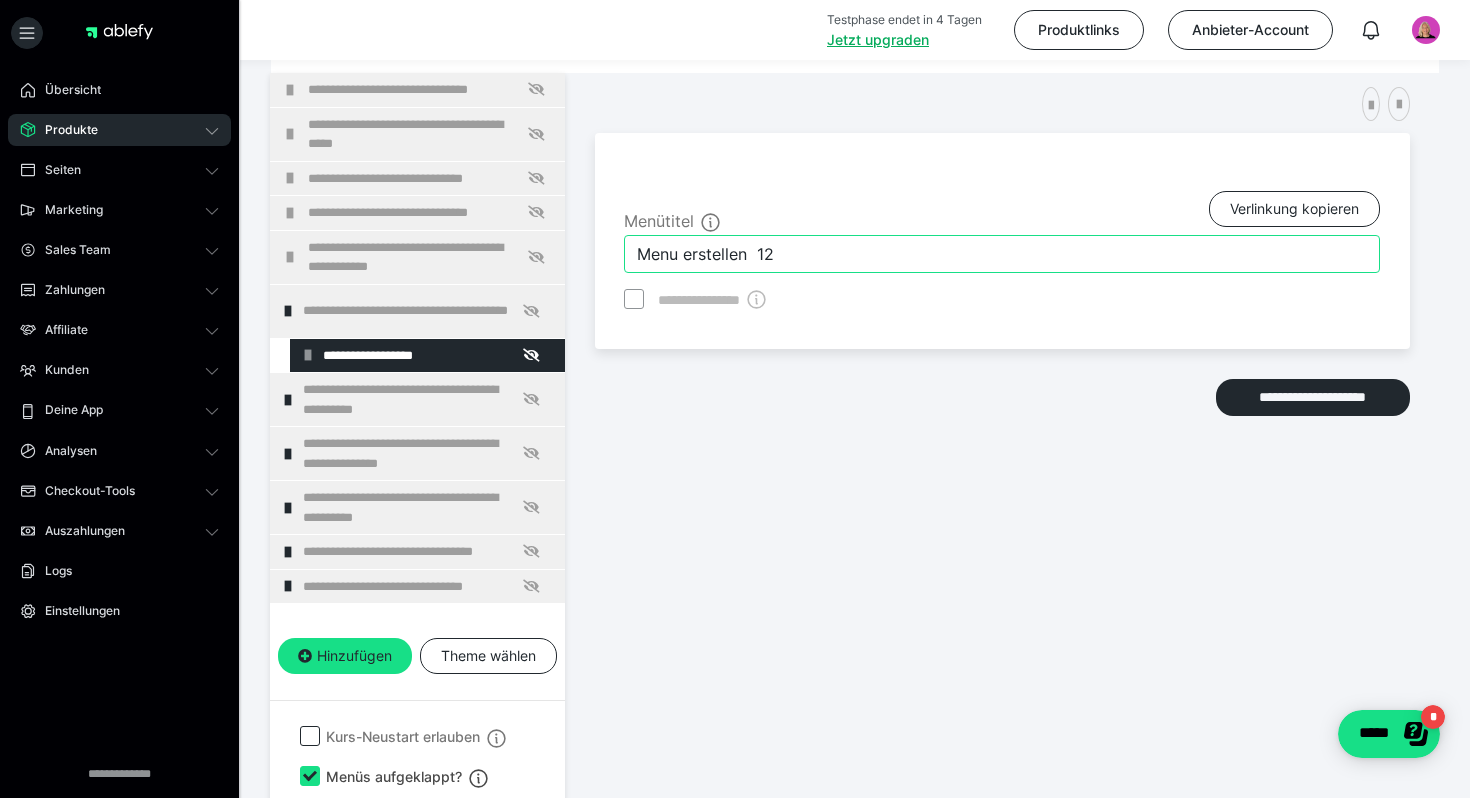 paste on "odul 6: Das Nervensystem beruhigen" 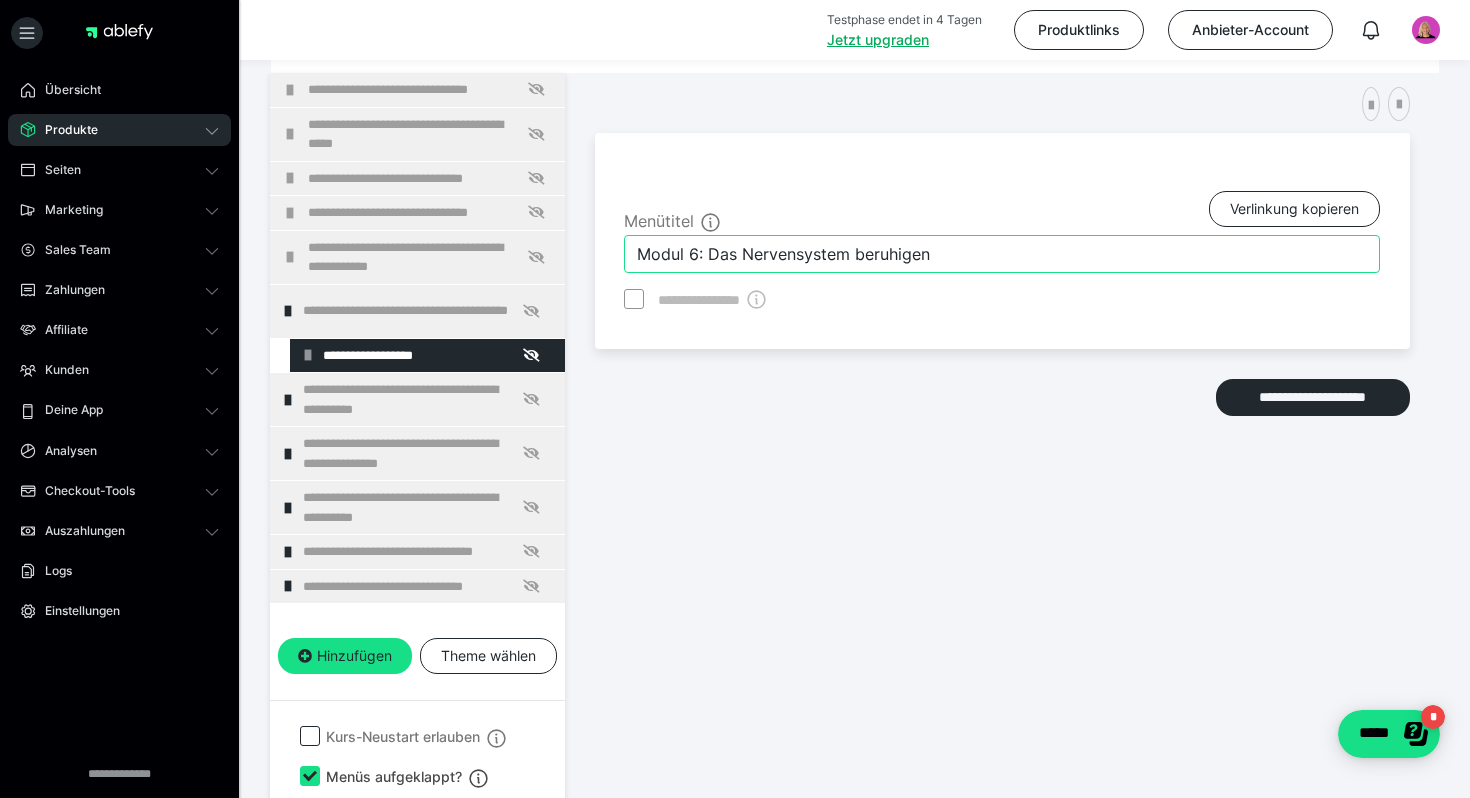 type on "Modul 6: Das Nervensystem beruhigen" 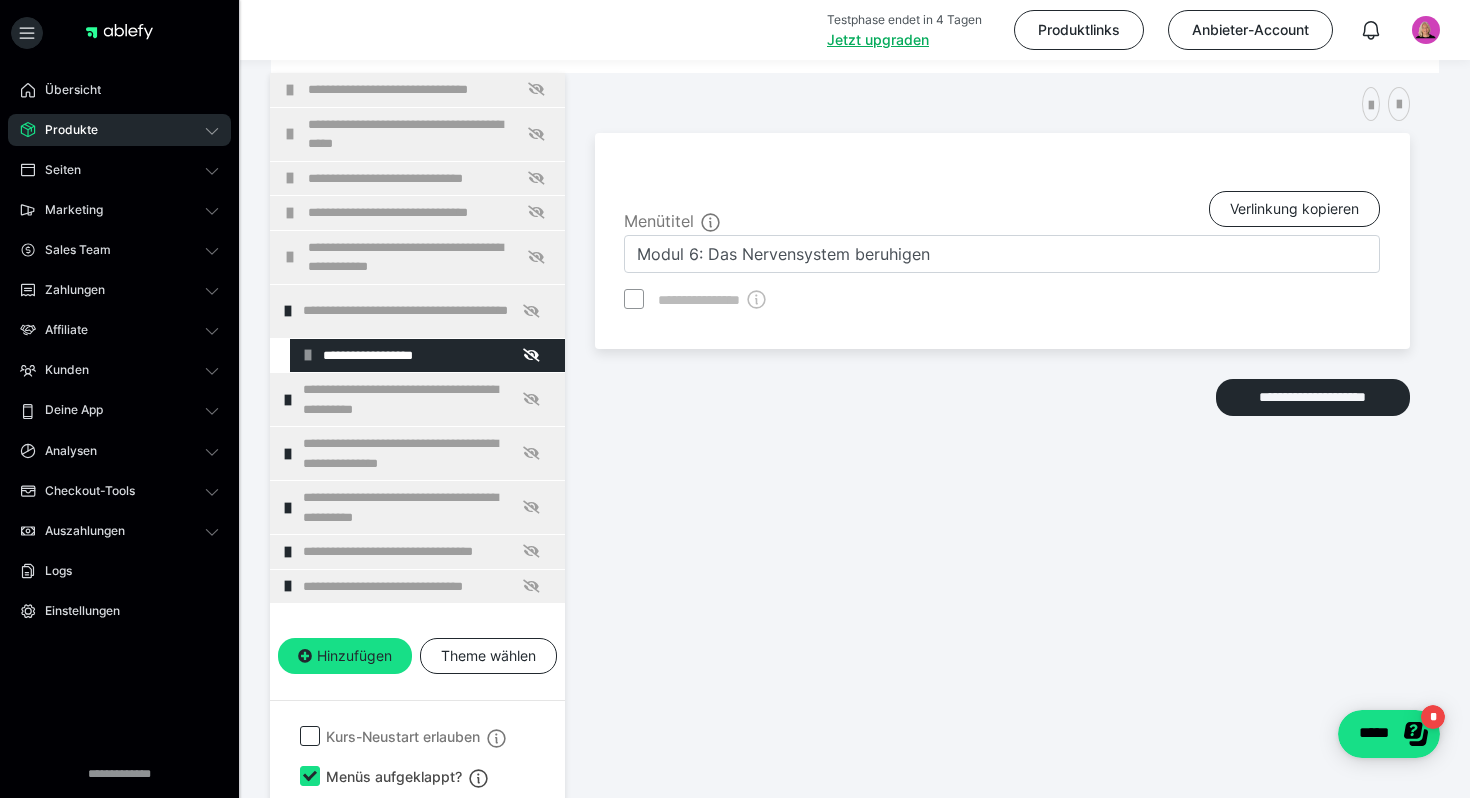 click on "**********" at bounding box center [1002, 407] 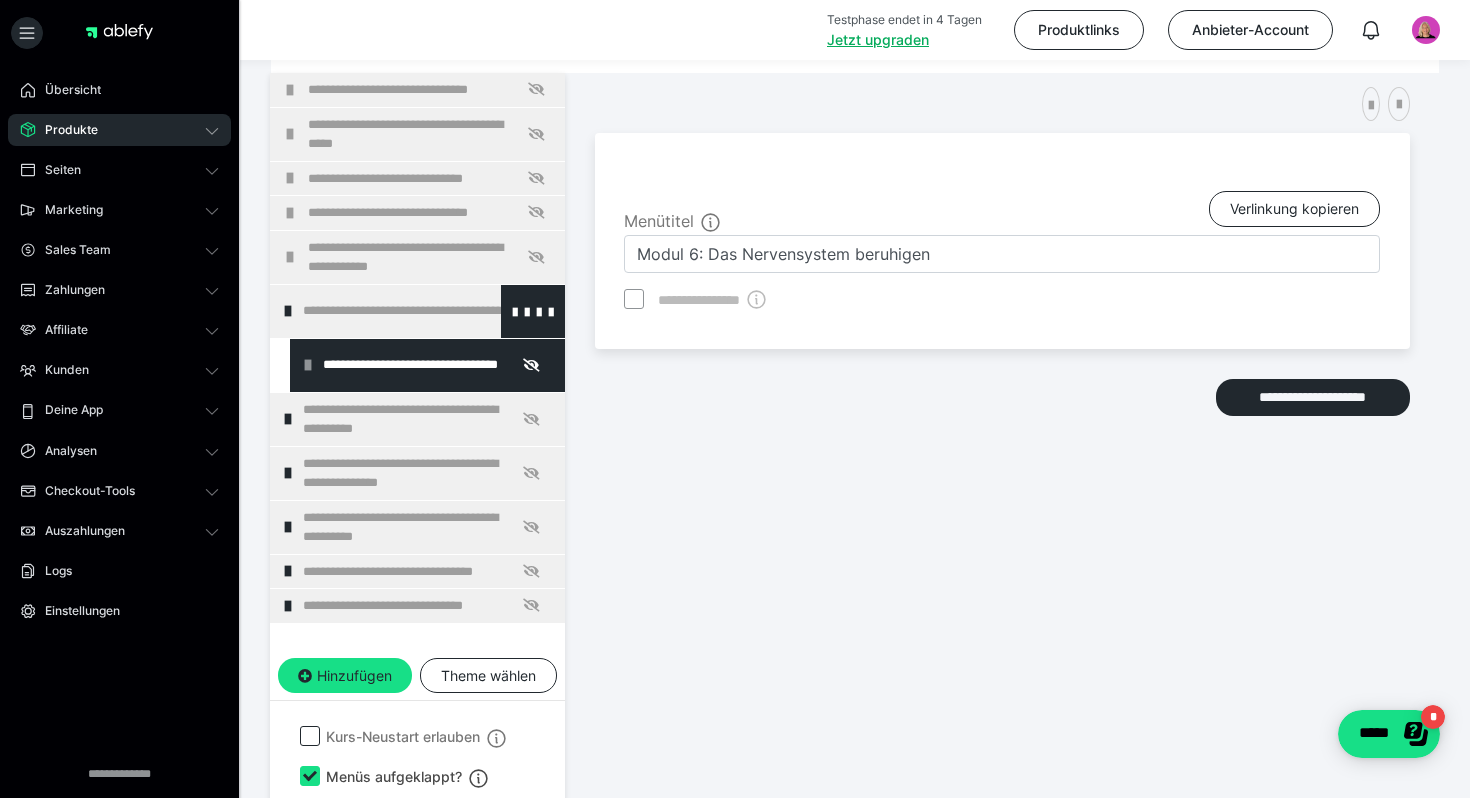 click at bounding box center (288, 311) 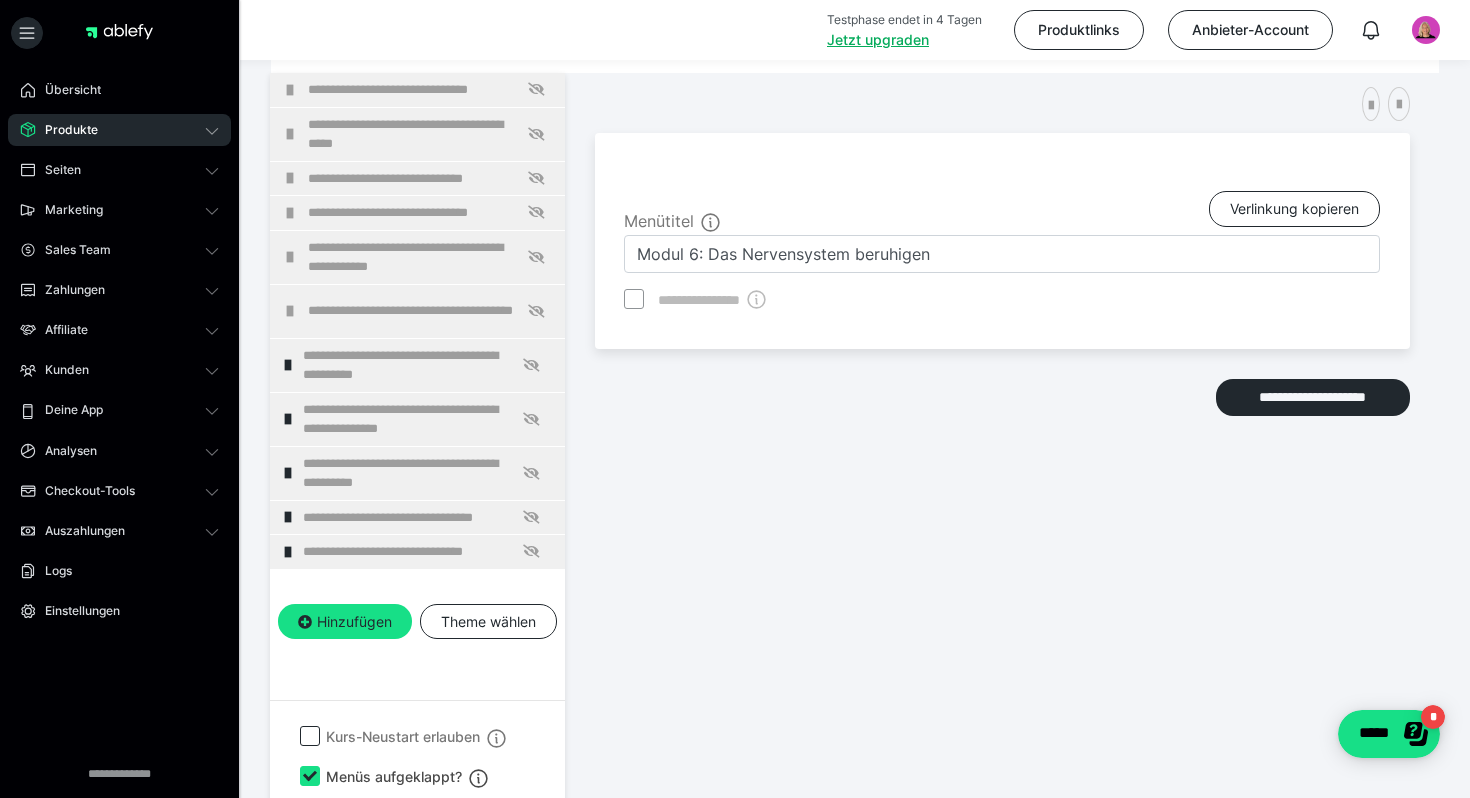 click at bounding box center [290, 311] 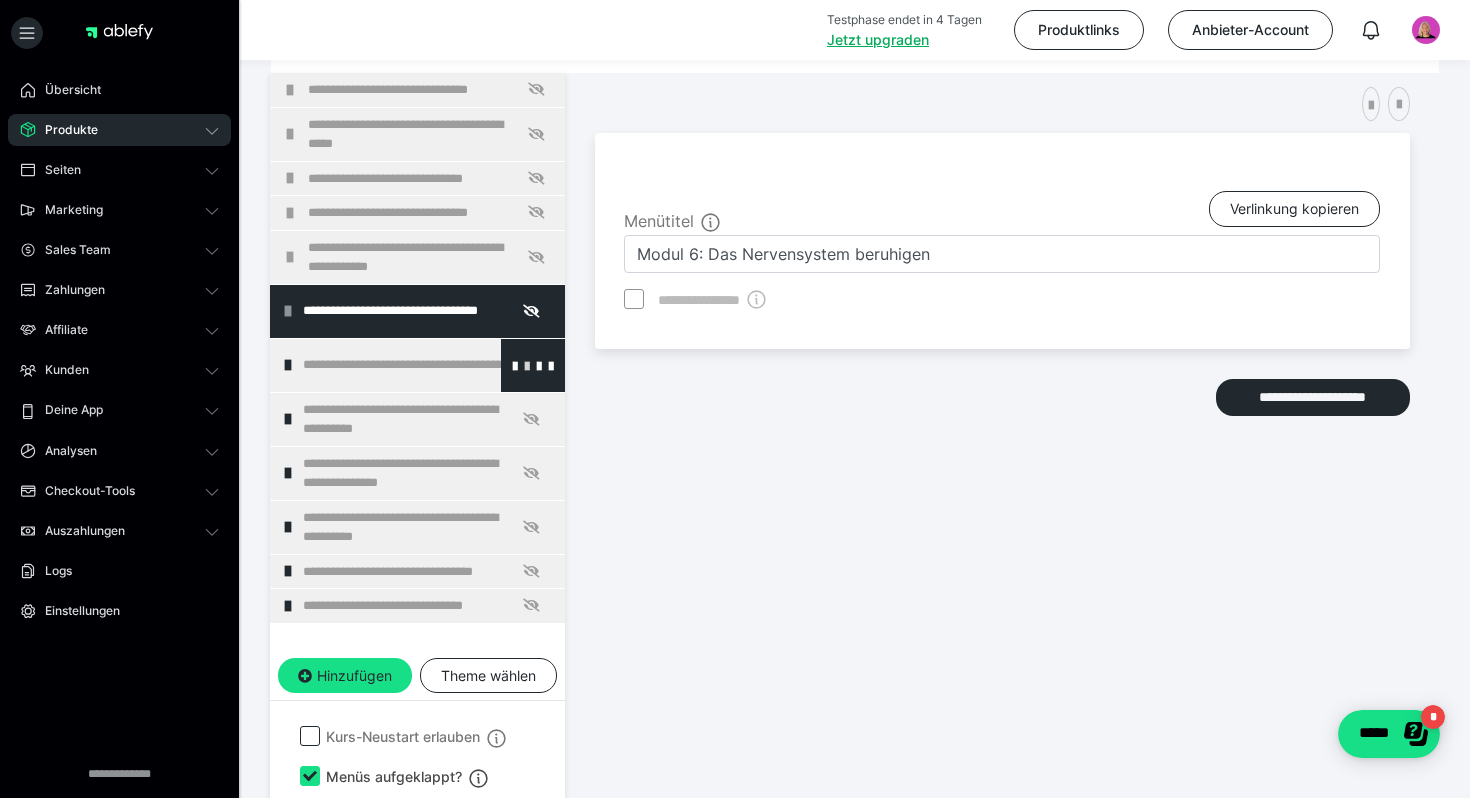 click at bounding box center (527, 365) 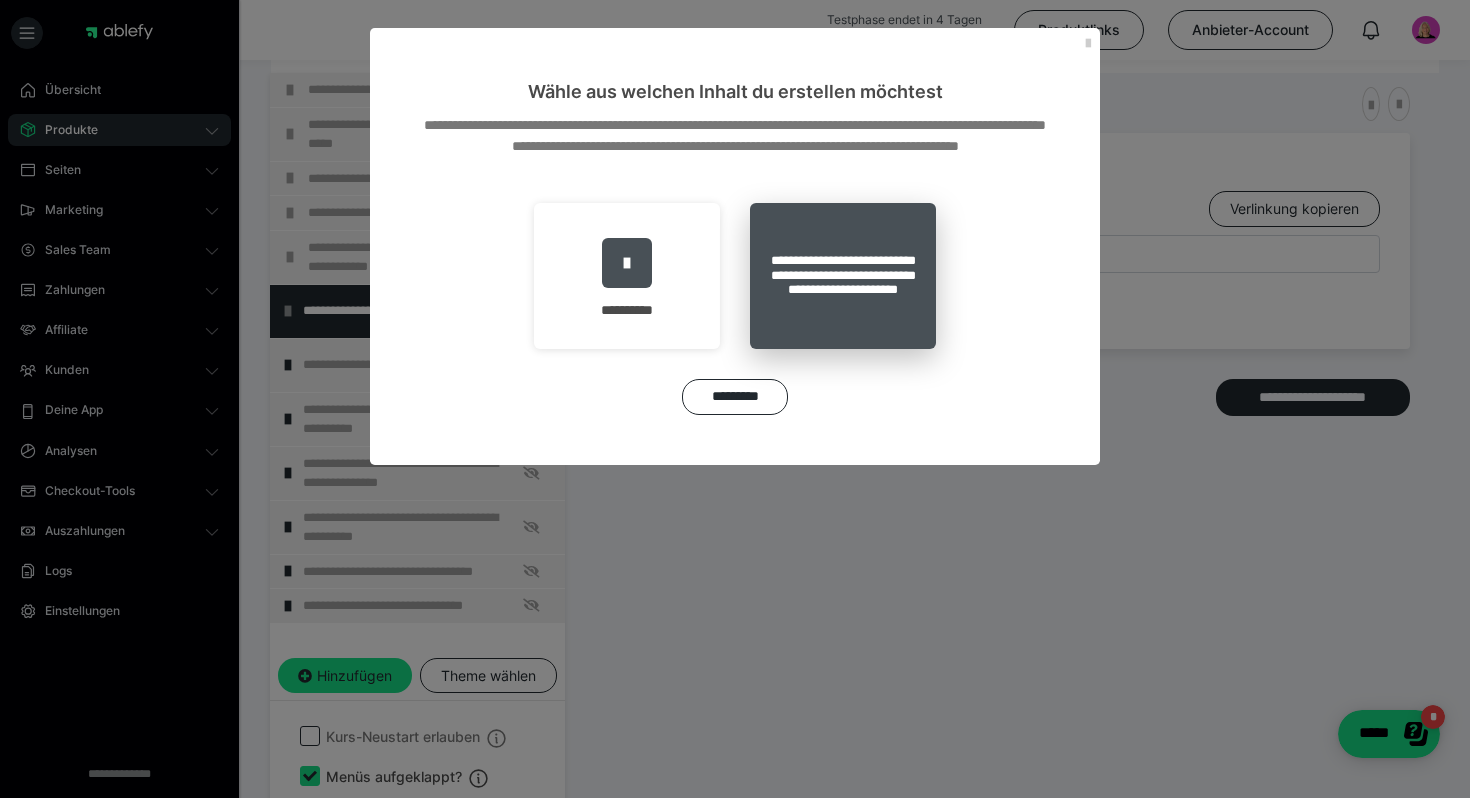 click on "**********" at bounding box center [843, 276] 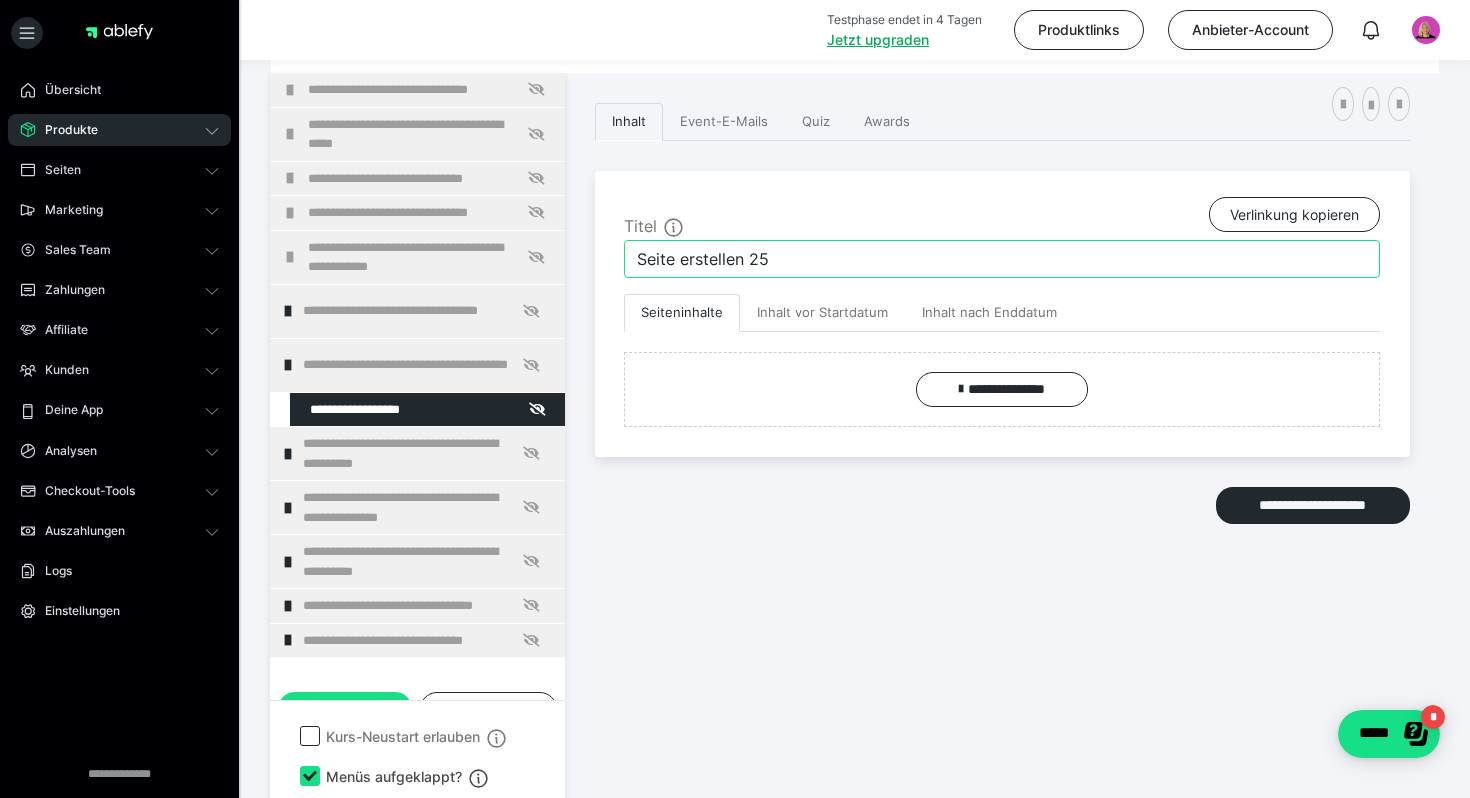 click on "Seite erstellen 25" at bounding box center (1002, 259) 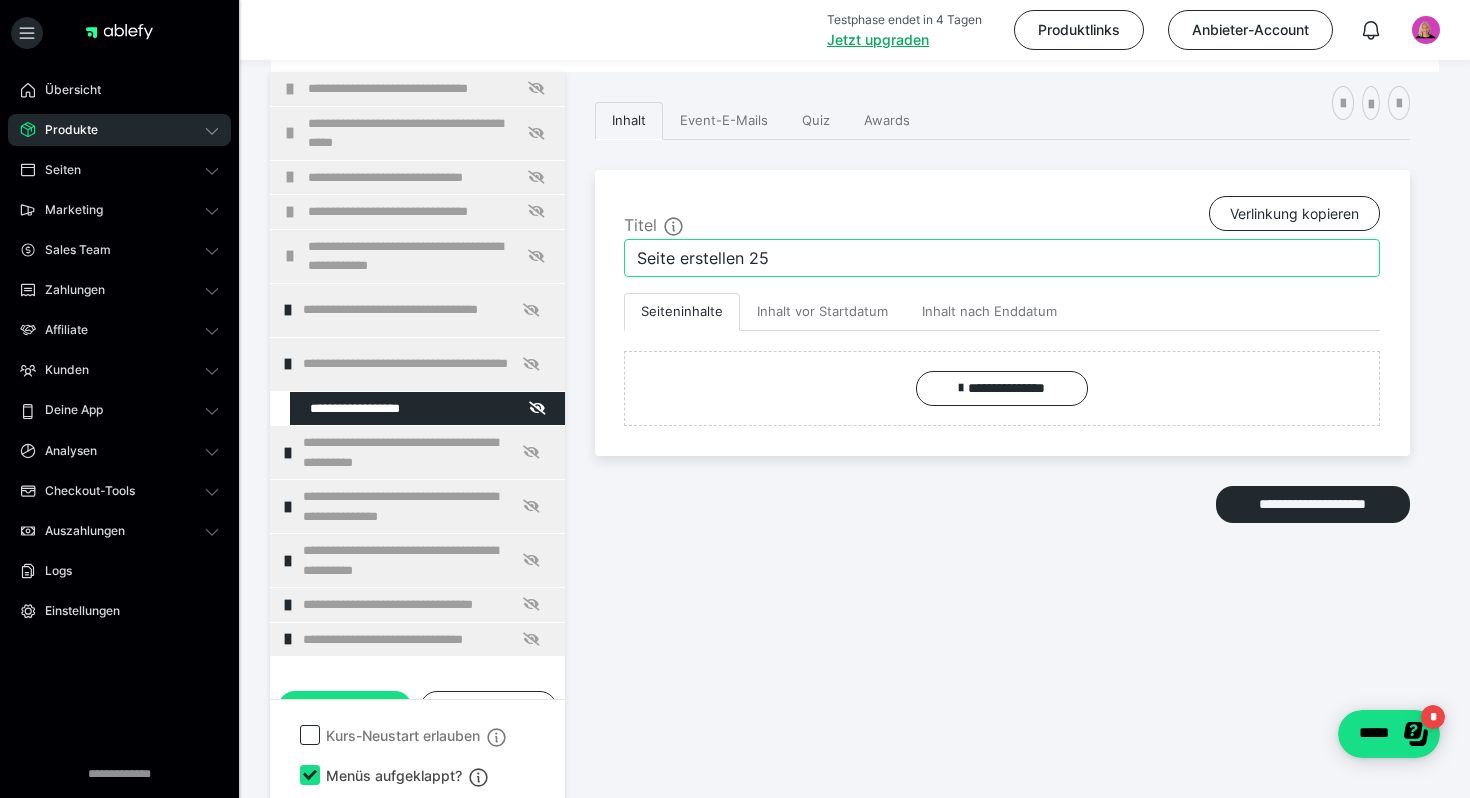 drag, startPoint x: 797, startPoint y: 260, endPoint x: 630, endPoint y: 262, distance: 167.01198 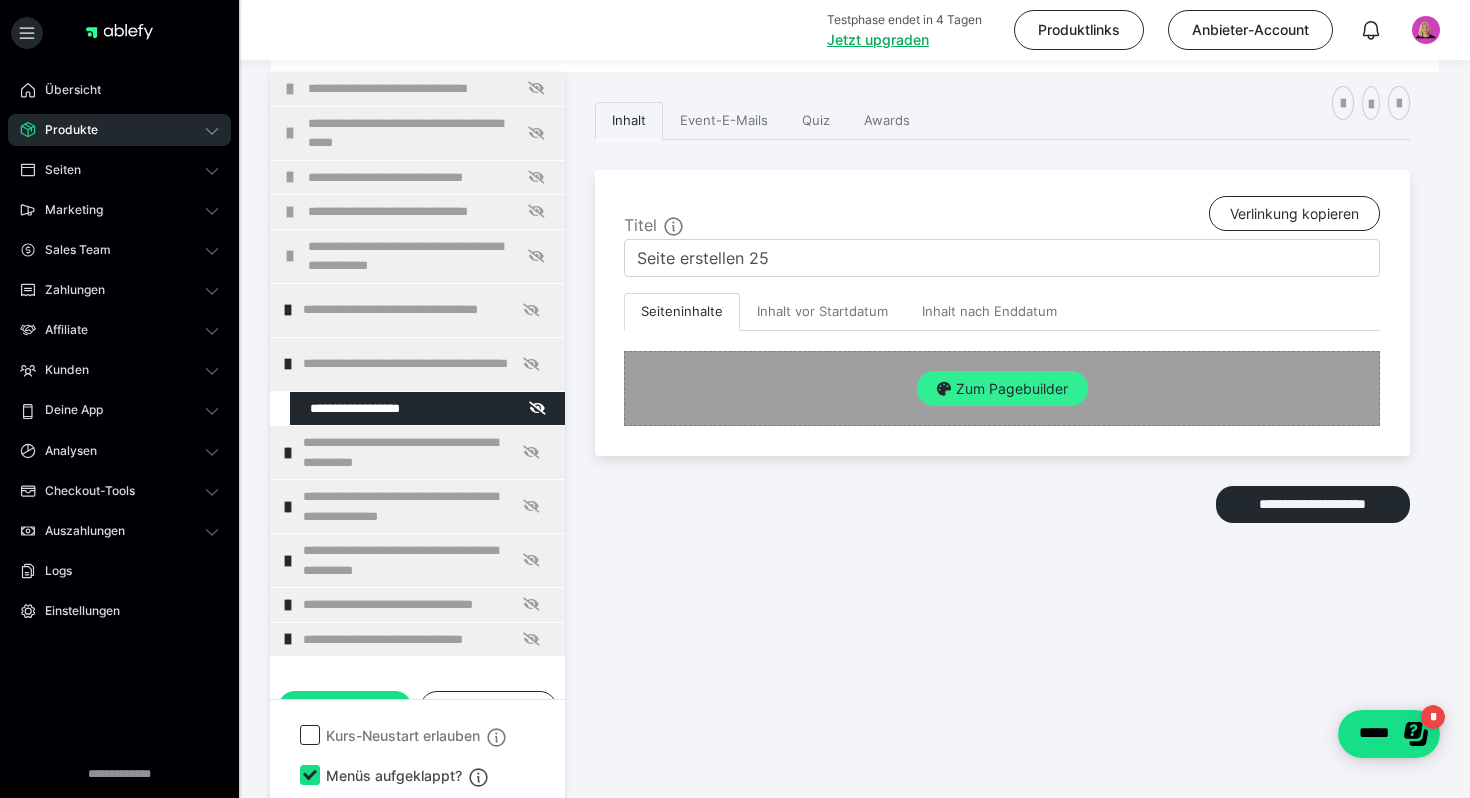 click on "Zum Pagebuilder" at bounding box center (1002, 389) 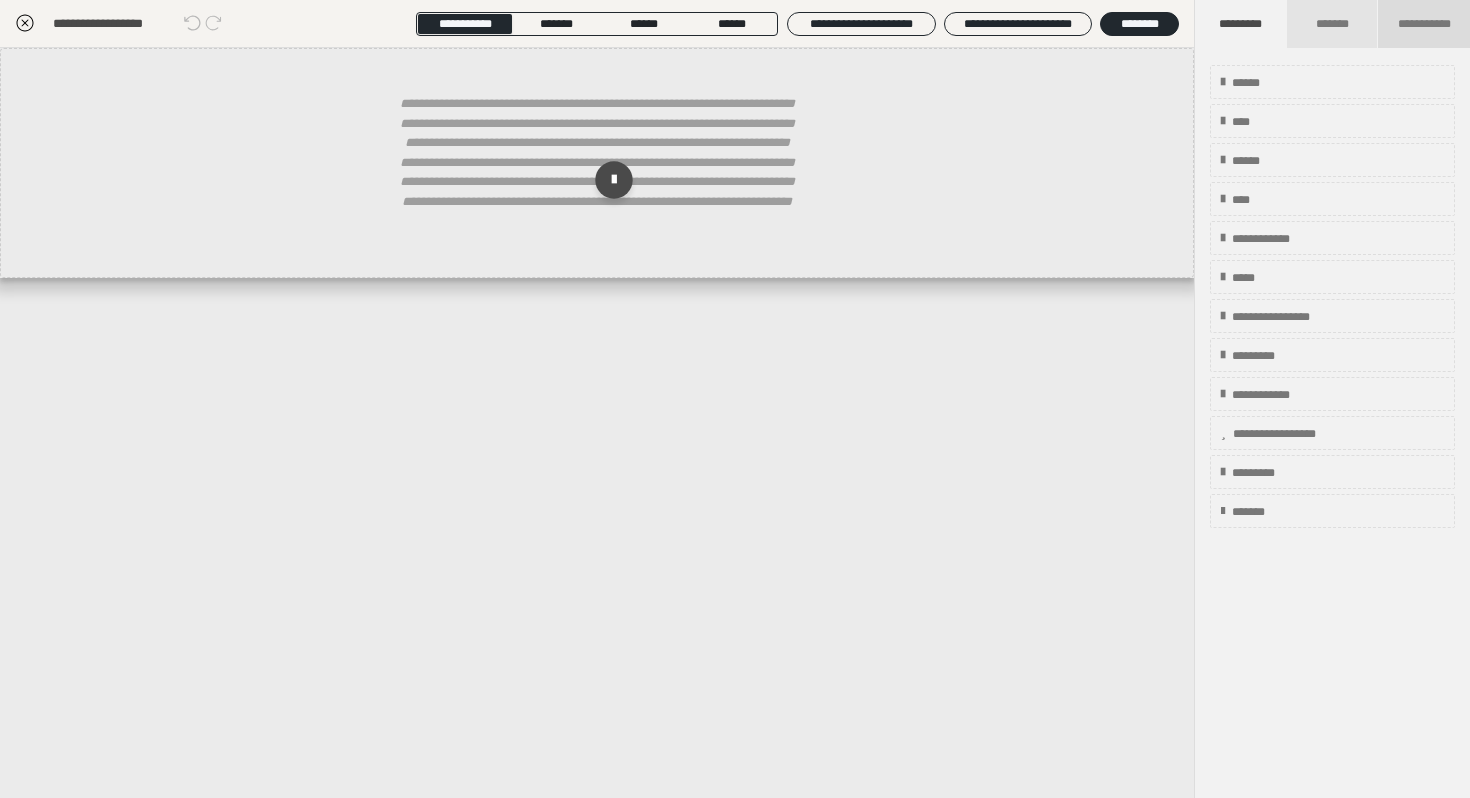 click on "**********" at bounding box center [1424, 24] 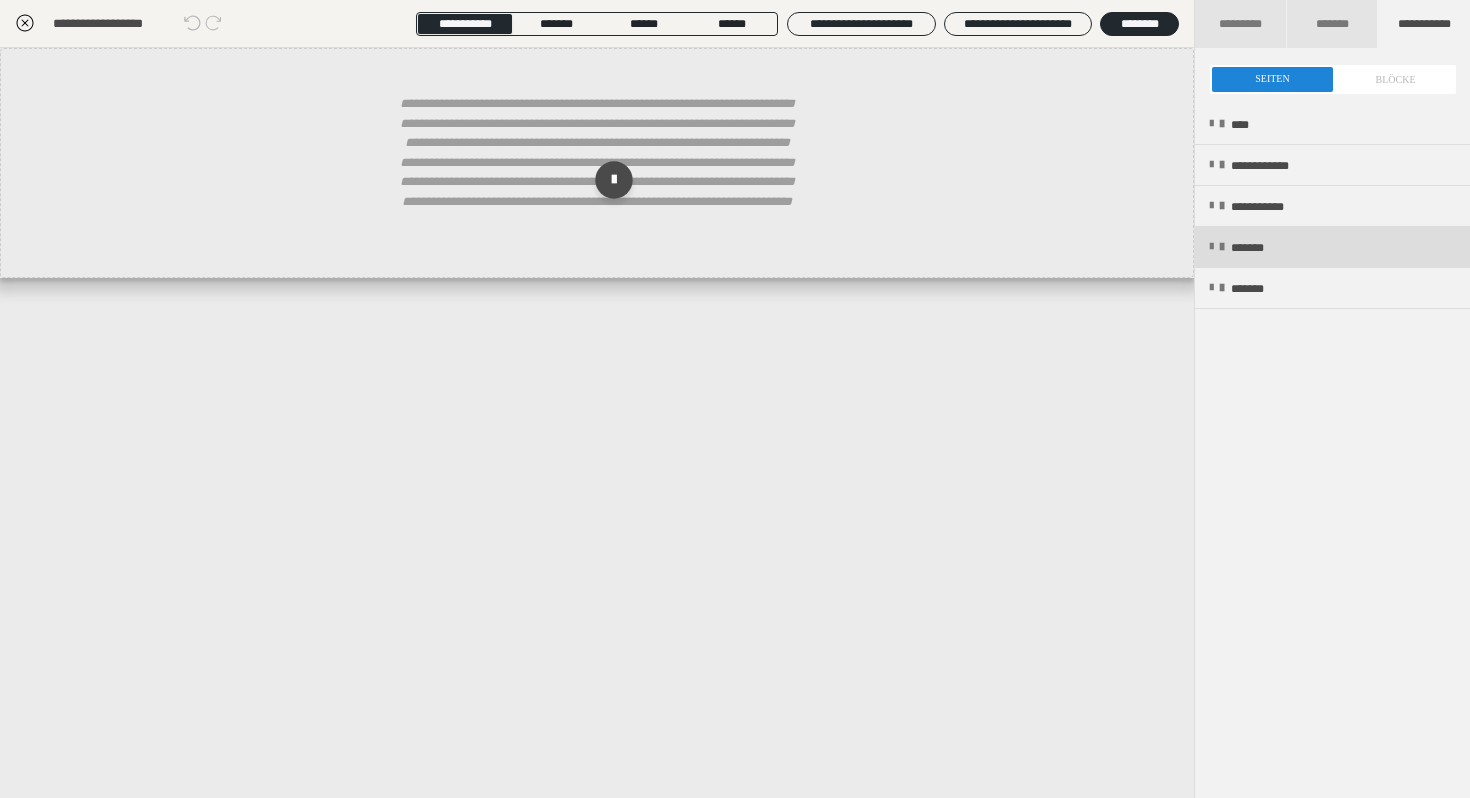 click on "*******" at bounding box center [1332, 247] 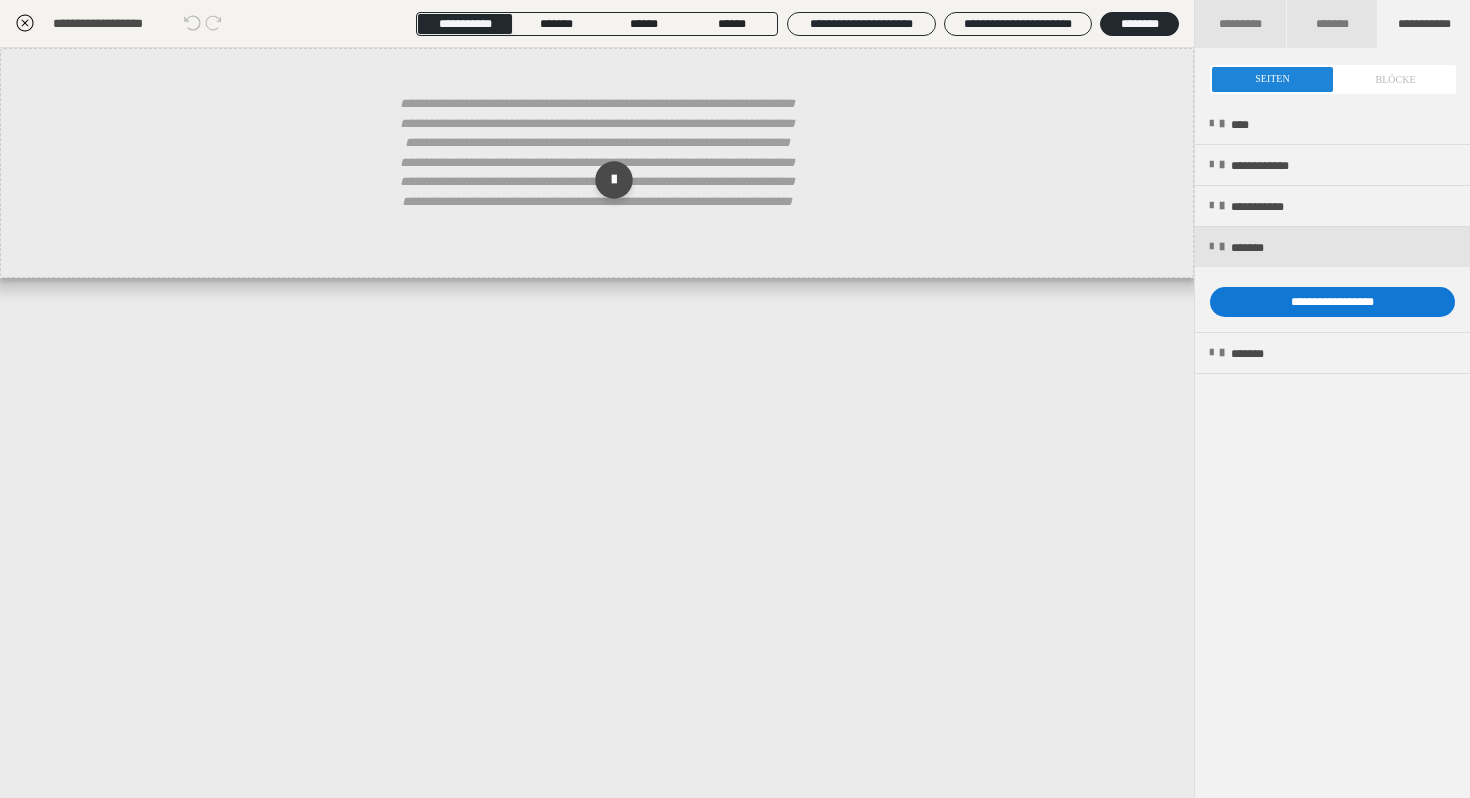 click on "**********" at bounding box center (1332, 302) 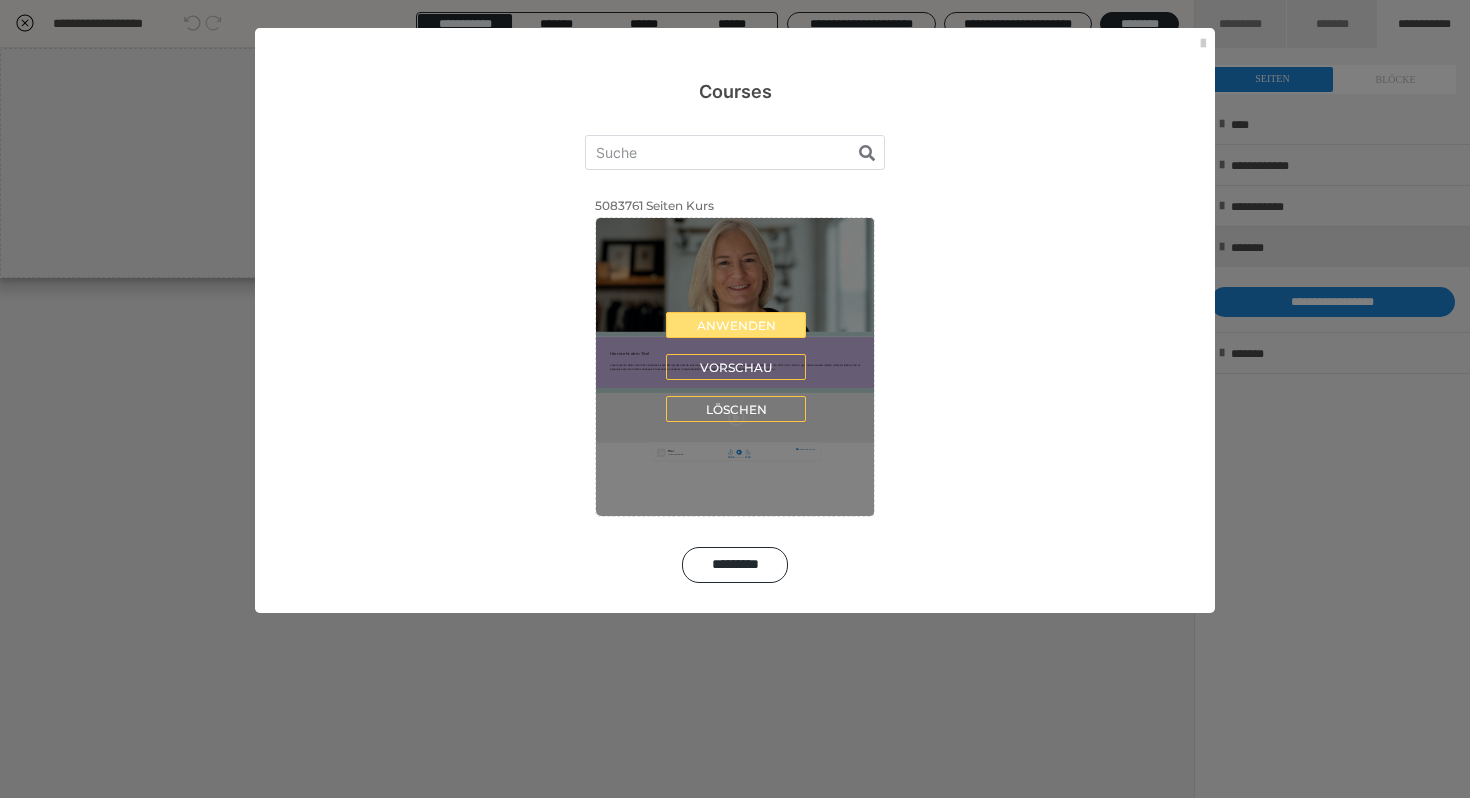 click on "Anwenden" at bounding box center (736, 325) 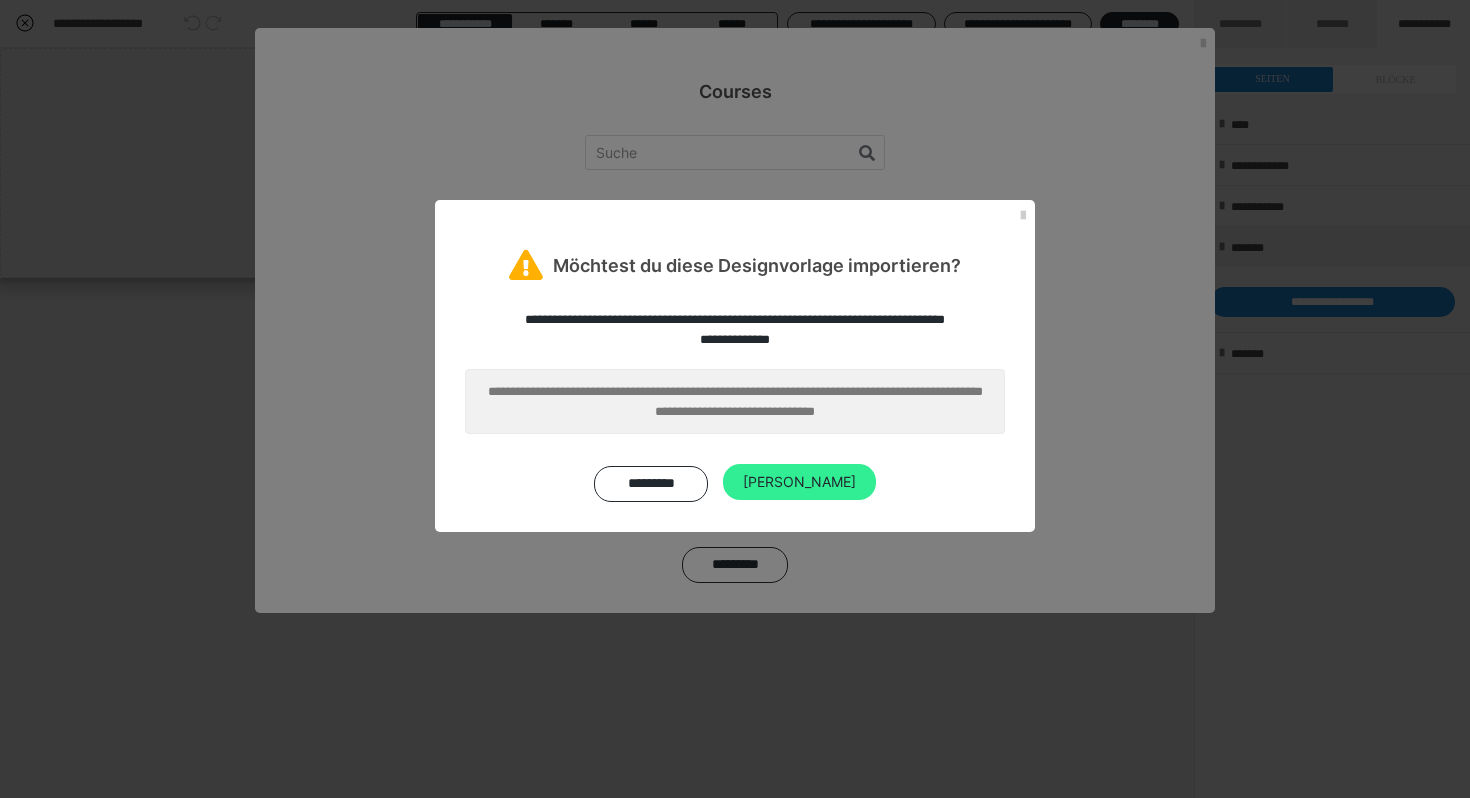 click on "[PERSON_NAME]" at bounding box center [799, 482] 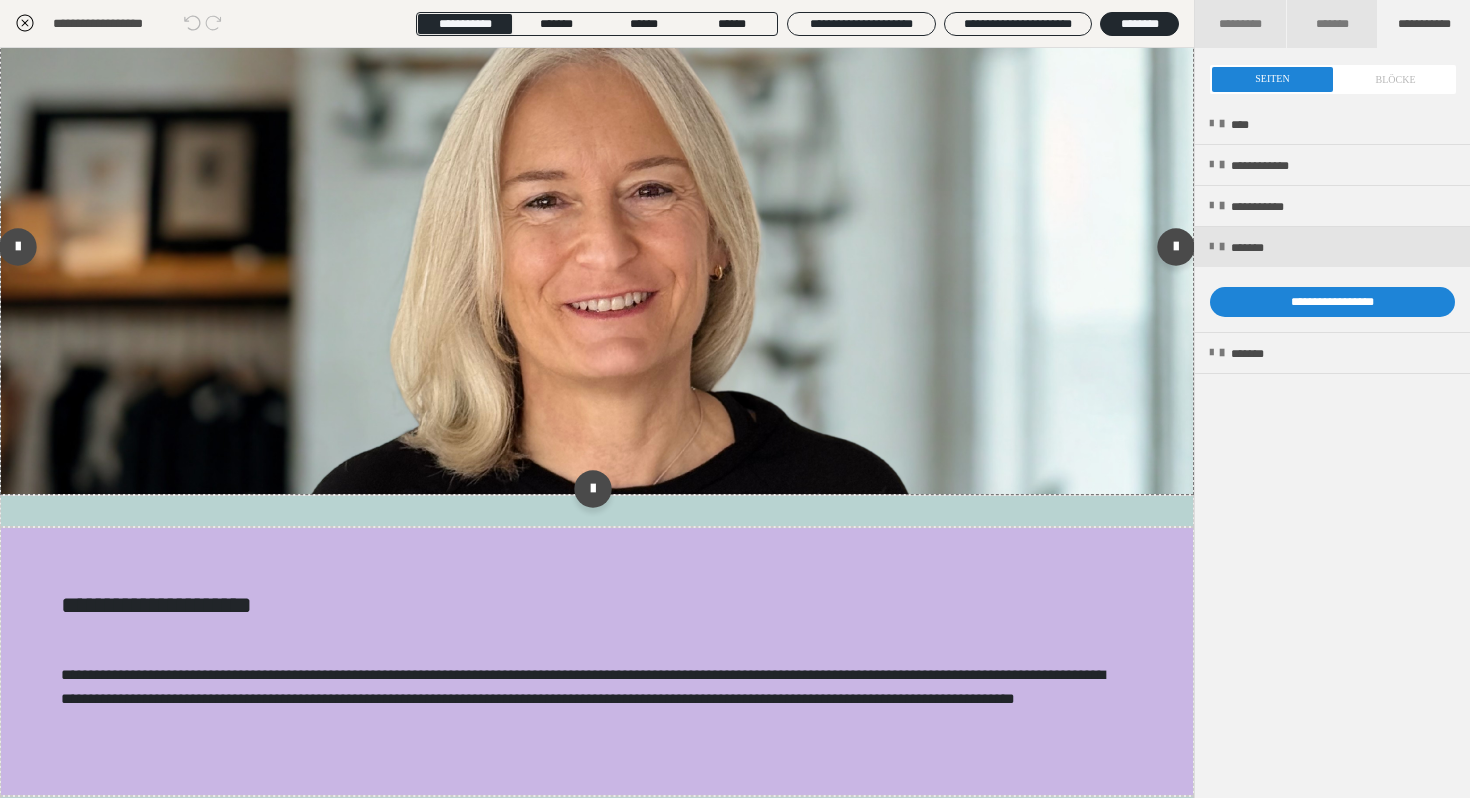 scroll, scrollTop: 0, scrollLeft: 0, axis: both 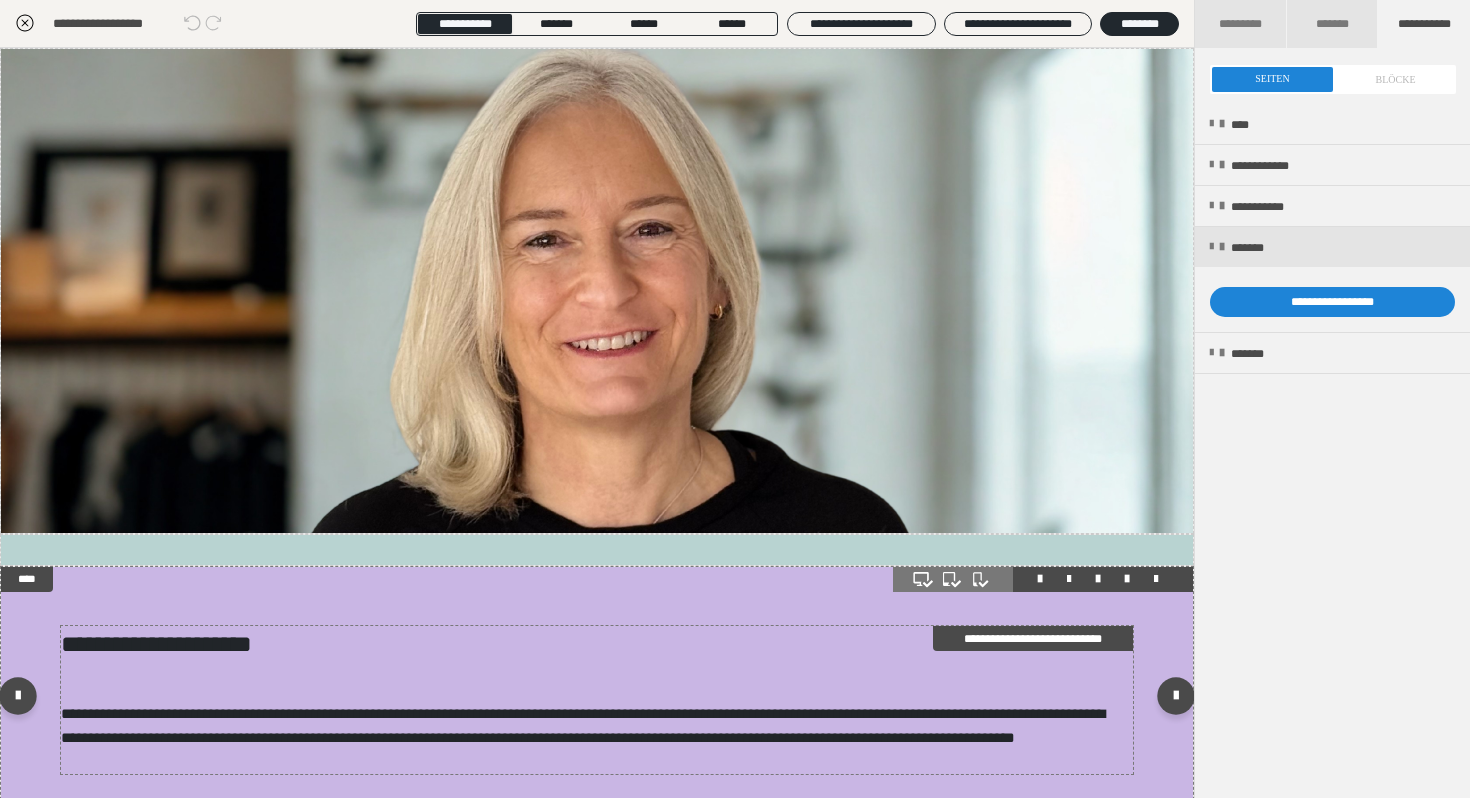 click on "**********" at bounding box center (597, 644) 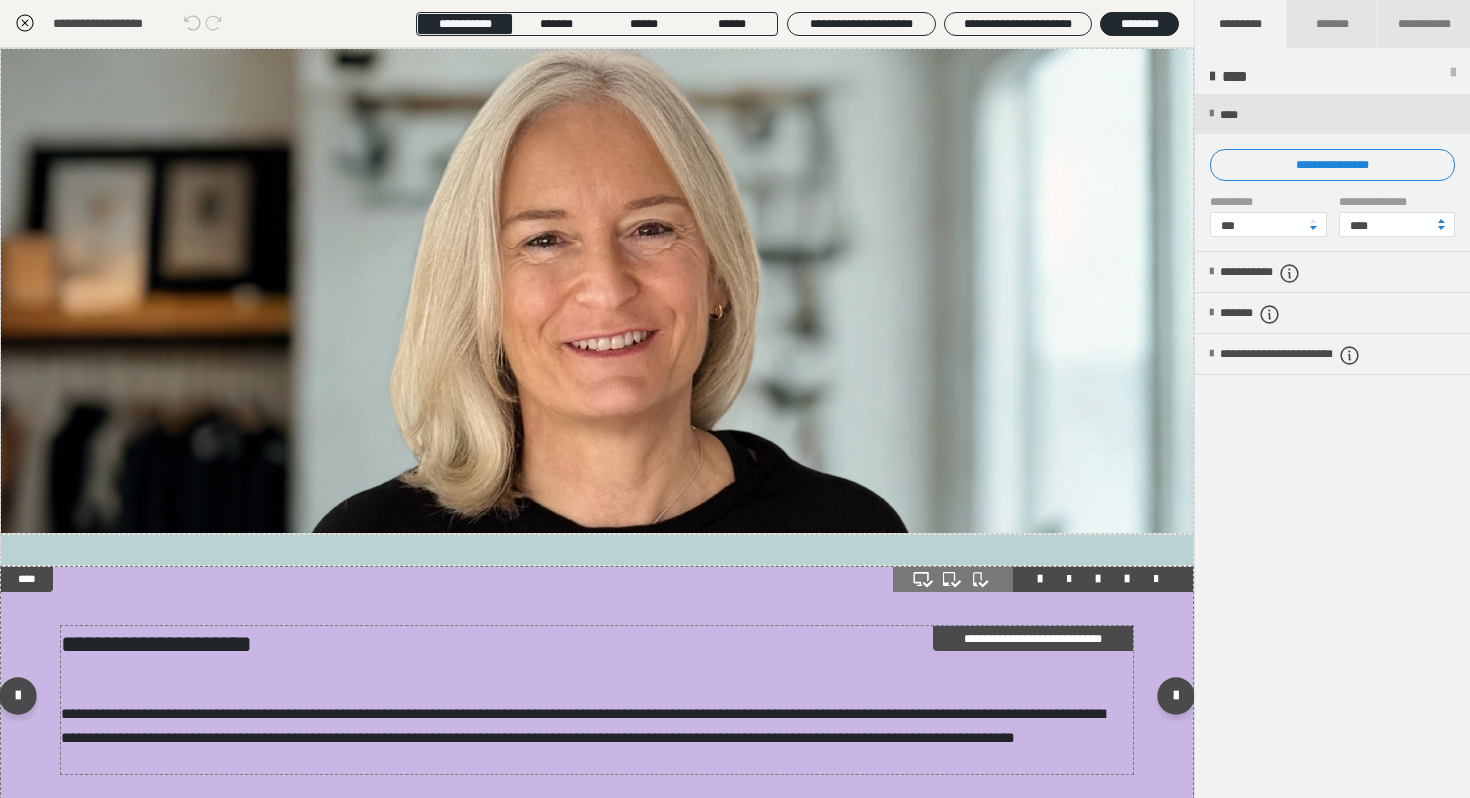 click on "**********" at bounding box center (597, 644) 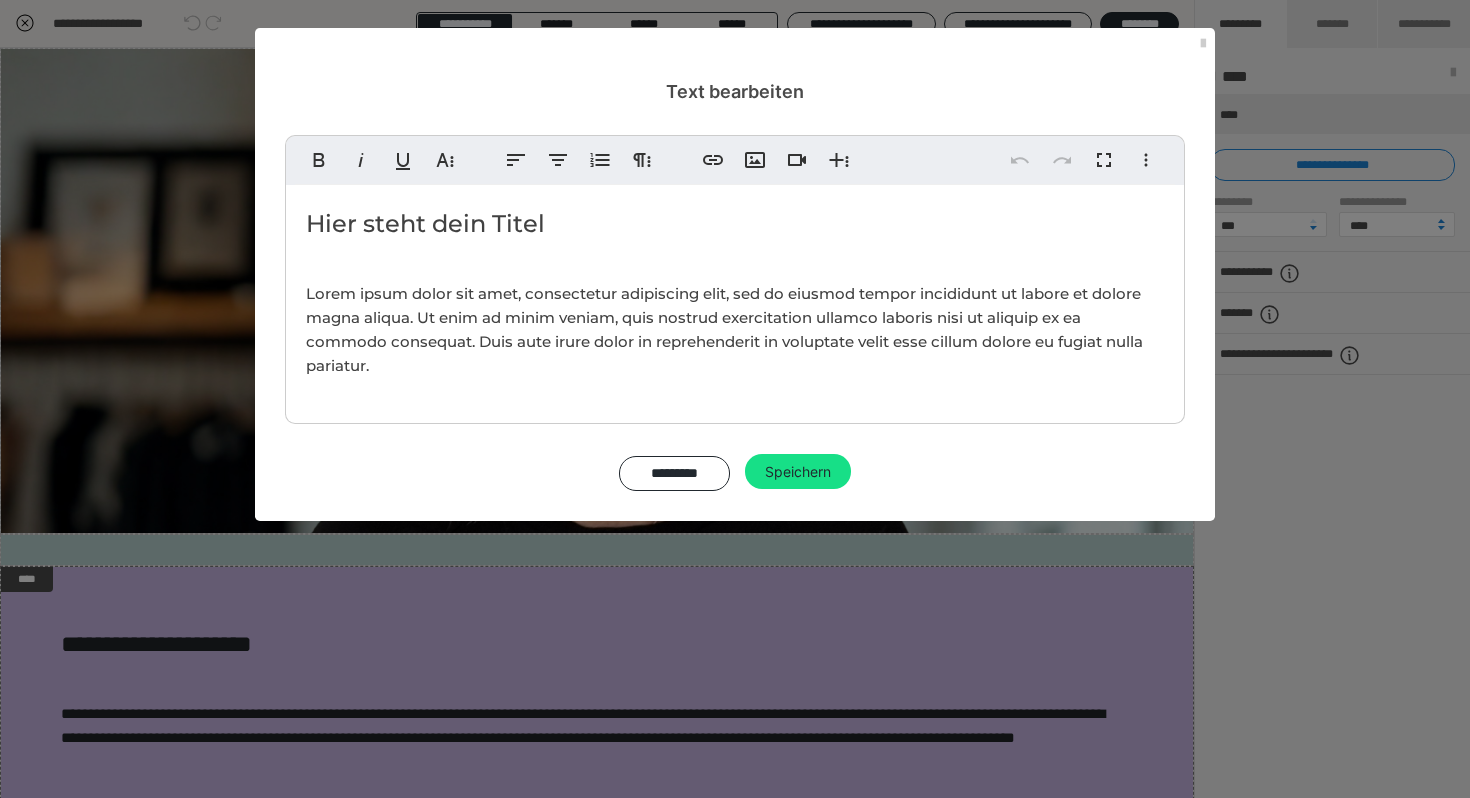 click on "Hier steht dein Titel" at bounding box center [735, 224] 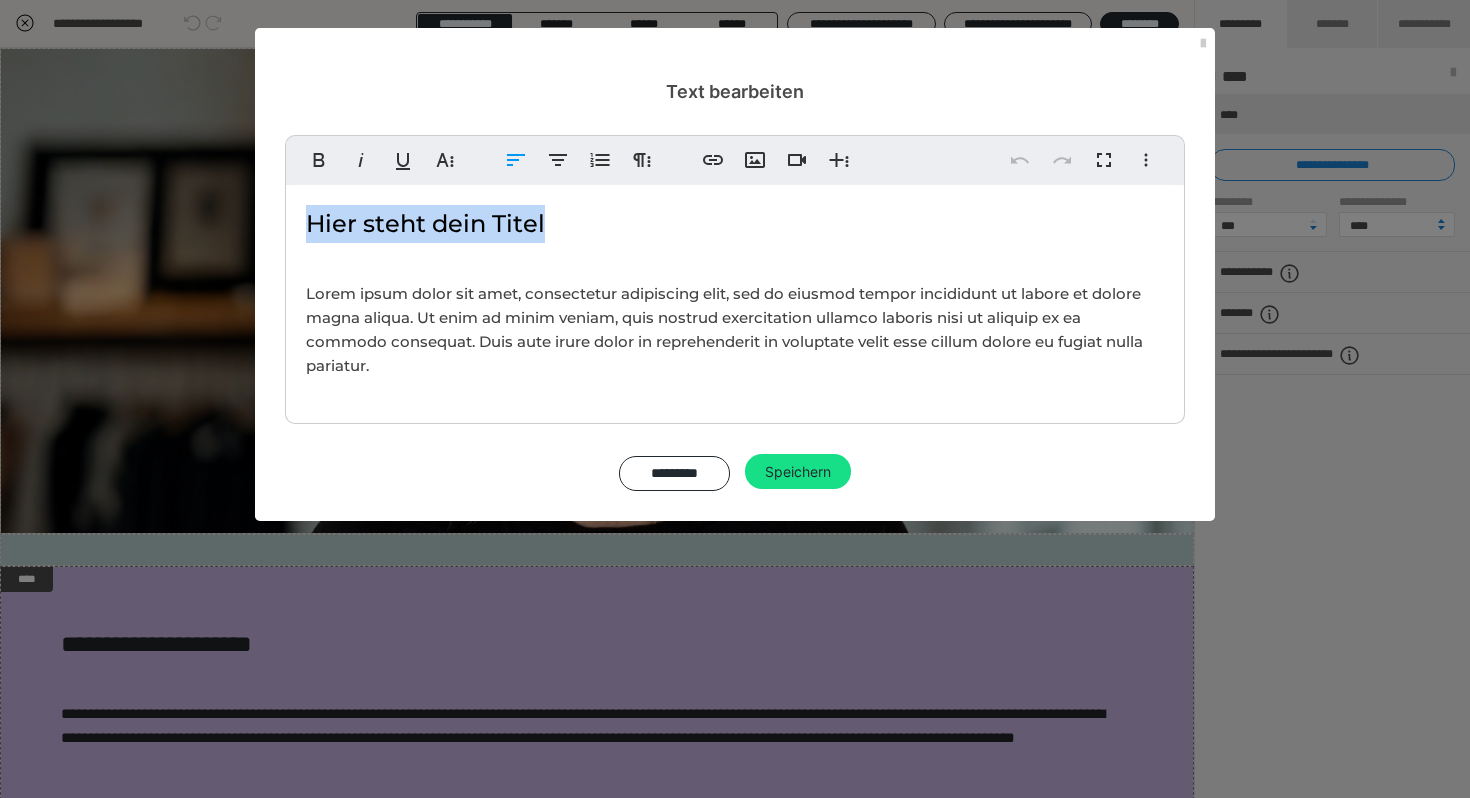 drag, startPoint x: 560, startPoint y: 215, endPoint x: 300, endPoint y: 225, distance: 260.19223 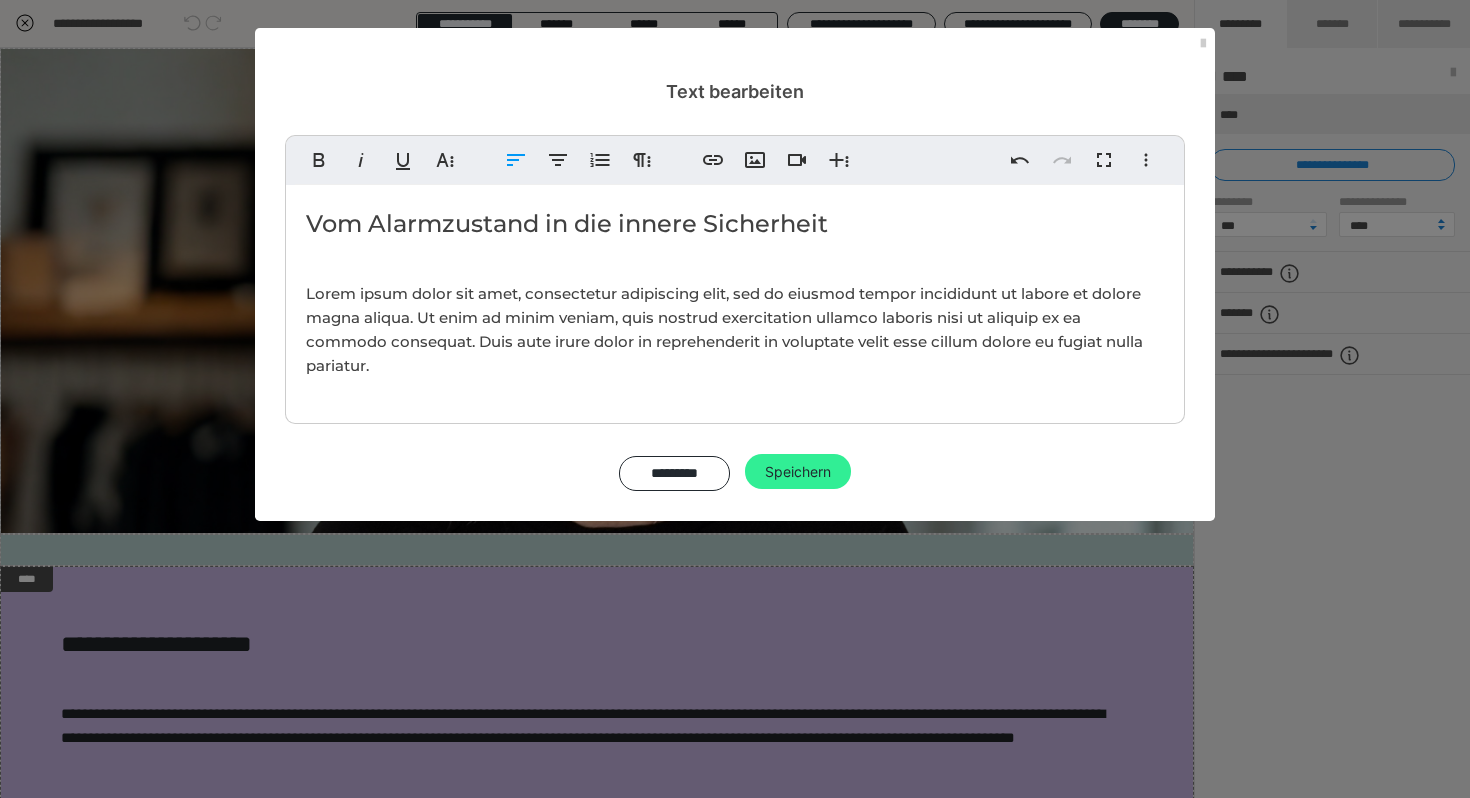 click on "Speichern" at bounding box center [798, 472] 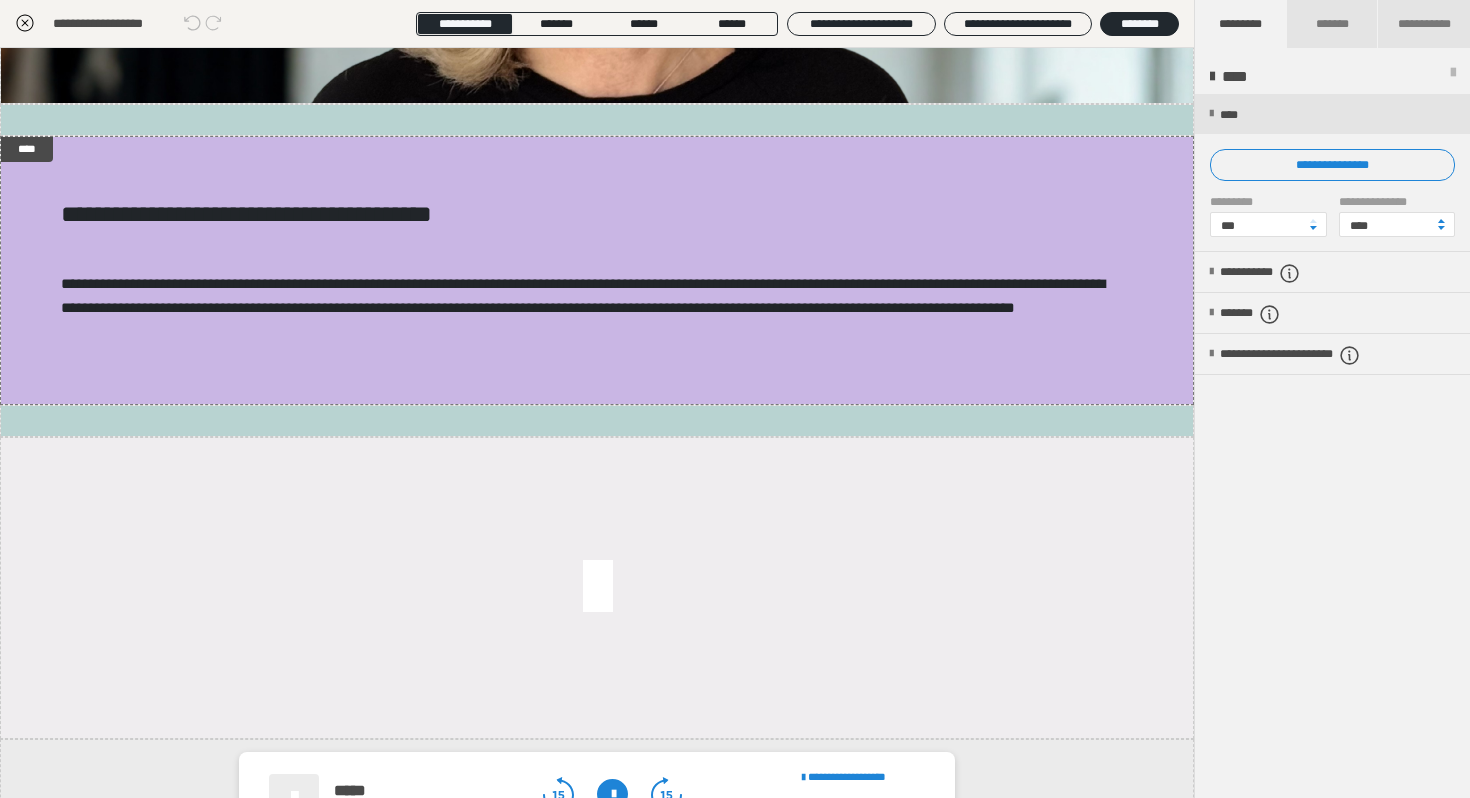 scroll, scrollTop: 576, scrollLeft: 0, axis: vertical 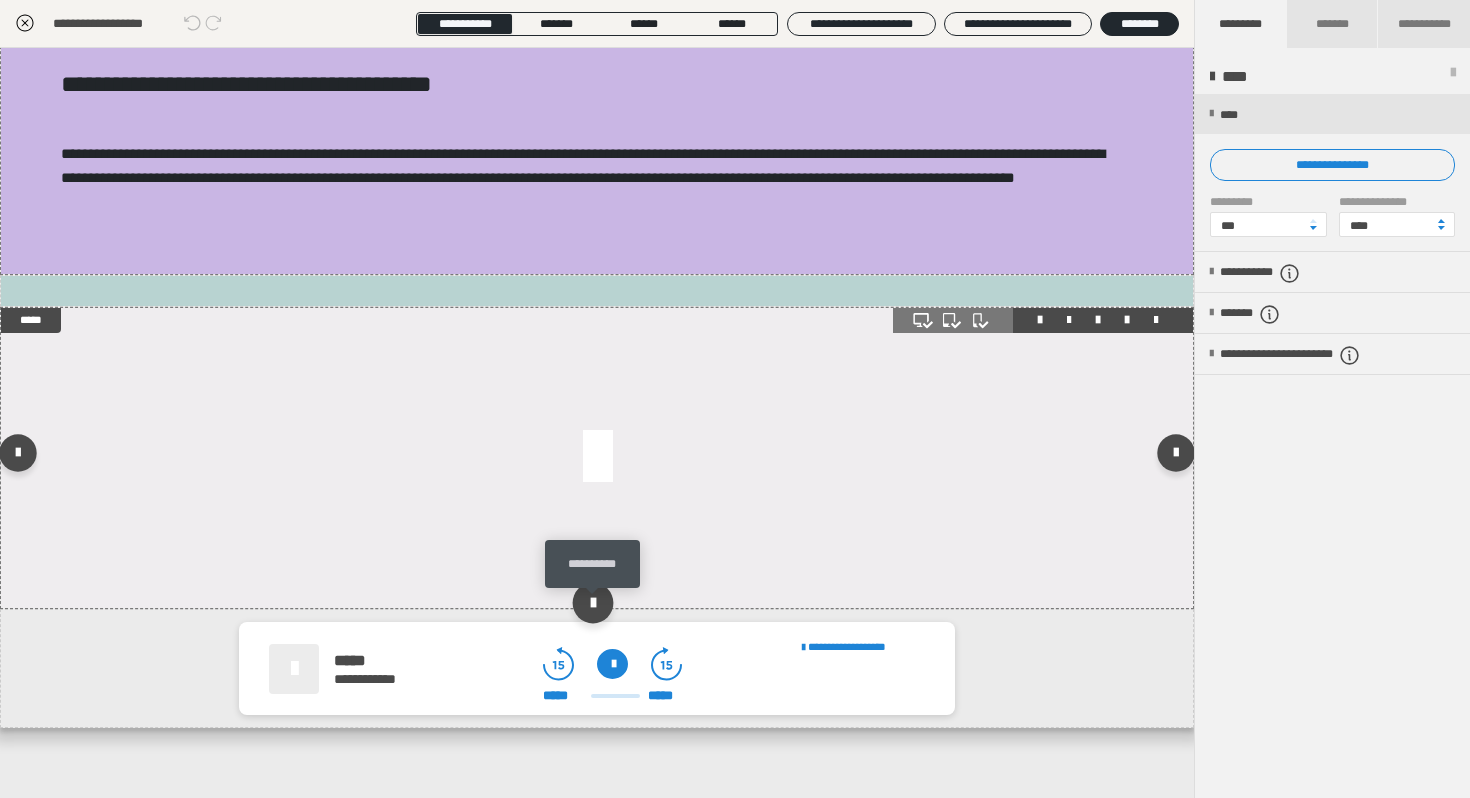 click at bounding box center (592, 603) 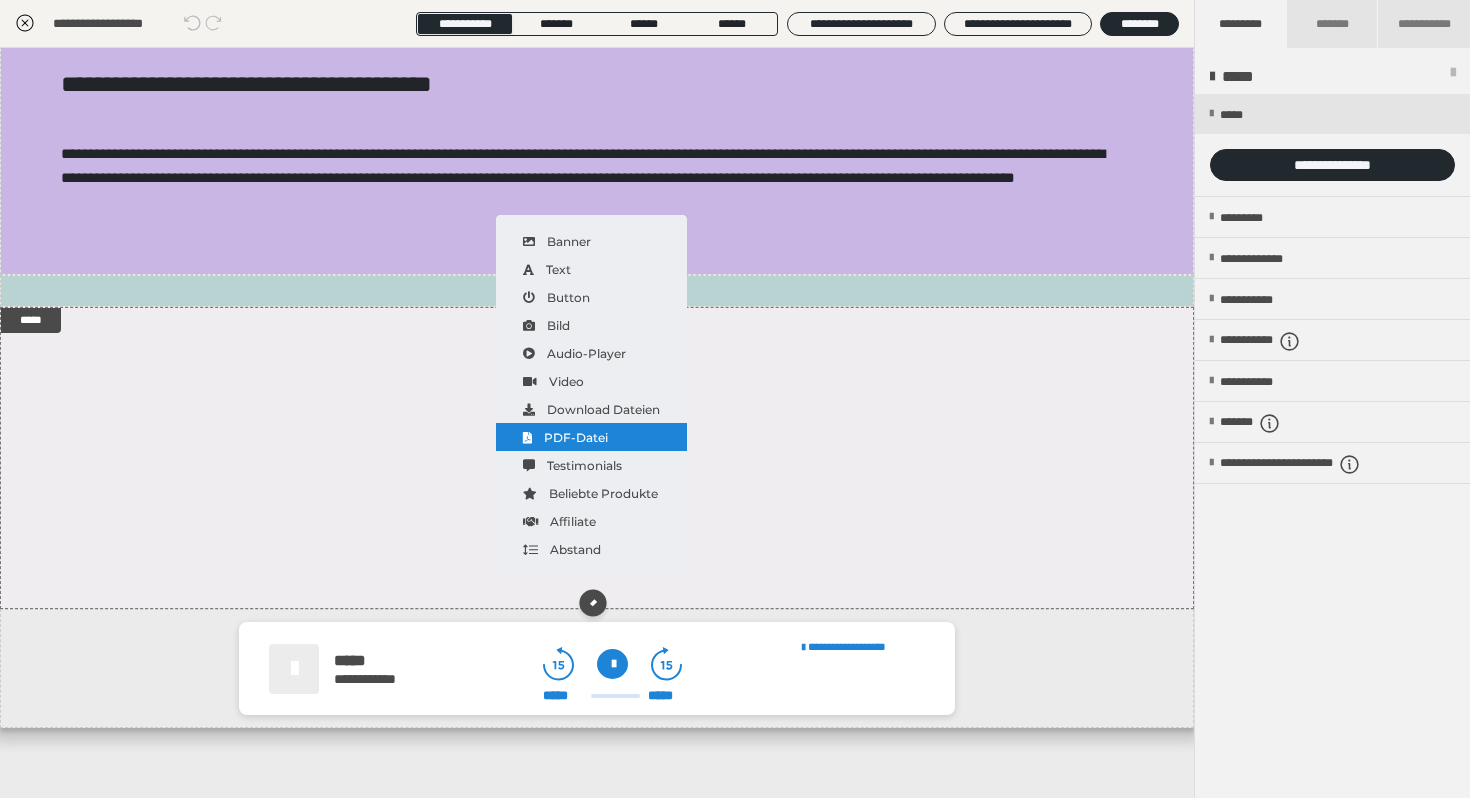 click on "PDF-Datei" at bounding box center [591, 437] 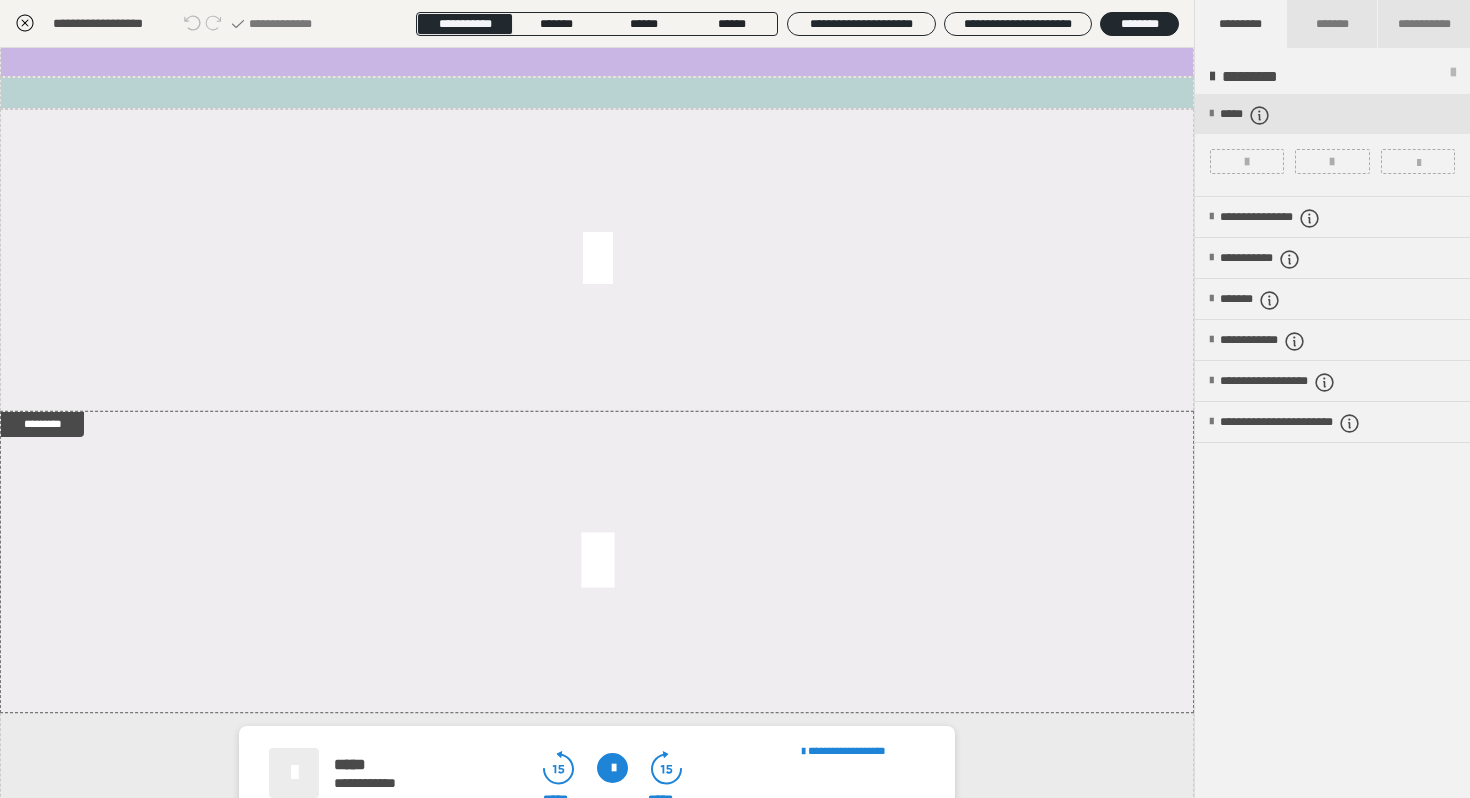 scroll, scrollTop: 878, scrollLeft: 0, axis: vertical 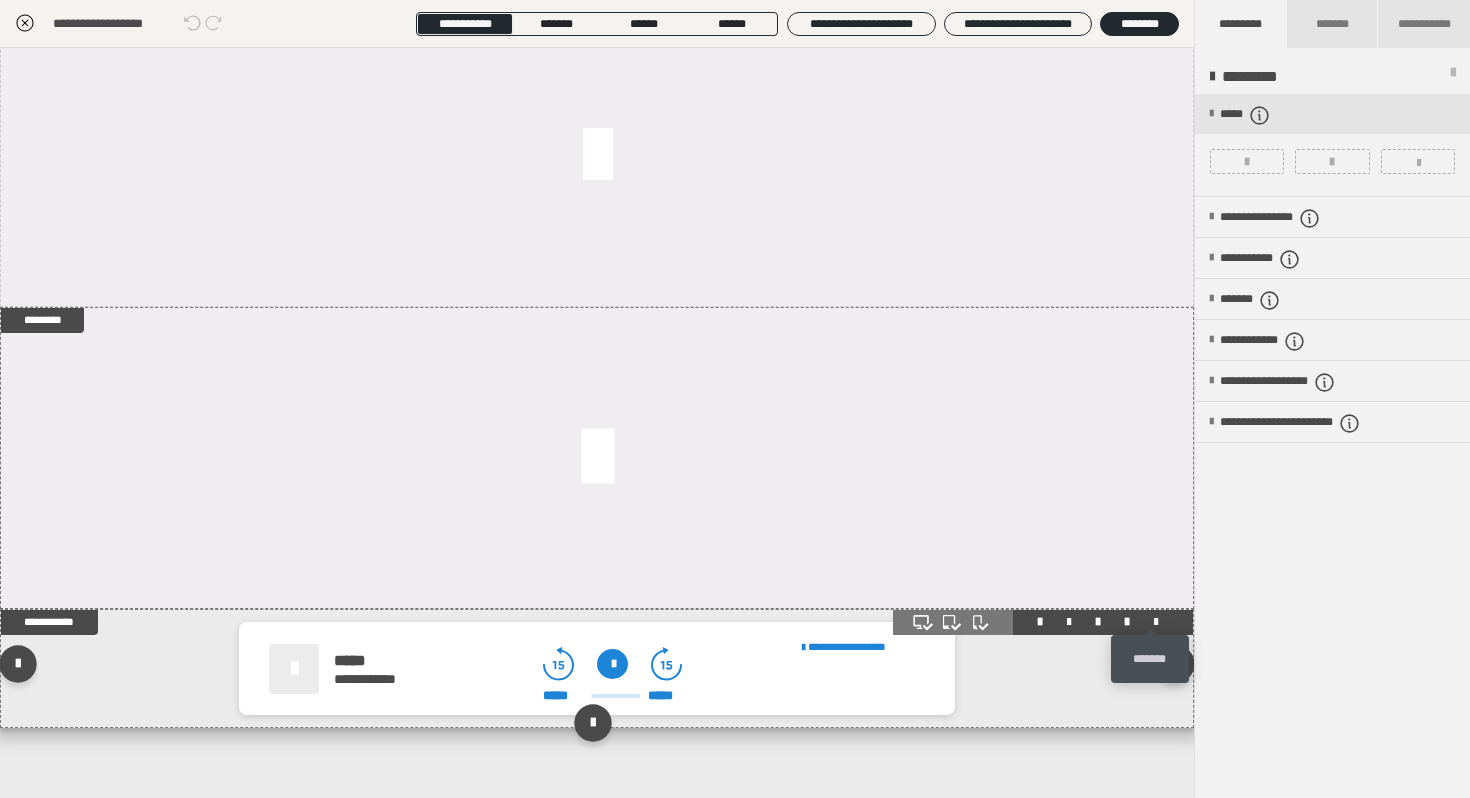 click at bounding box center (1156, 622) 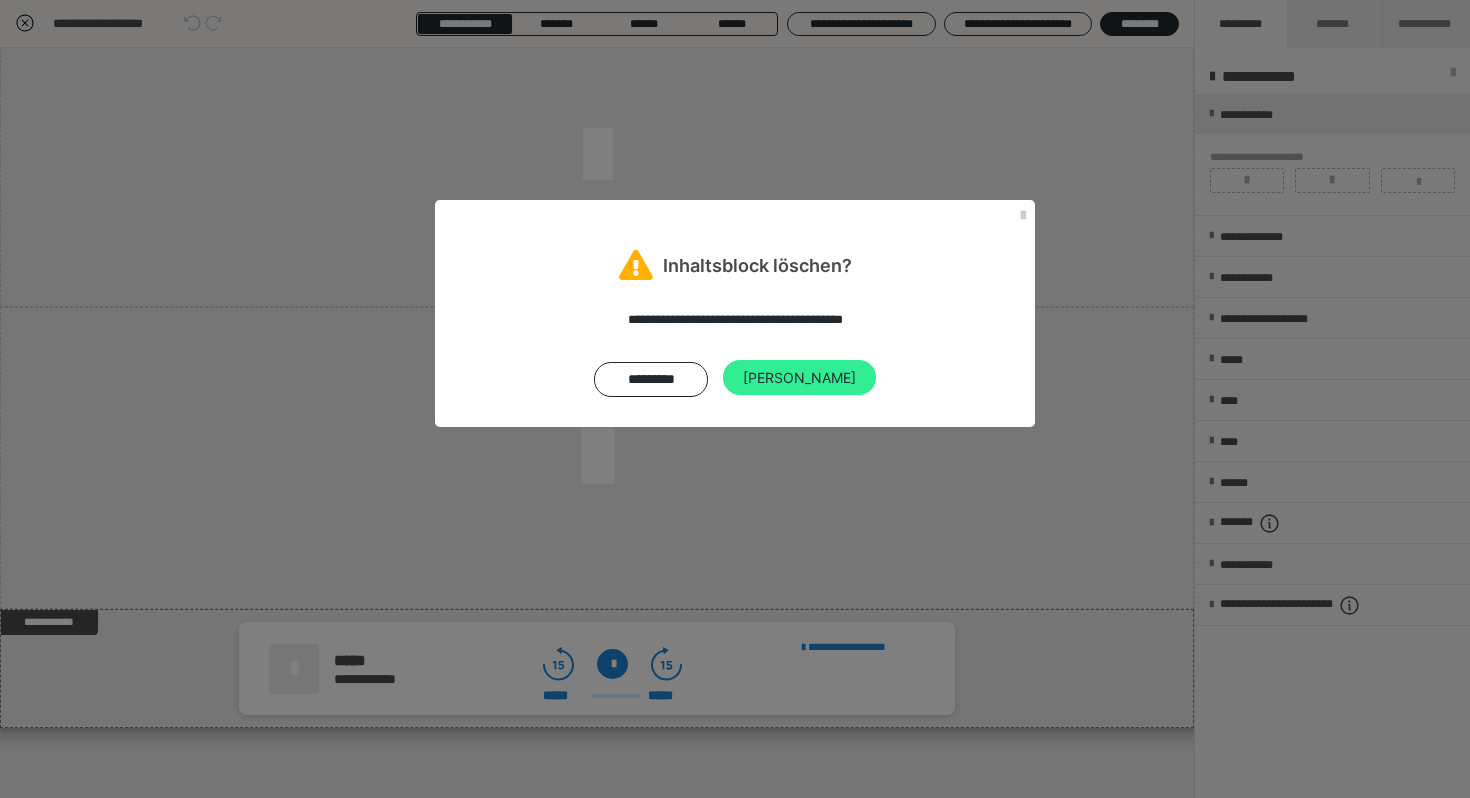 click on "[PERSON_NAME]" at bounding box center [799, 378] 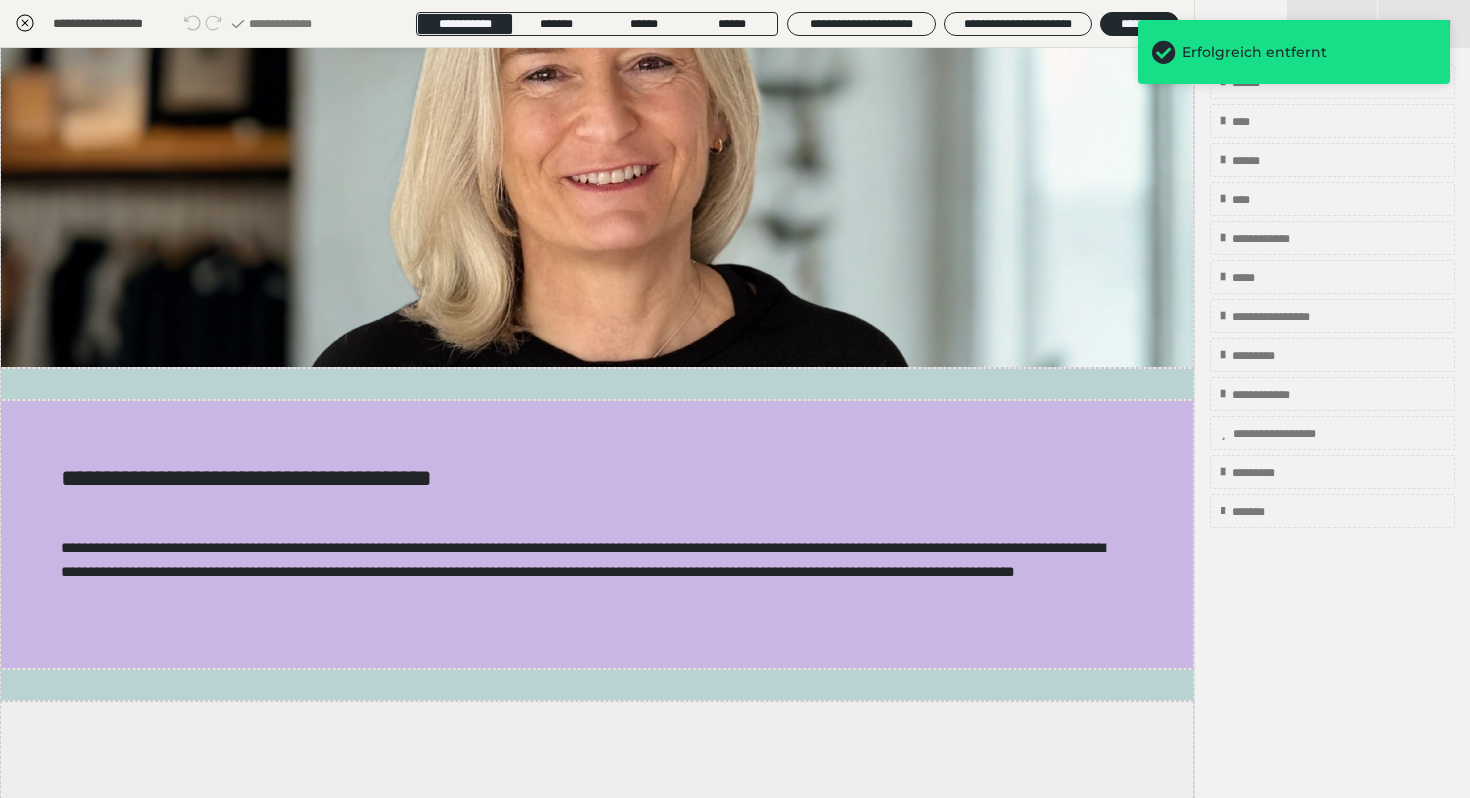 scroll, scrollTop: 0, scrollLeft: 0, axis: both 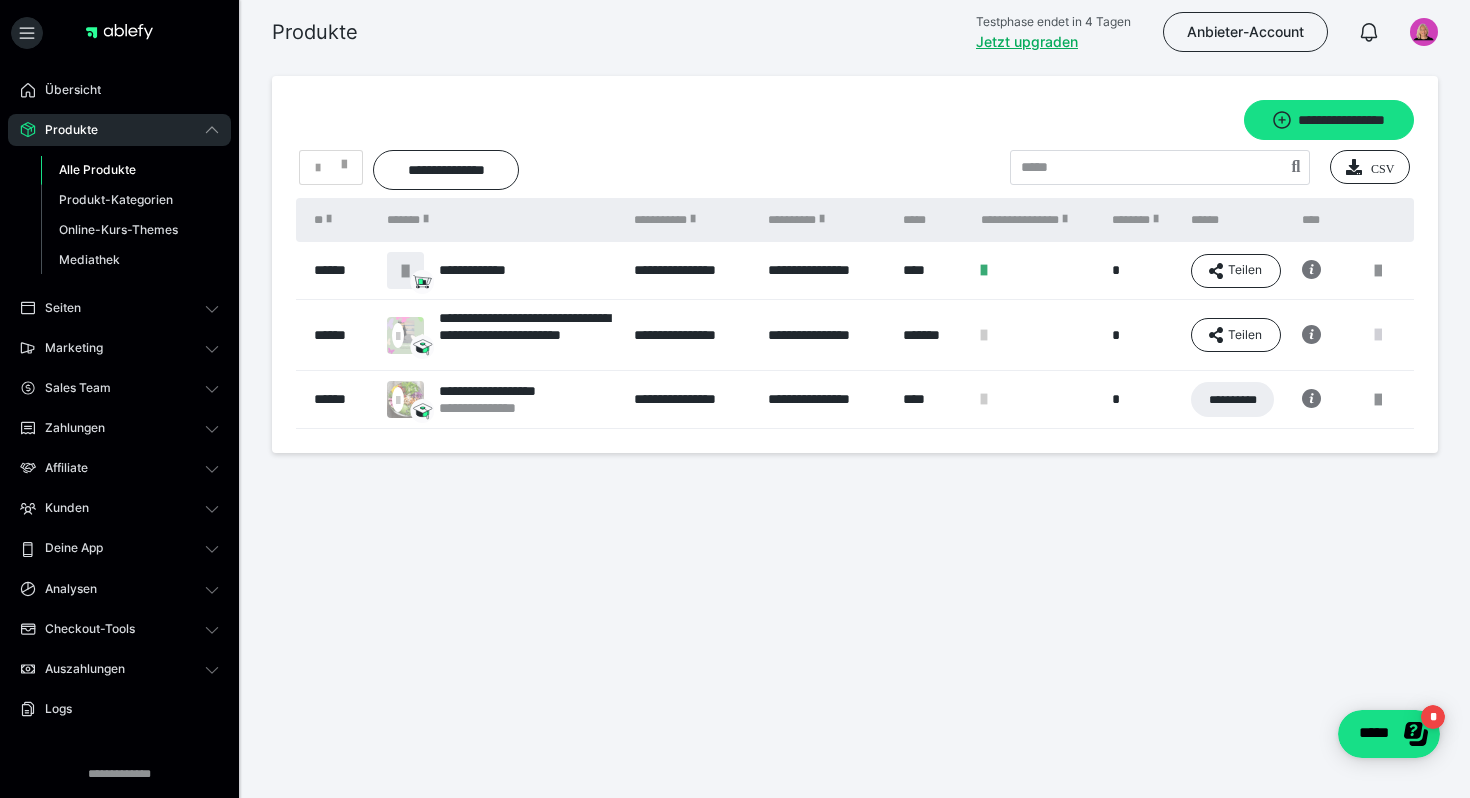 click at bounding box center [1378, 335] 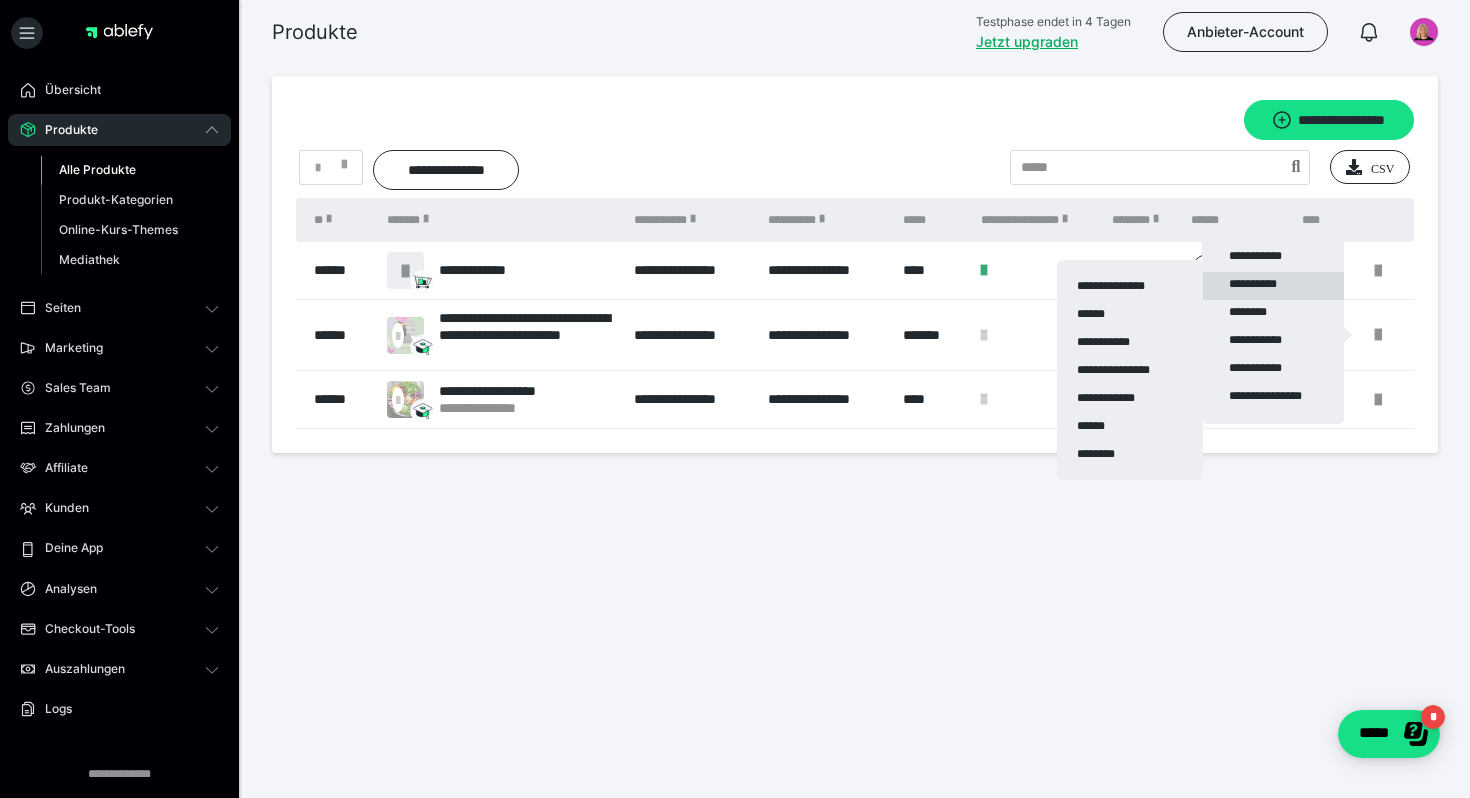 click on "**********" at bounding box center [1273, 286] 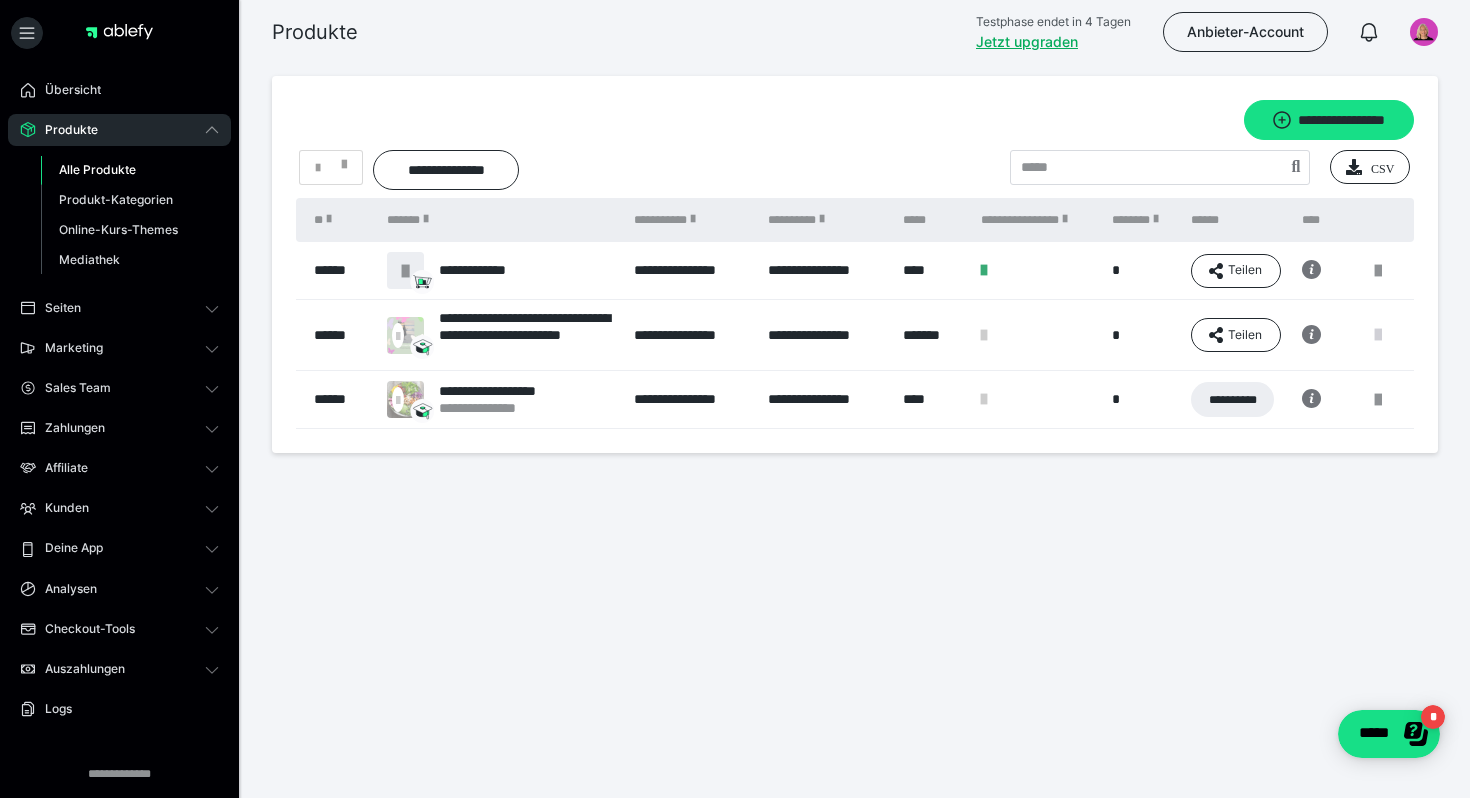 click at bounding box center (1378, 335) 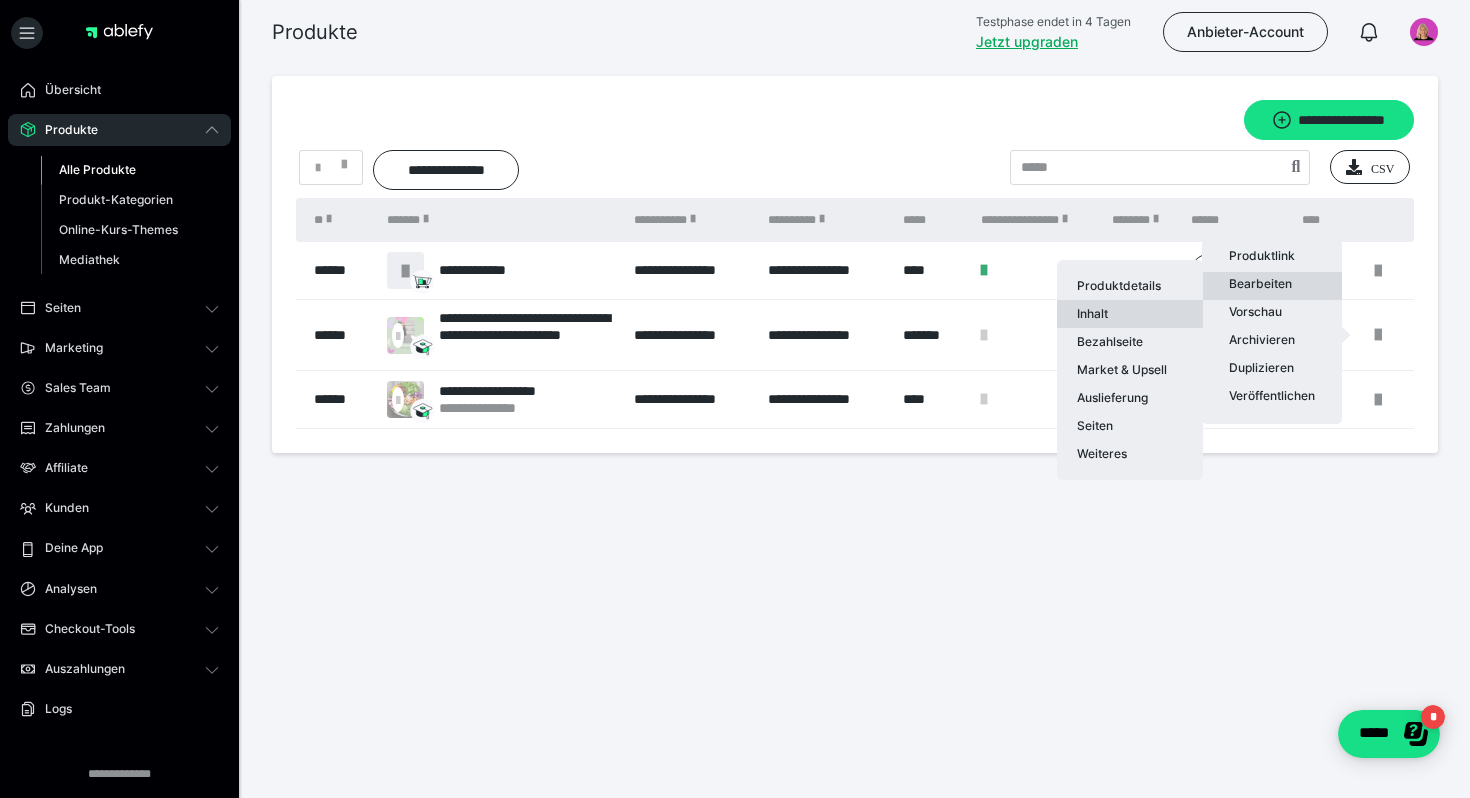 click on "Inhalt" at bounding box center [1130, 314] 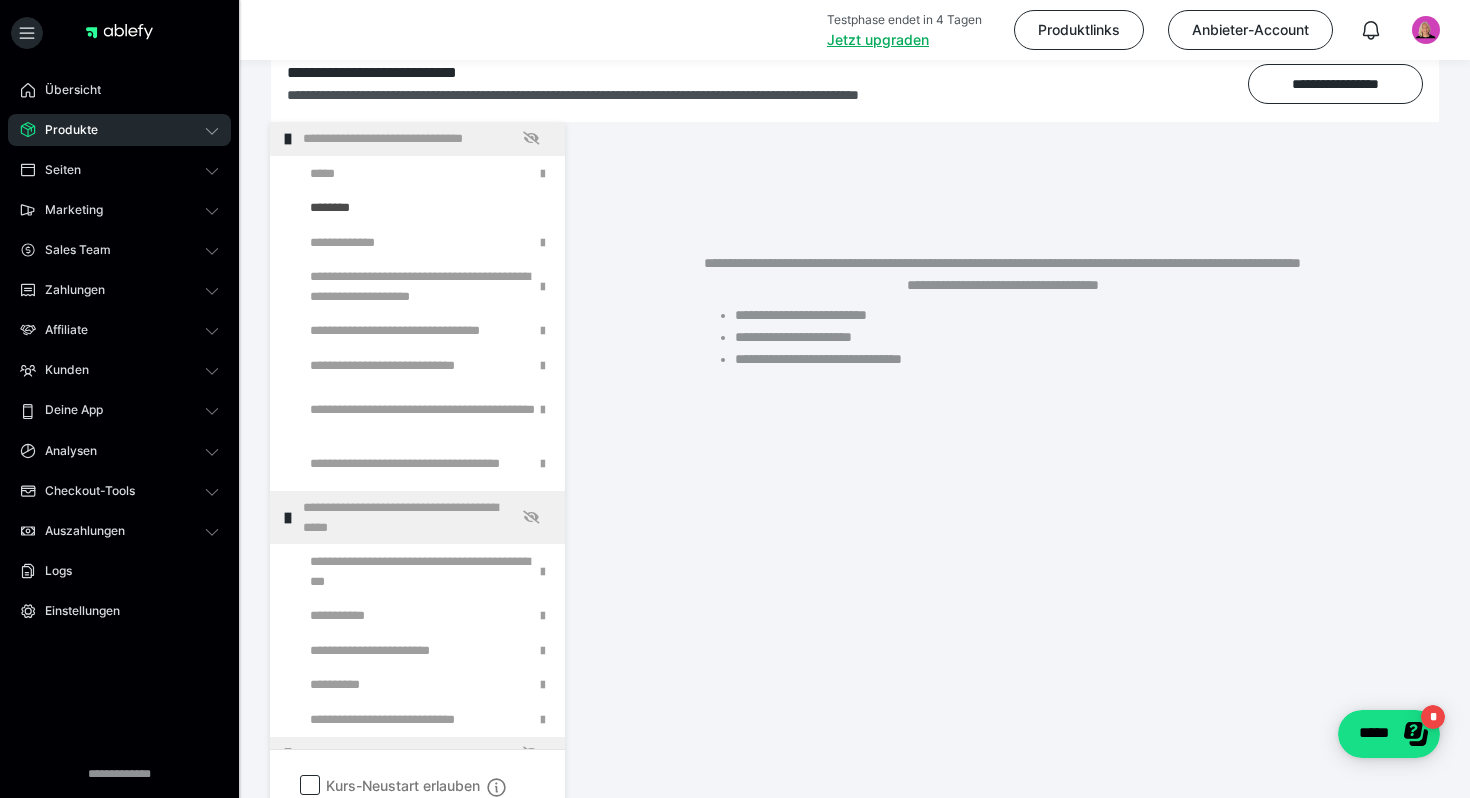 scroll, scrollTop: 332, scrollLeft: 0, axis: vertical 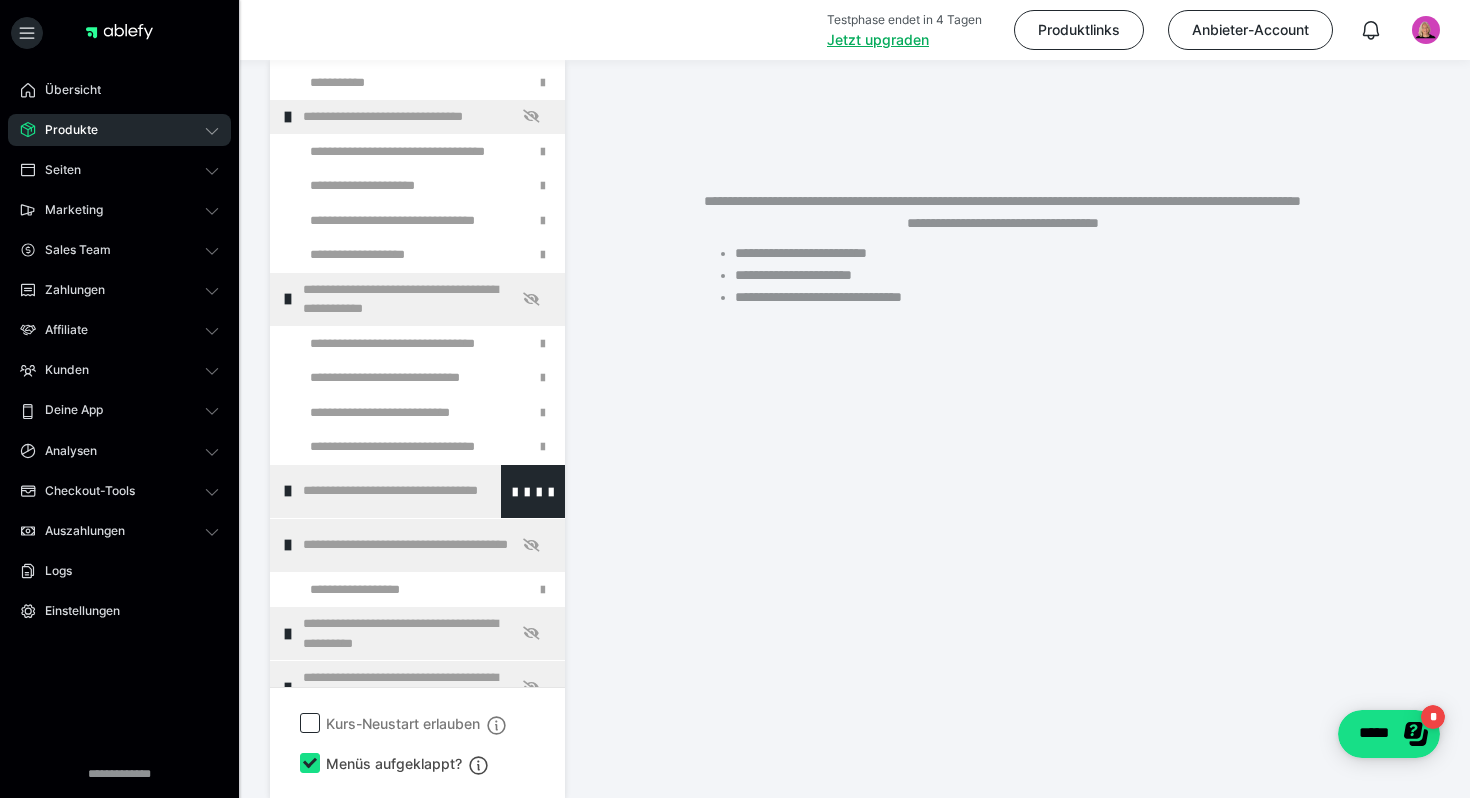 click at bounding box center (288, 491) 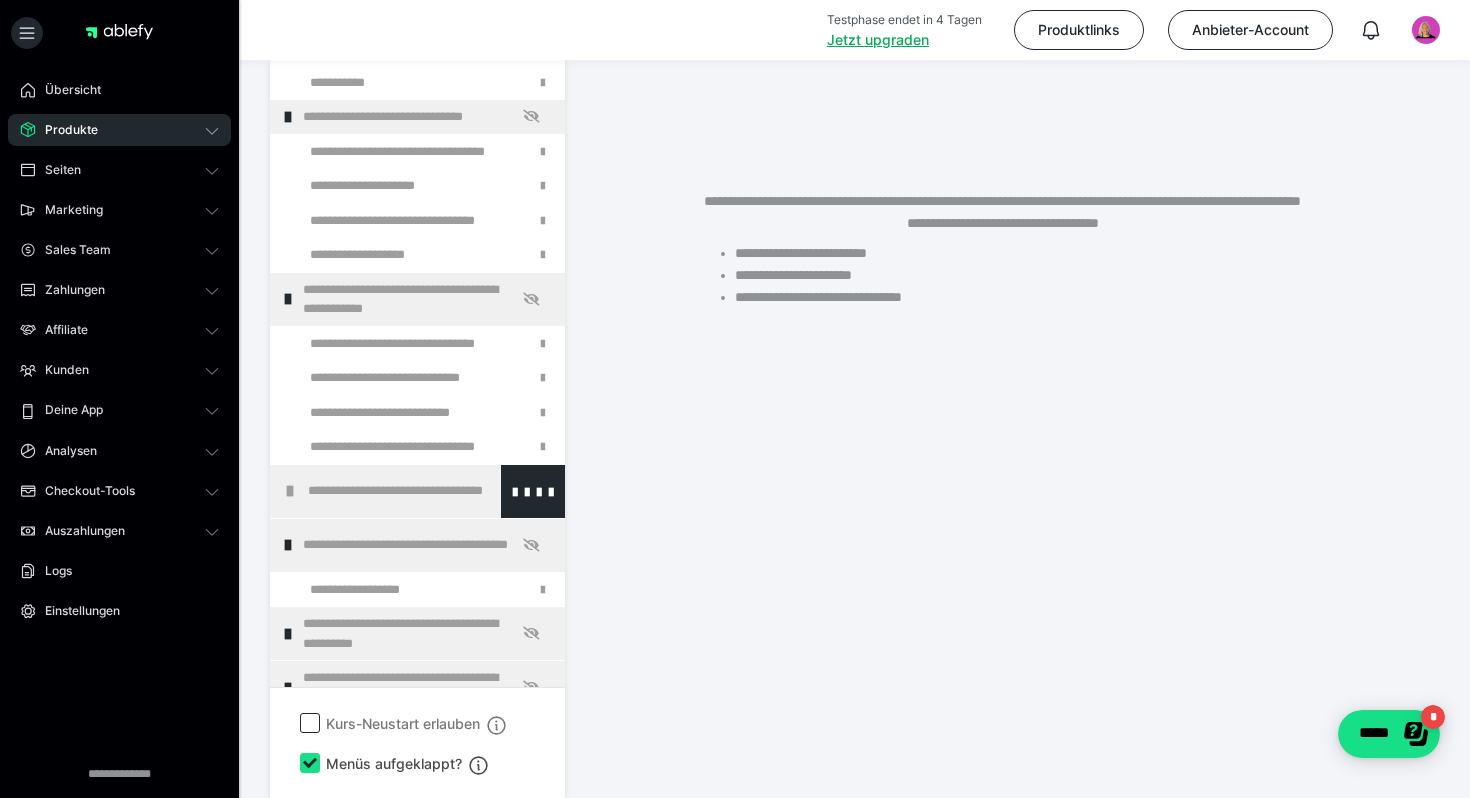 click at bounding box center [290, 491] 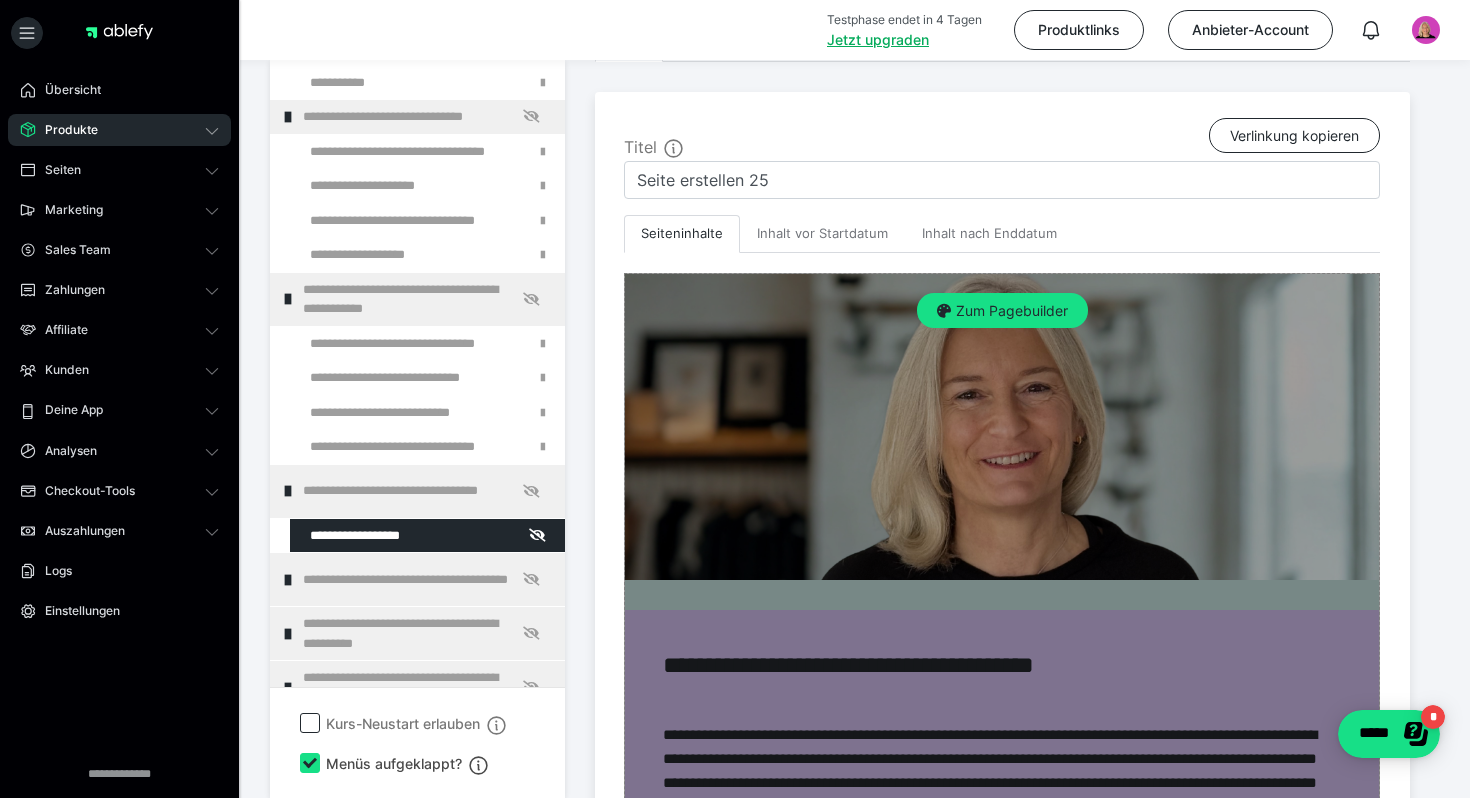 scroll, scrollTop: 396, scrollLeft: 0, axis: vertical 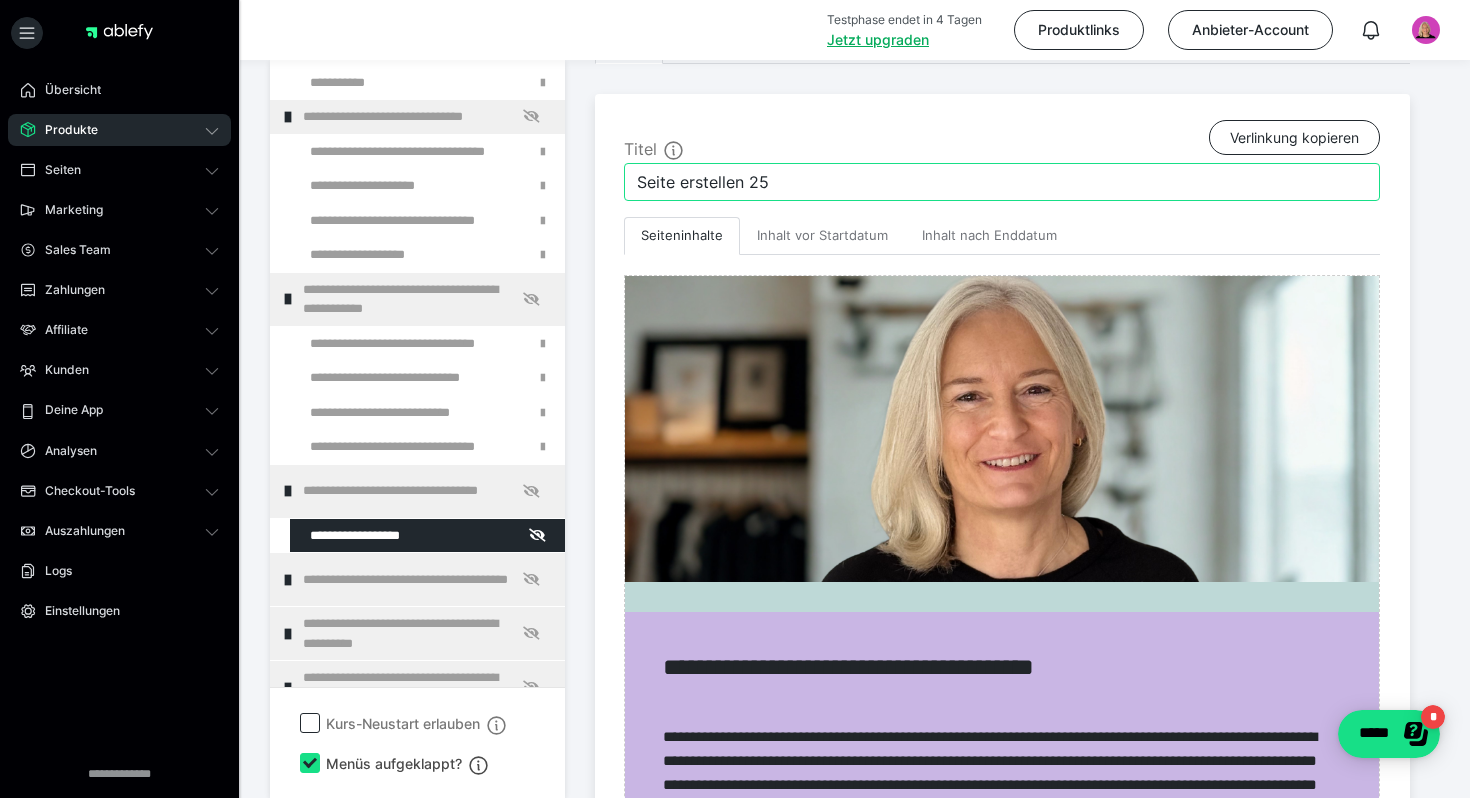 click on "Seite erstellen 25" at bounding box center (1002, 182) 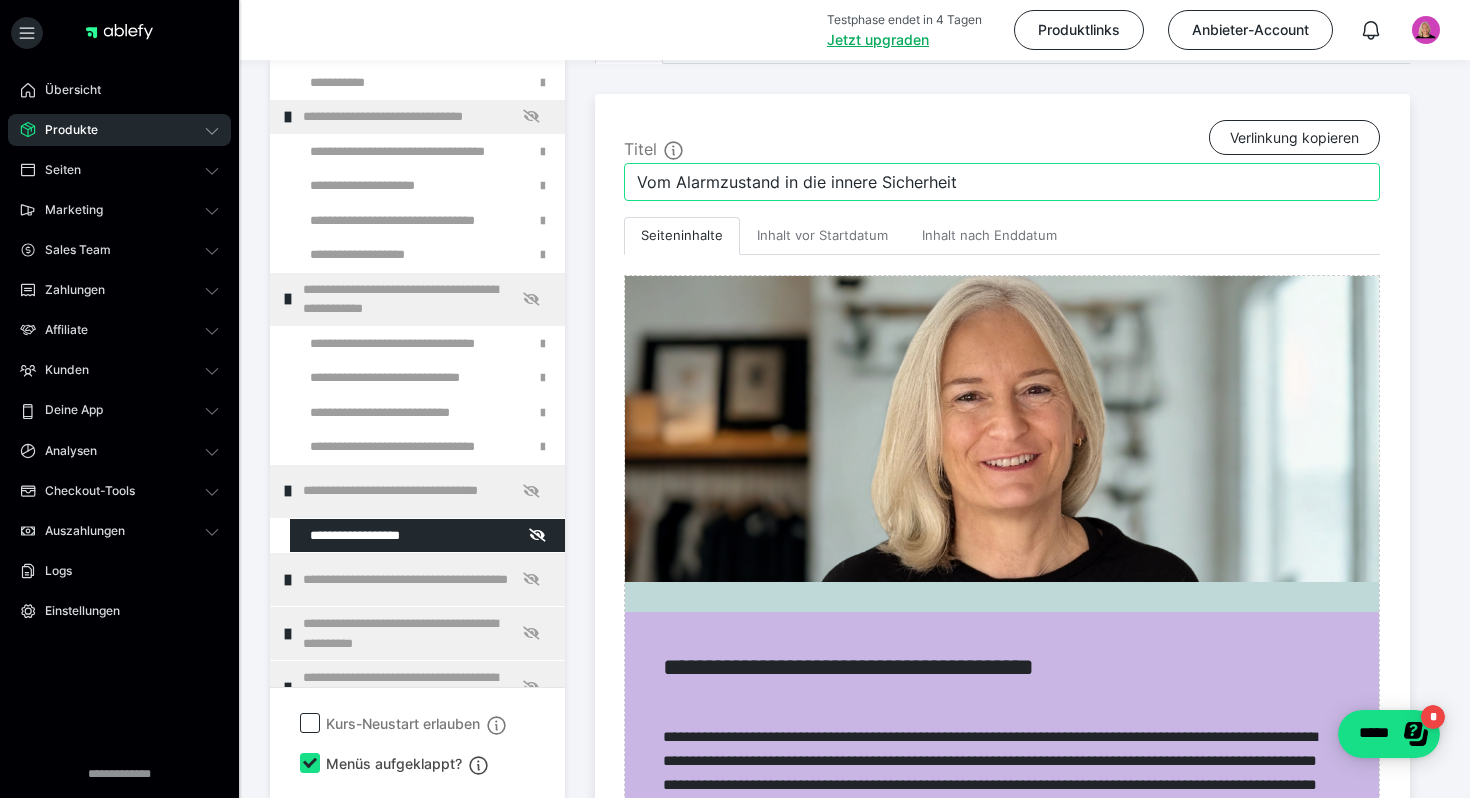 type on "Vom Alarmzustand in die innere Sicherheit" 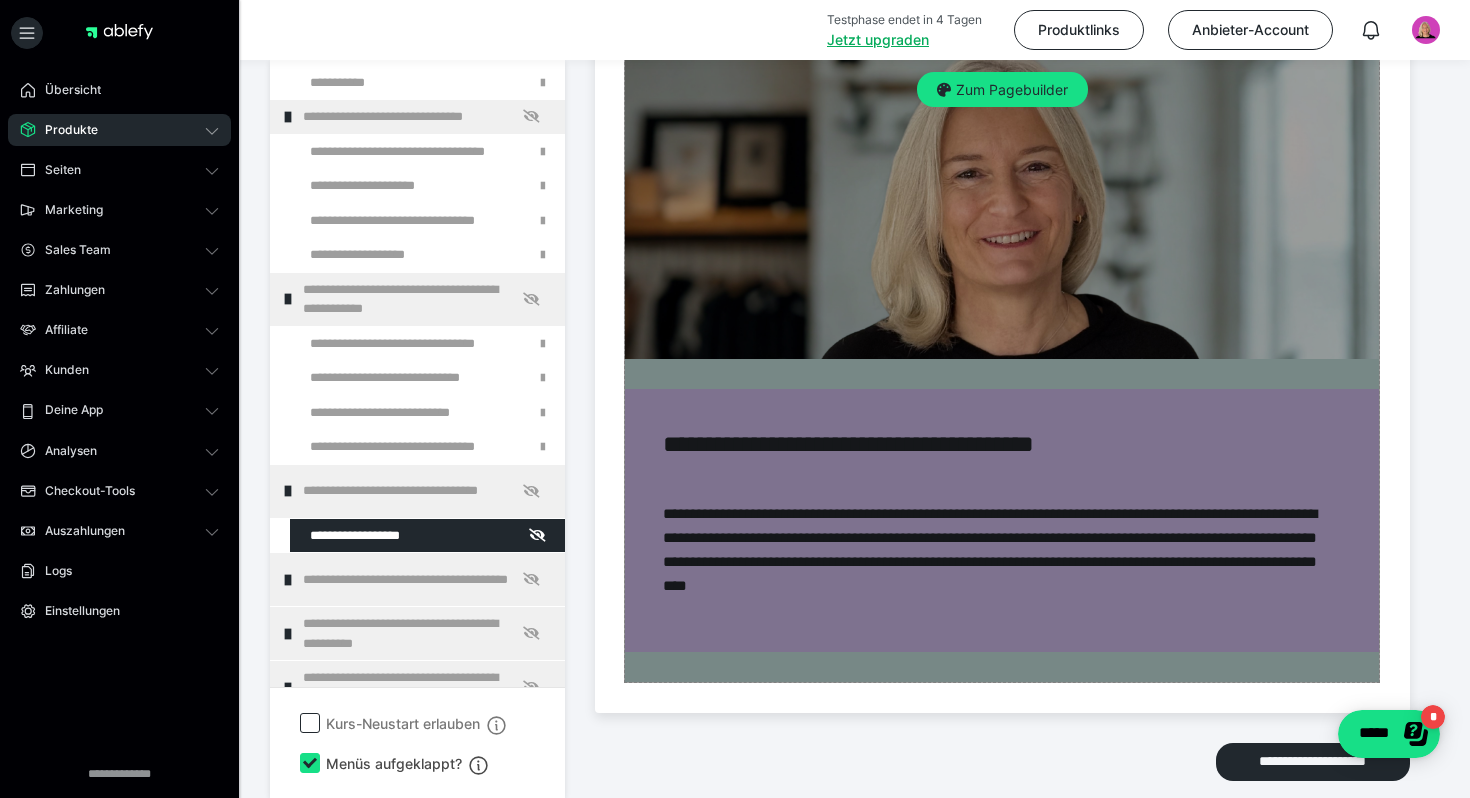 scroll, scrollTop: 701, scrollLeft: 0, axis: vertical 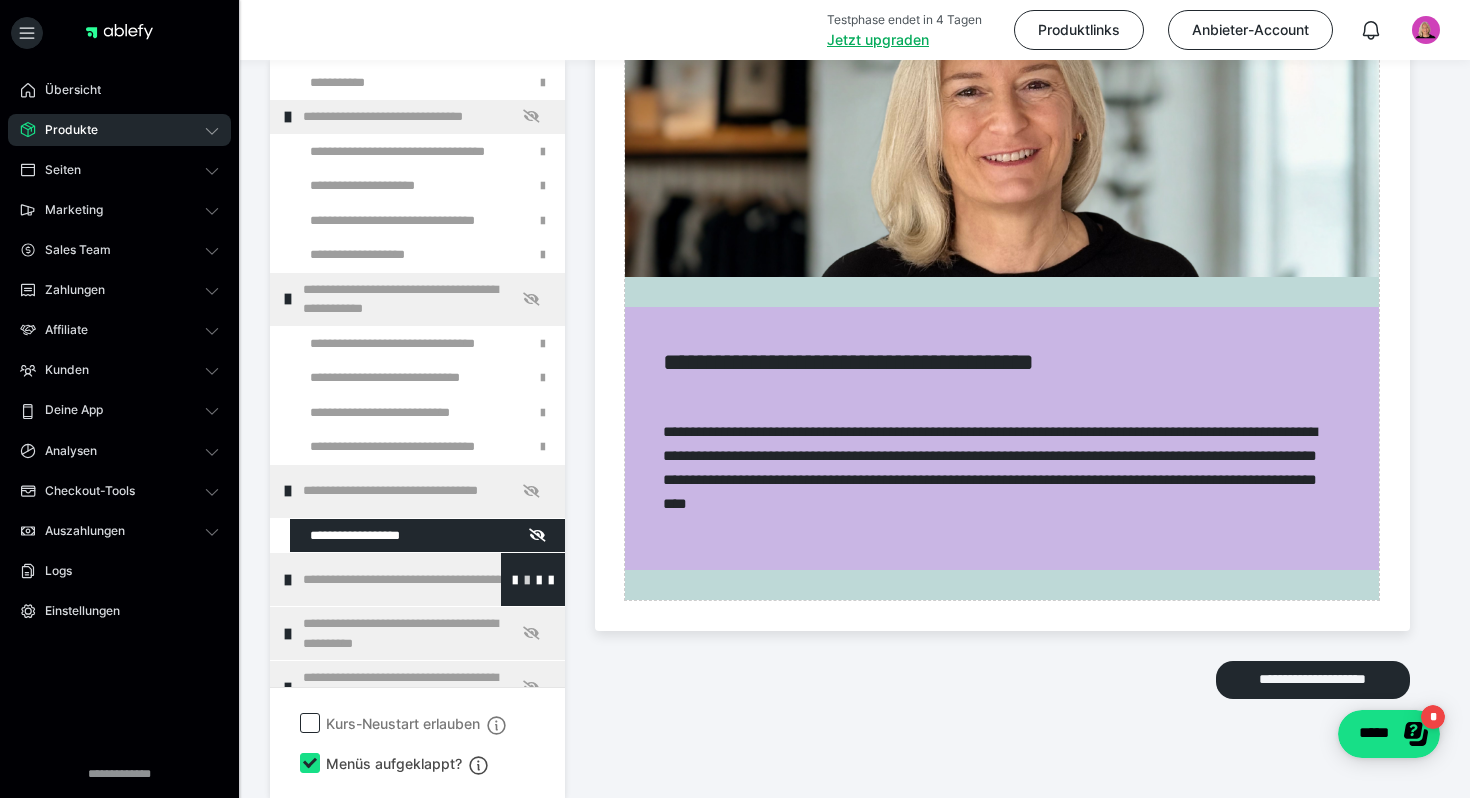 click at bounding box center [527, 579] 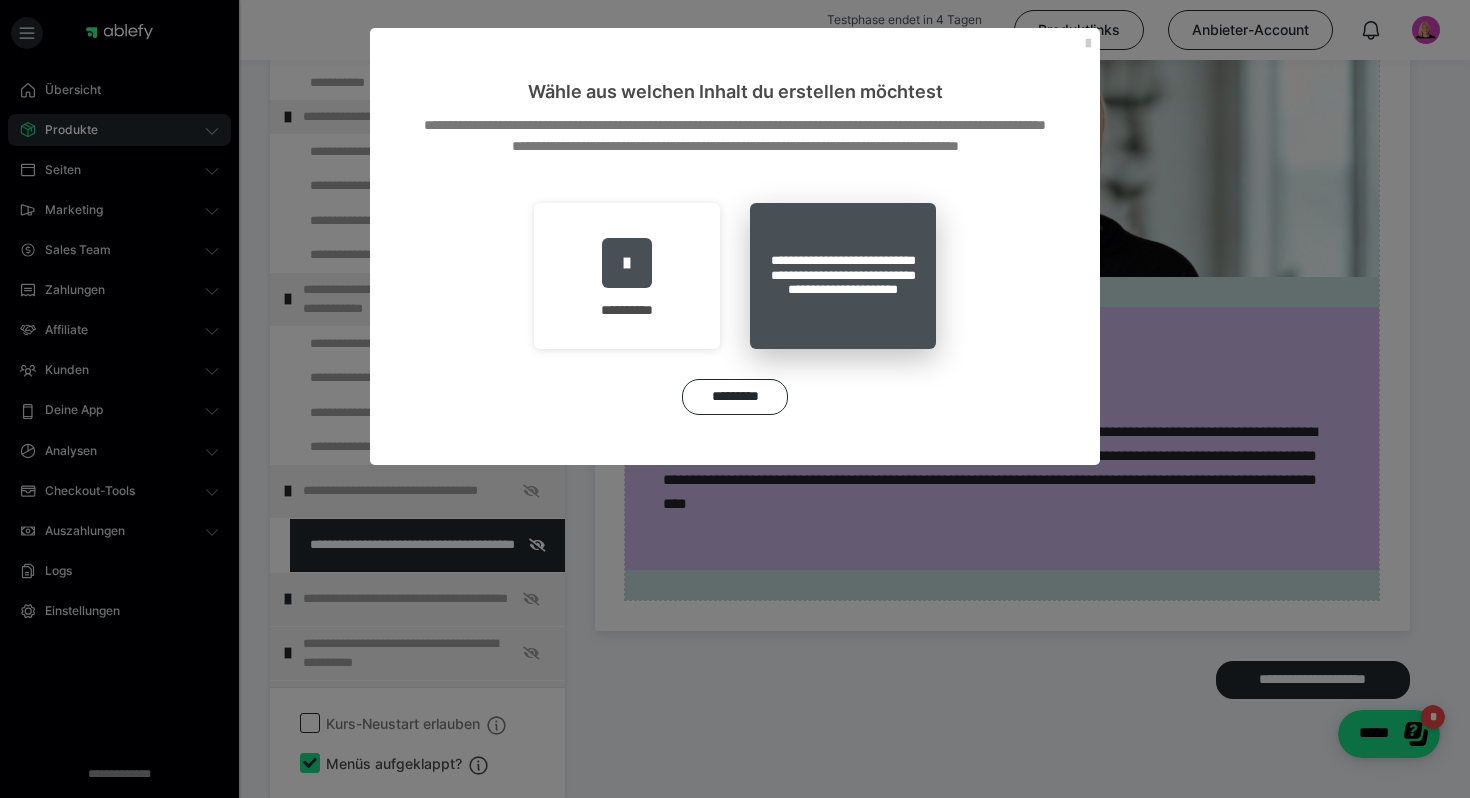 click on "**********" at bounding box center [843, 276] 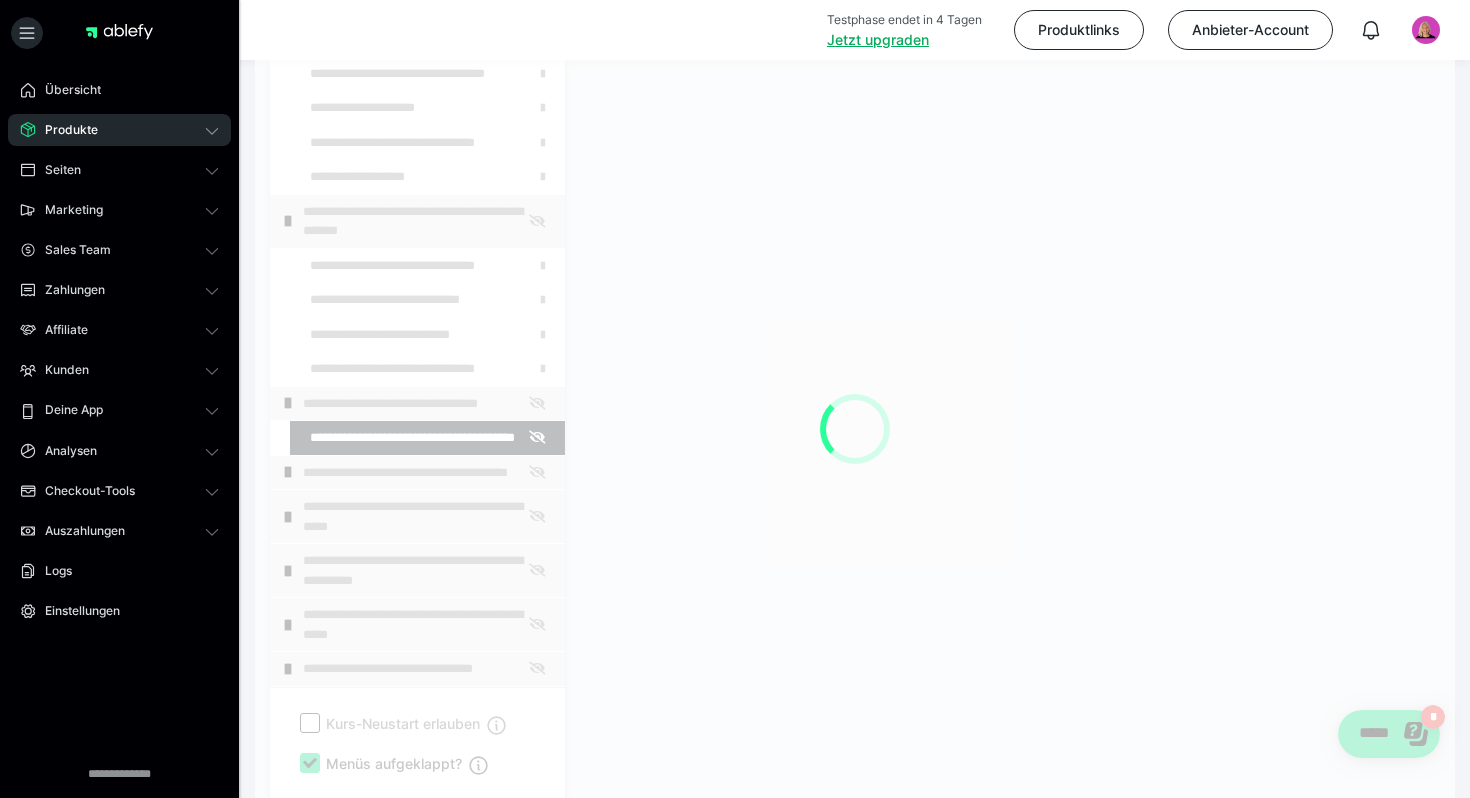 scroll, scrollTop: 332, scrollLeft: 0, axis: vertical 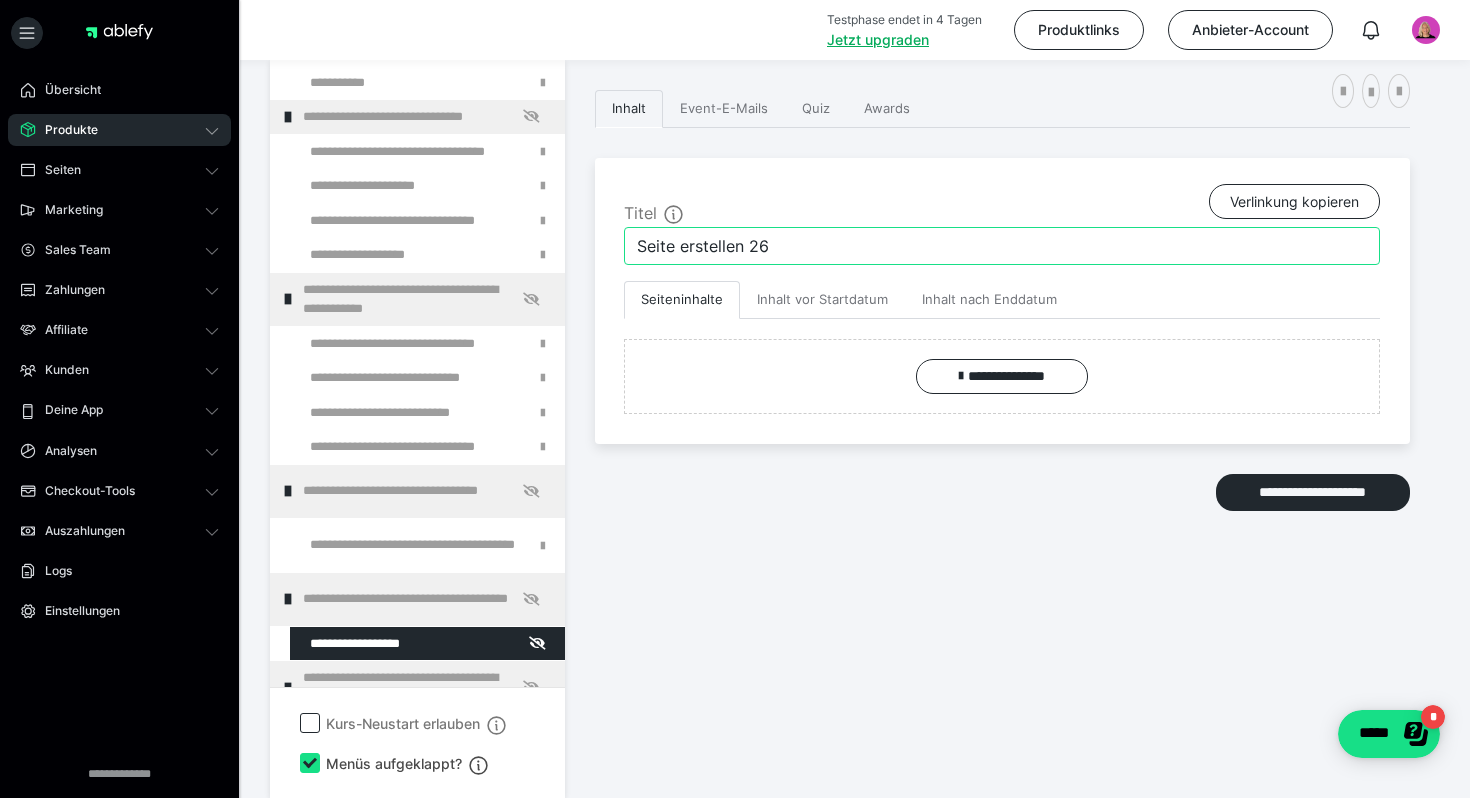 click on "Seite erstellen 26" at bounding box center [1002, 246] 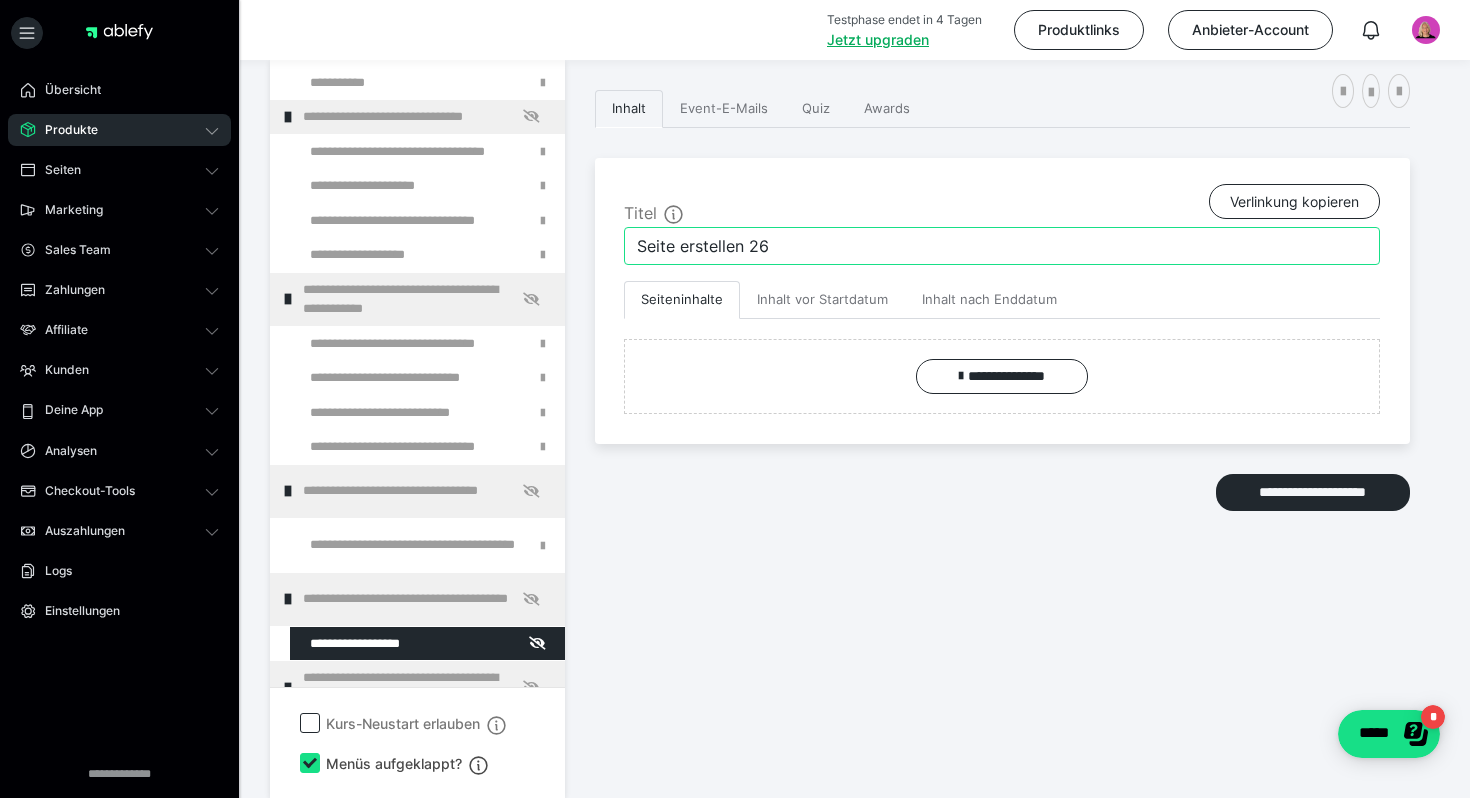 drag, startPoint x: 814, startPoint y: 243, endPoint x: 640, endPoint y: 244, distance: 174.00287 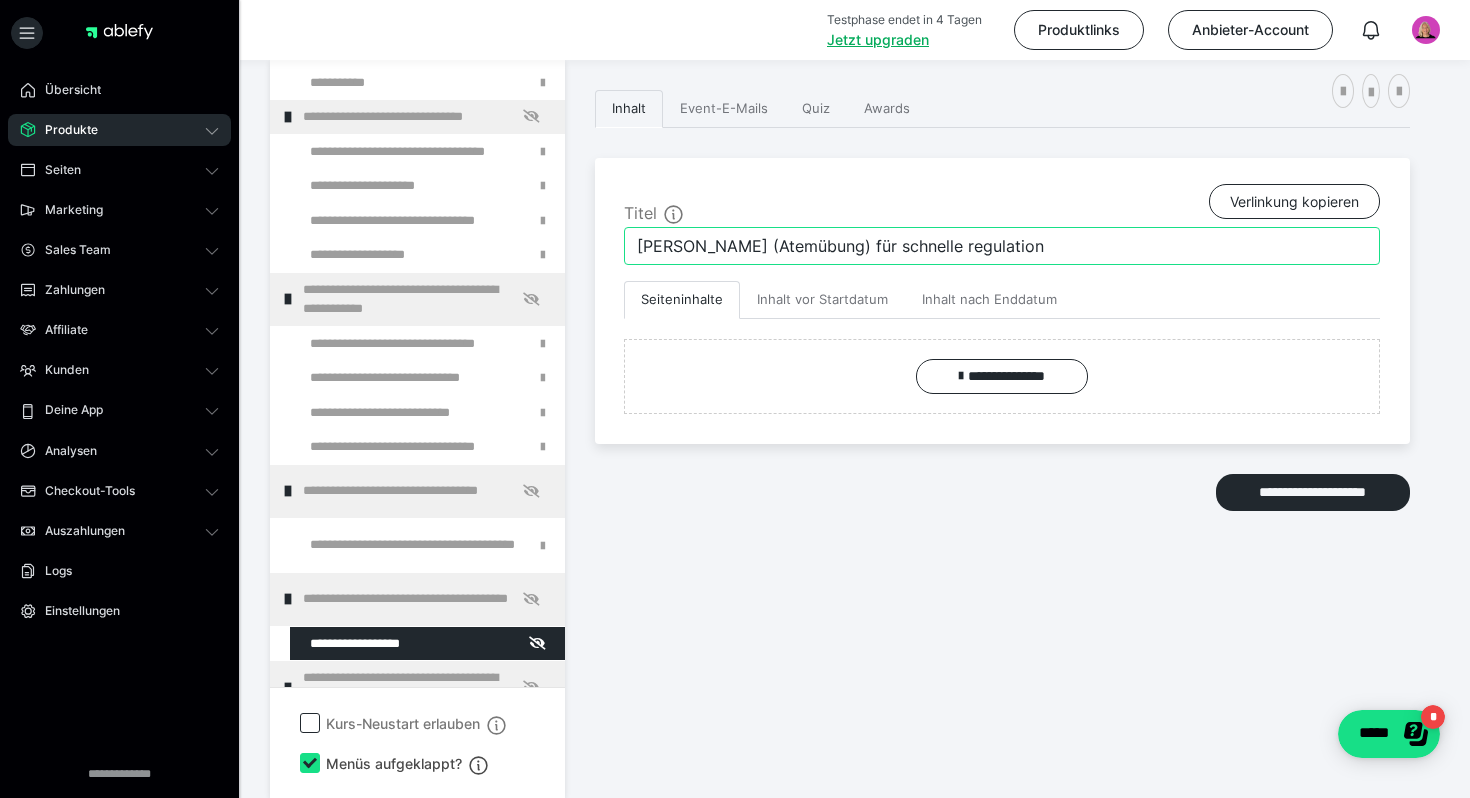 click on "[PERSON_NAME] (Atemübung) für schnelle regulation" at bounding box center (1002, 246) 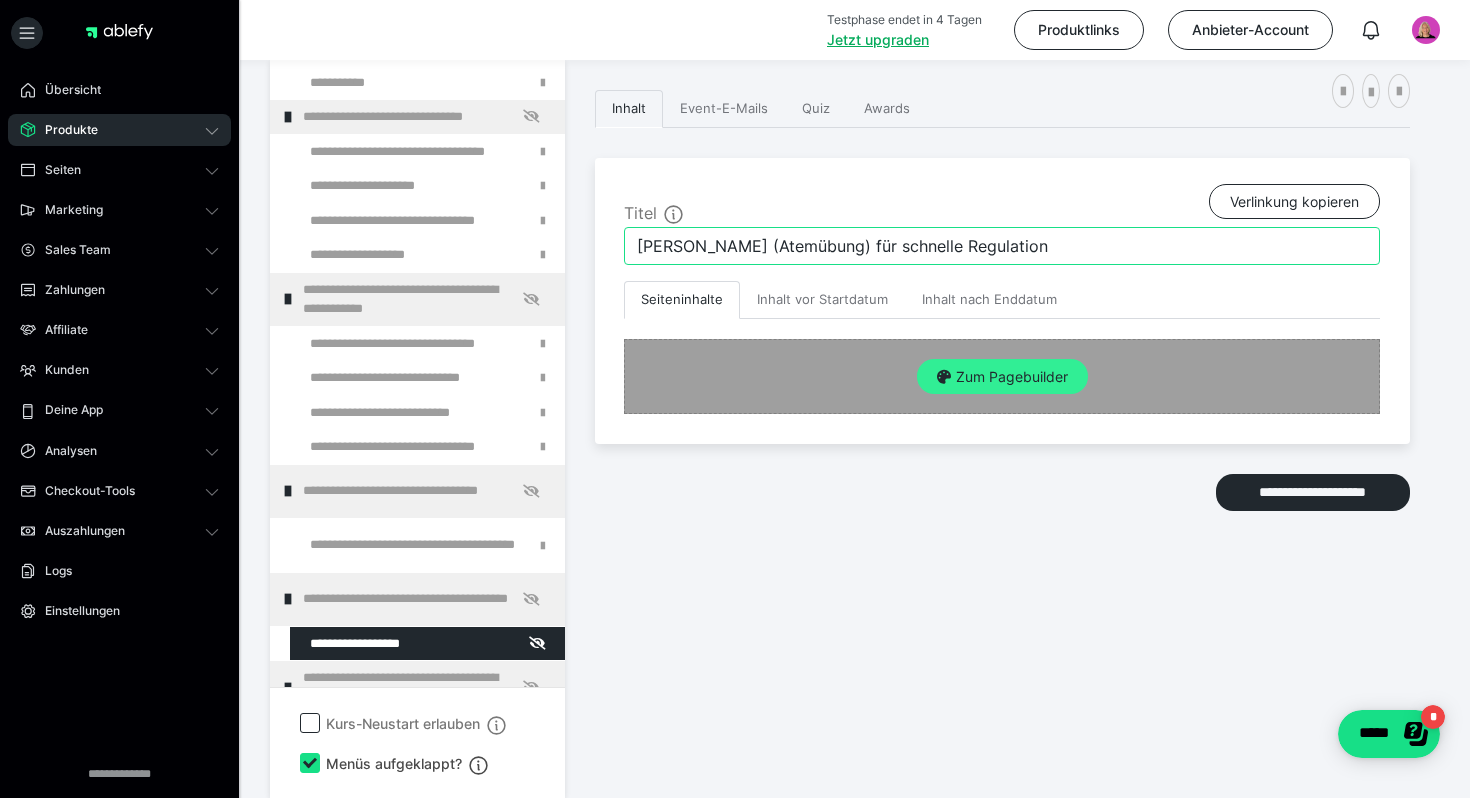 type on "[PERSON_NAME] (Atemübung) für schnelle Regulation" 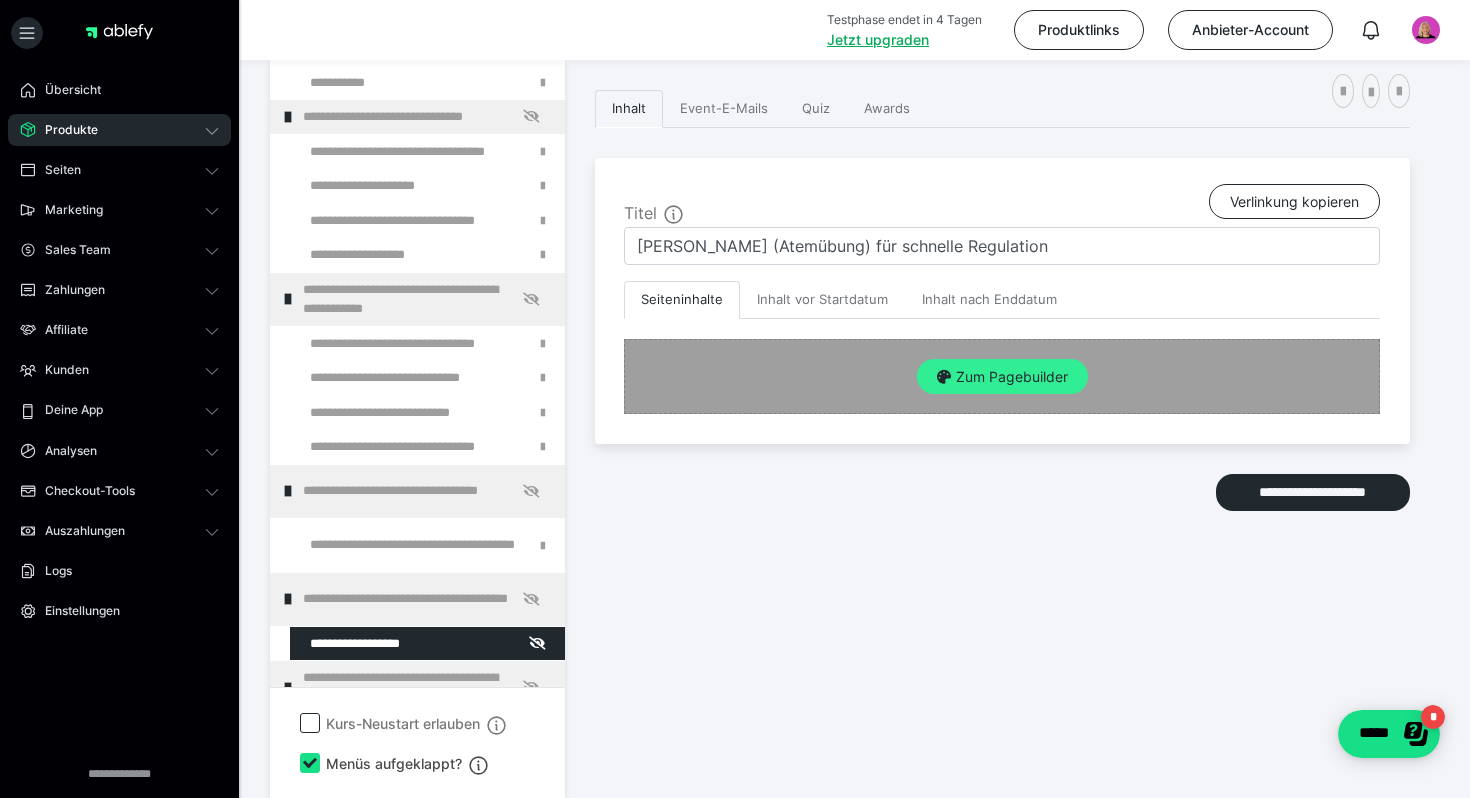 click on "Zum Pagebuilder" at bounding box center (1002, 377) 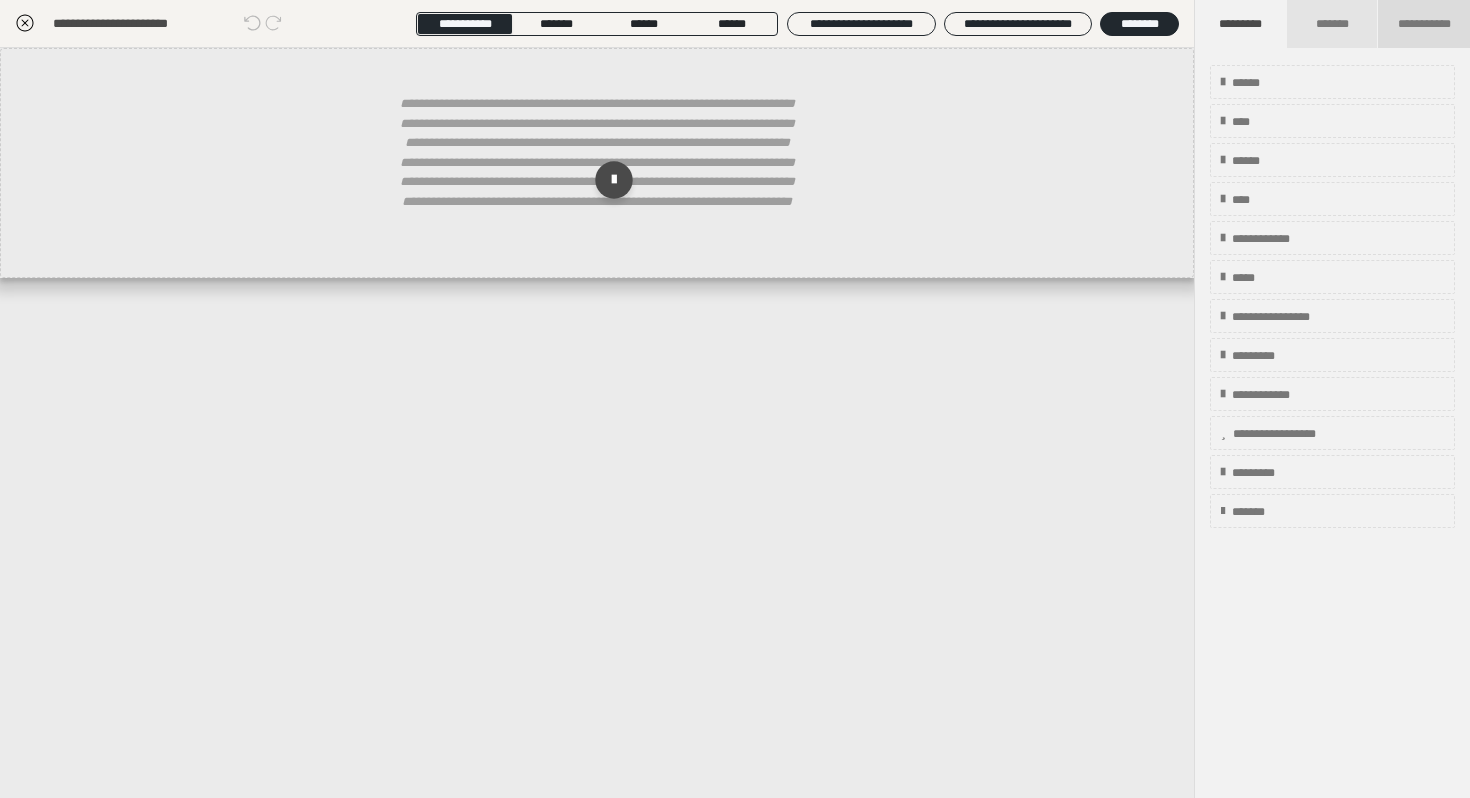 click on "**********" at bounding box center (1424, 24) 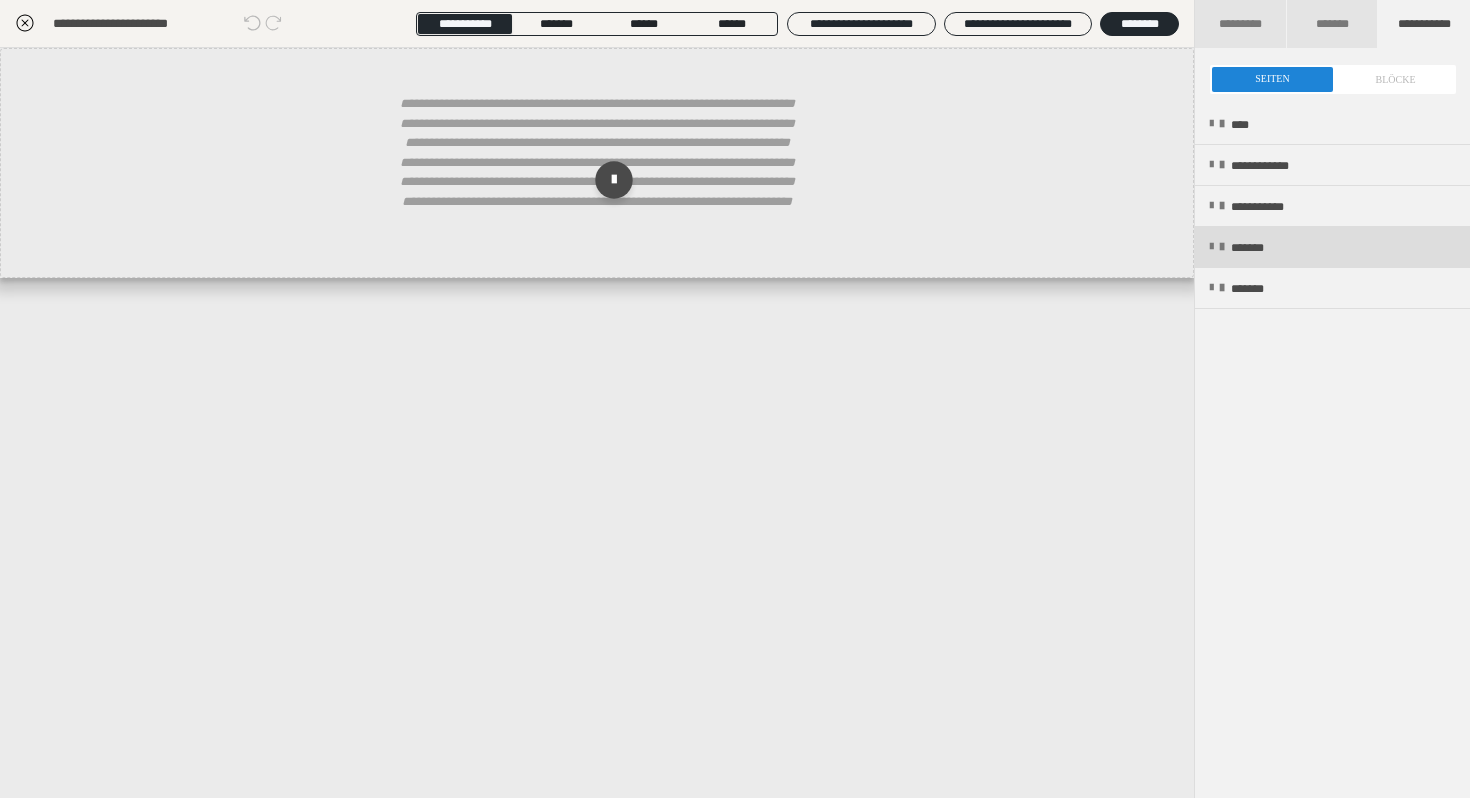 click on "*******" at bounding box center [1261, 248] 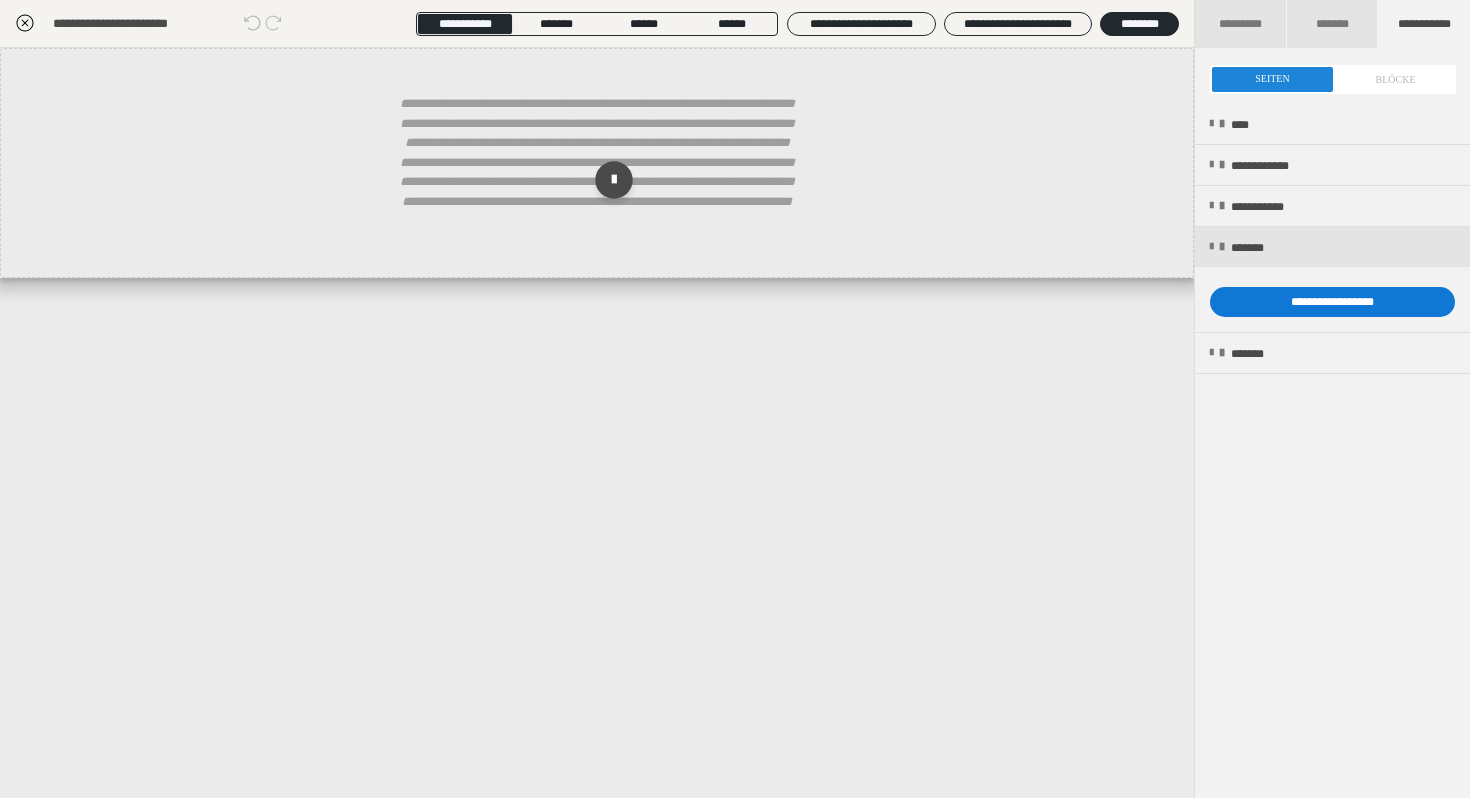 click on "**********" at bounding box center (1332, 302) 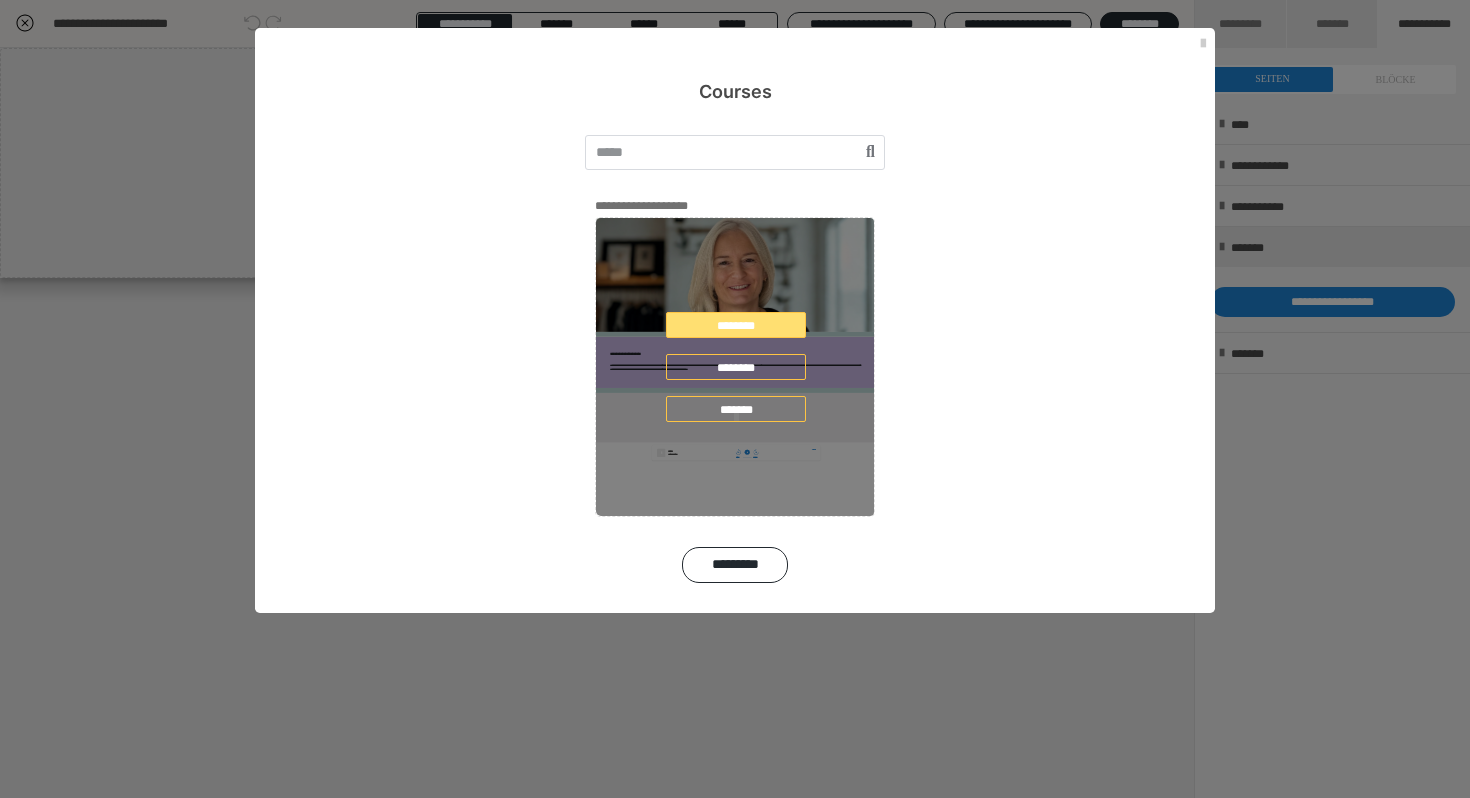 click on "********" at bounding box center [736, 325] 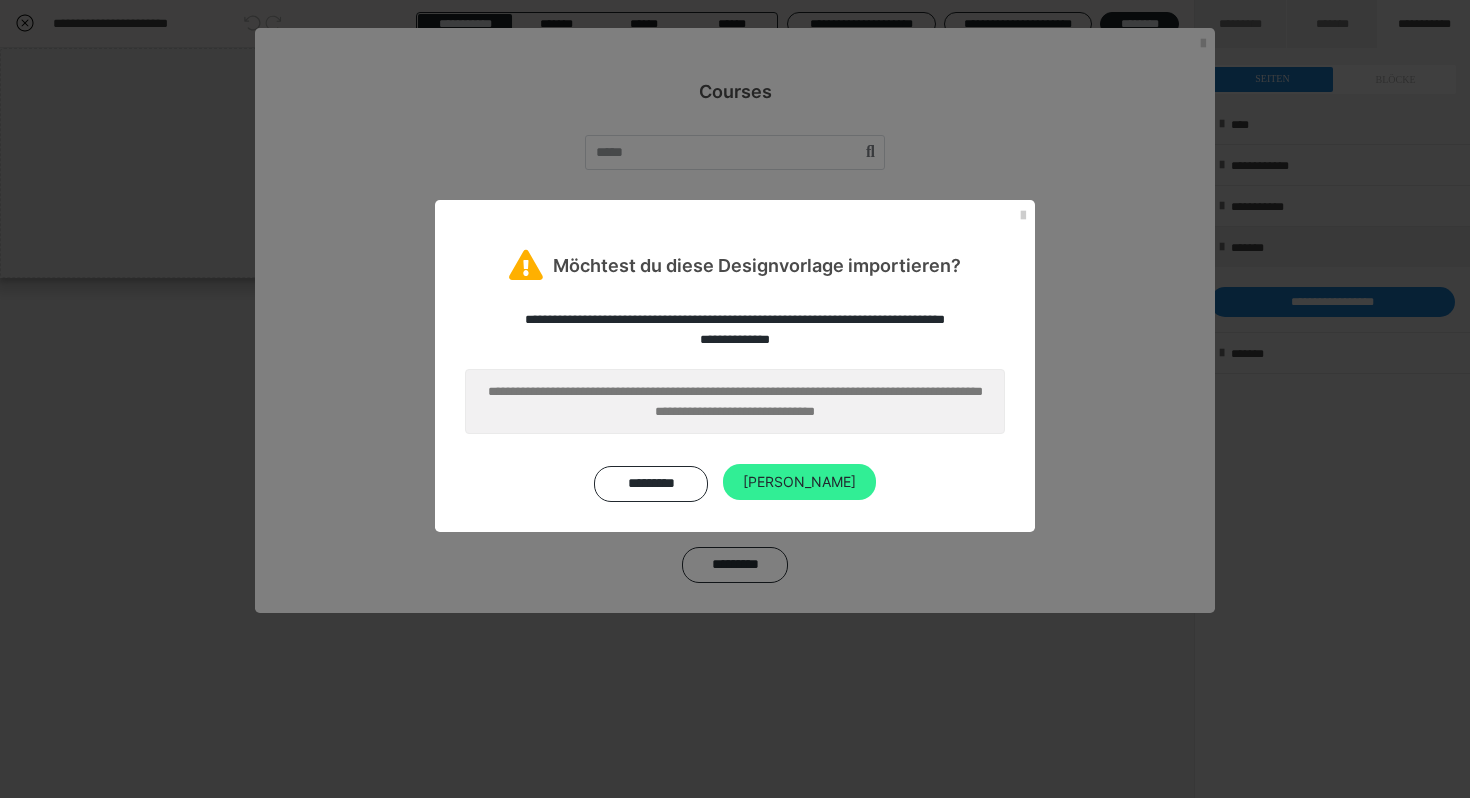 click on "[PERSON_NAME]" at bounding box center (799, 482) 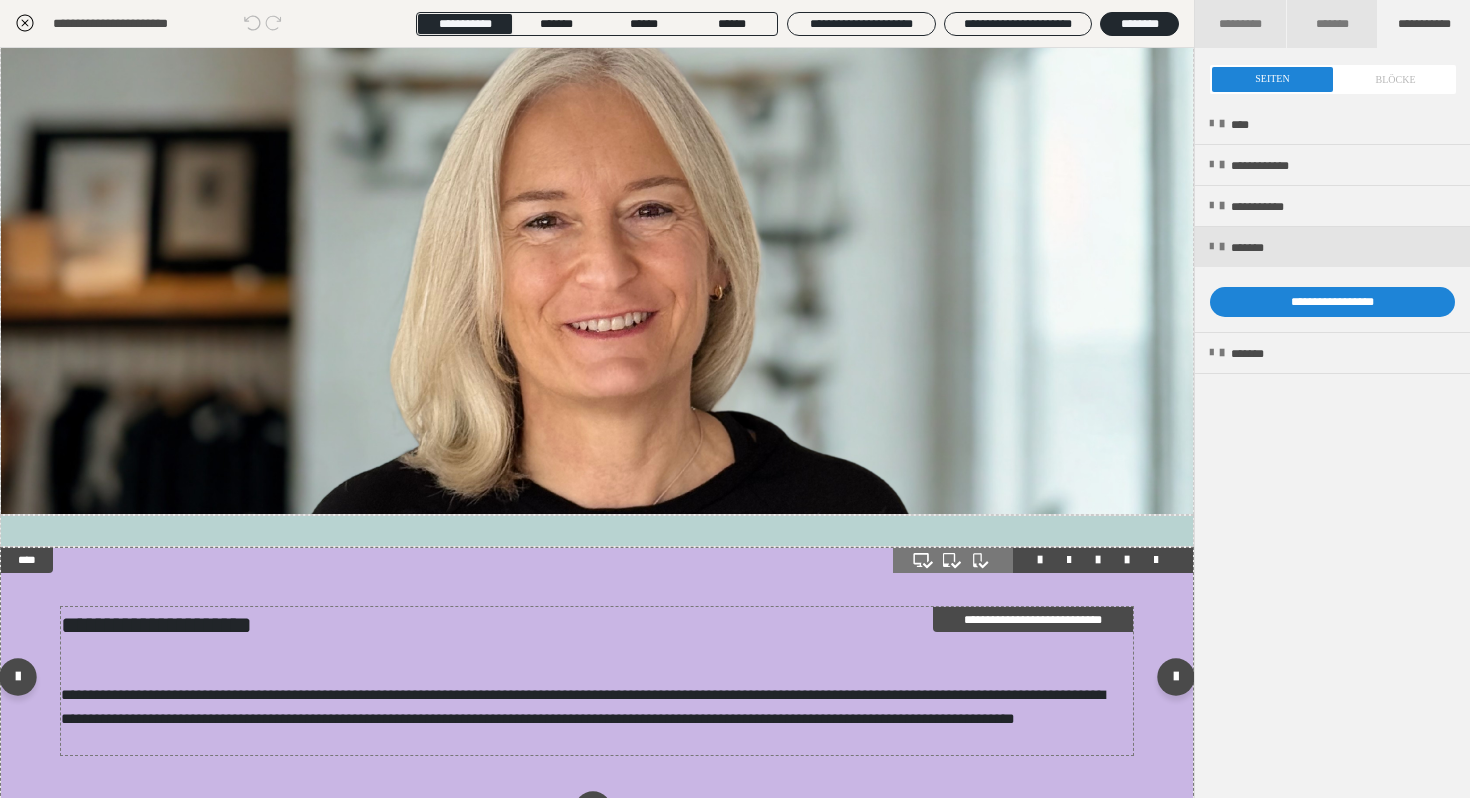 scroll, scrollTop: 0, scrollLeft: 0, axis: both 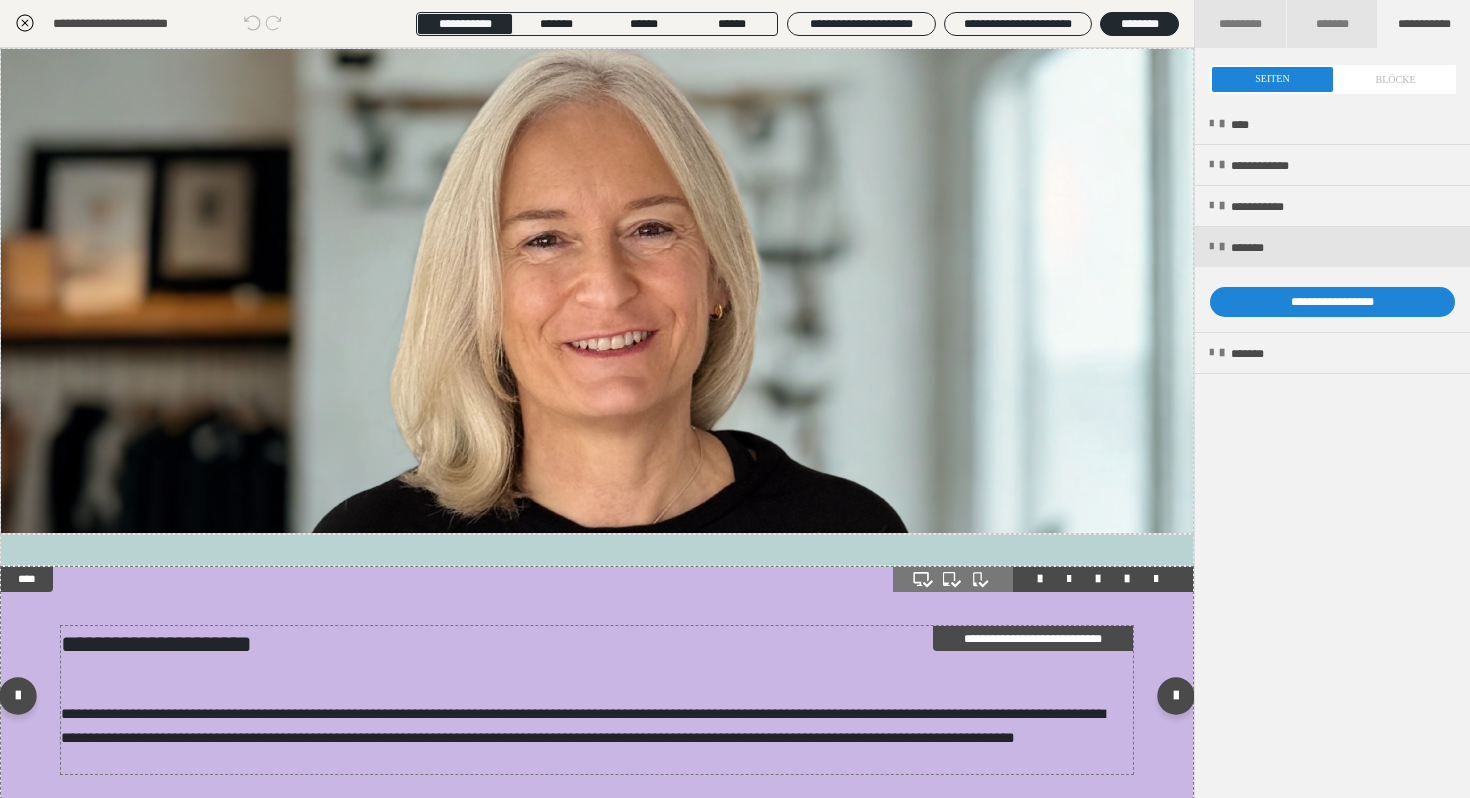 click on "**********" at bounding box center (597, 644) 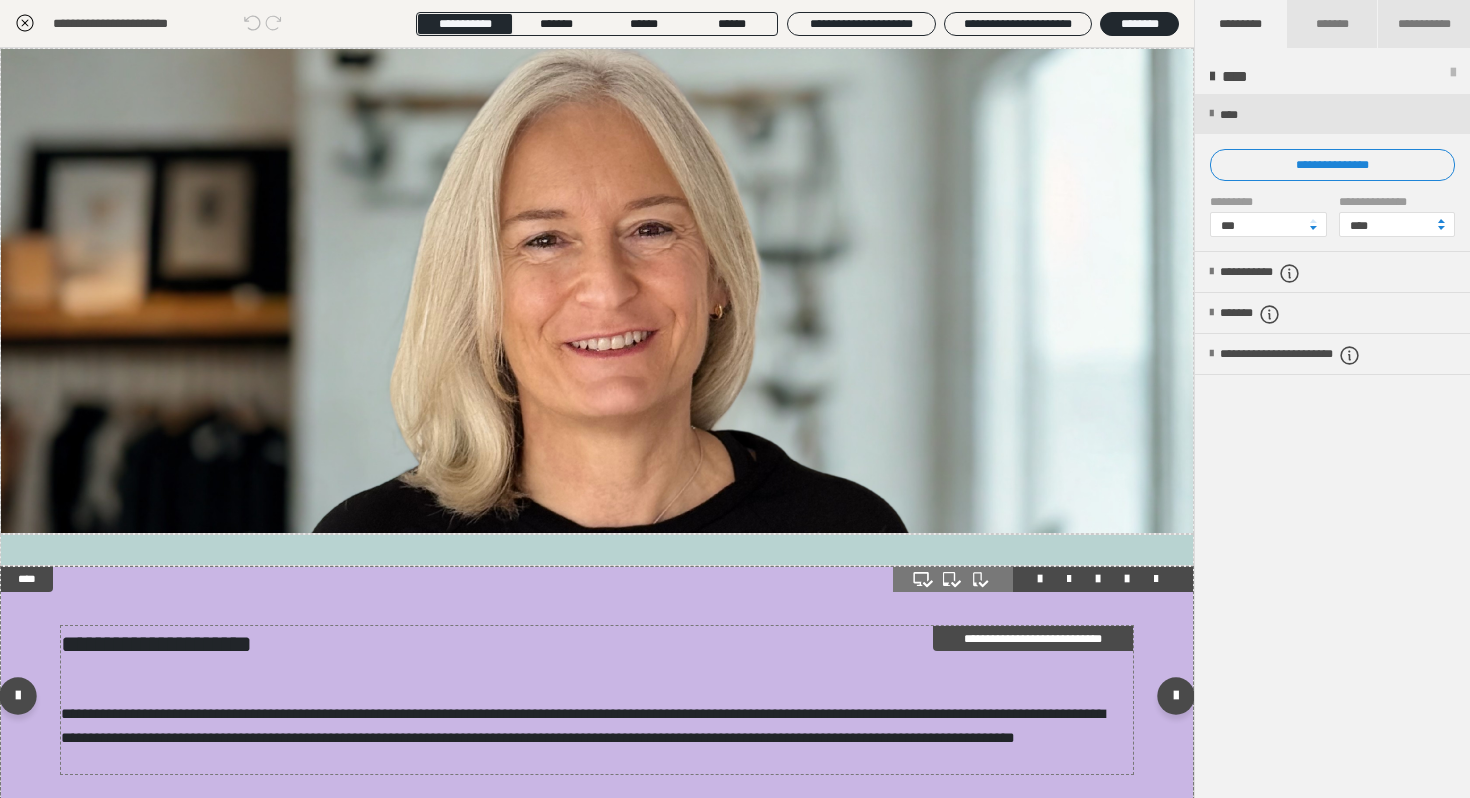 click on "**********" at bounding box center (597, 644) 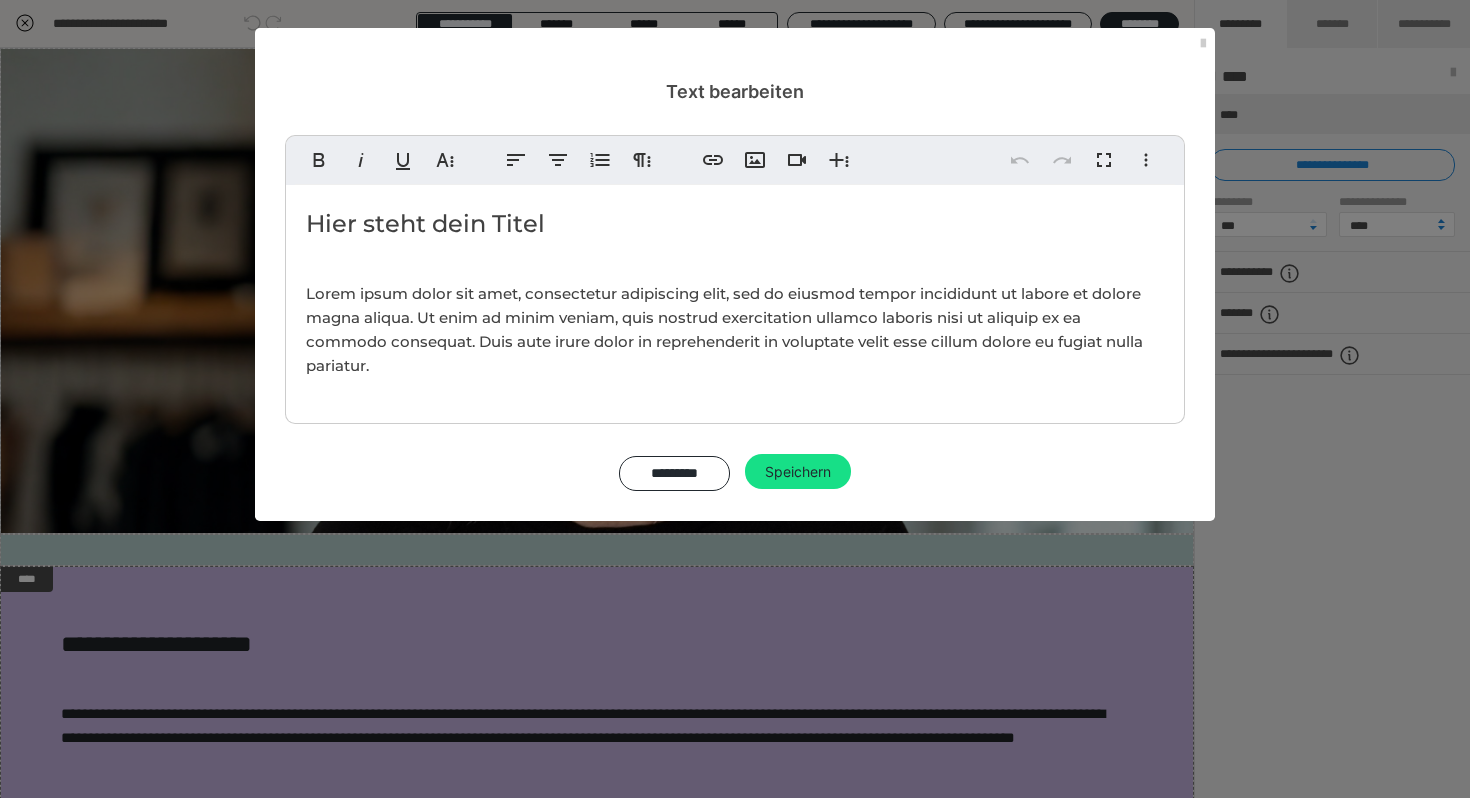 click on "Hier steht dein Titel" at bounding box center (735, 224) 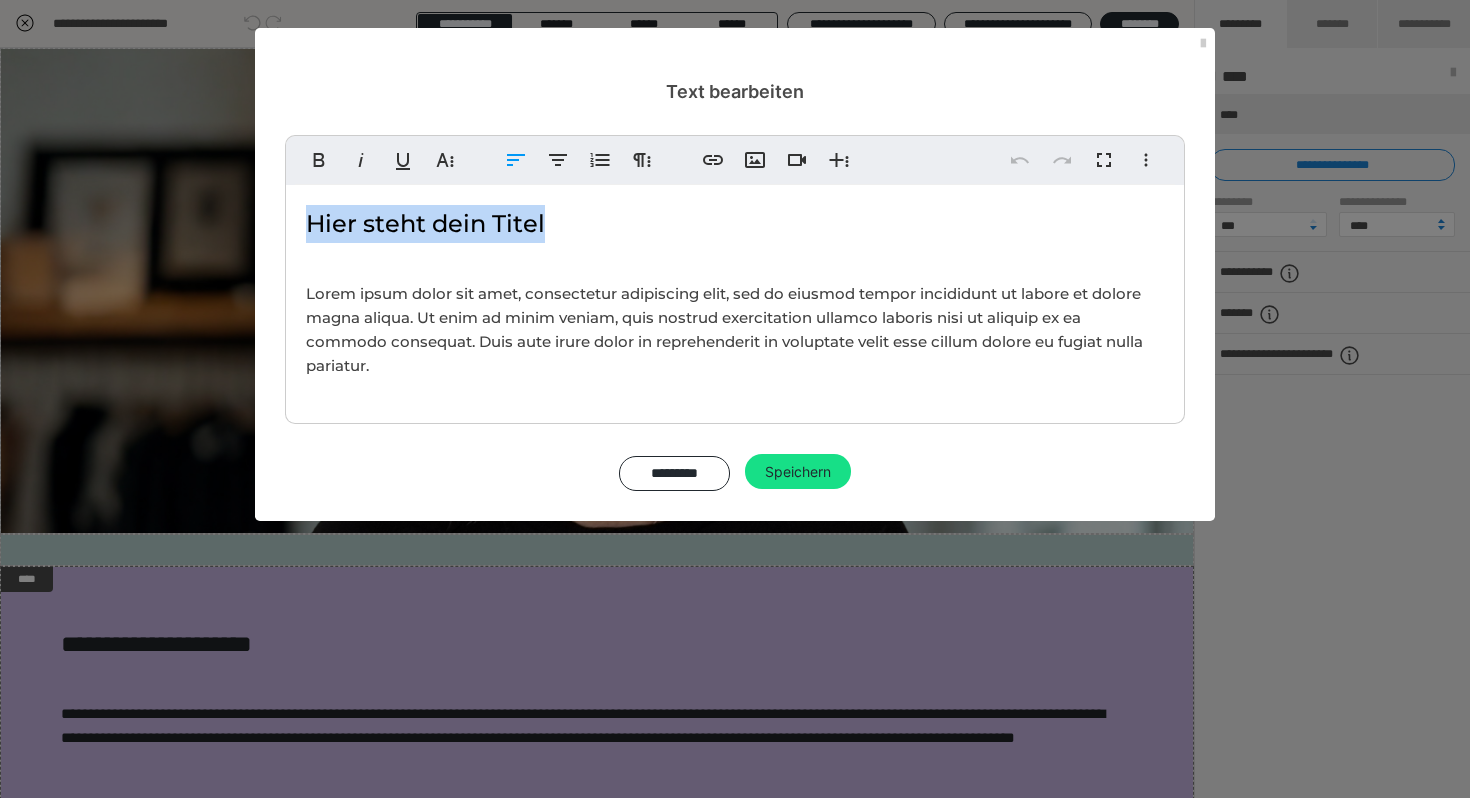 drag, startPoint x: 554, startPoint y: 218, endPoint x: 301, endPoint y: 222, distance: 253.03162 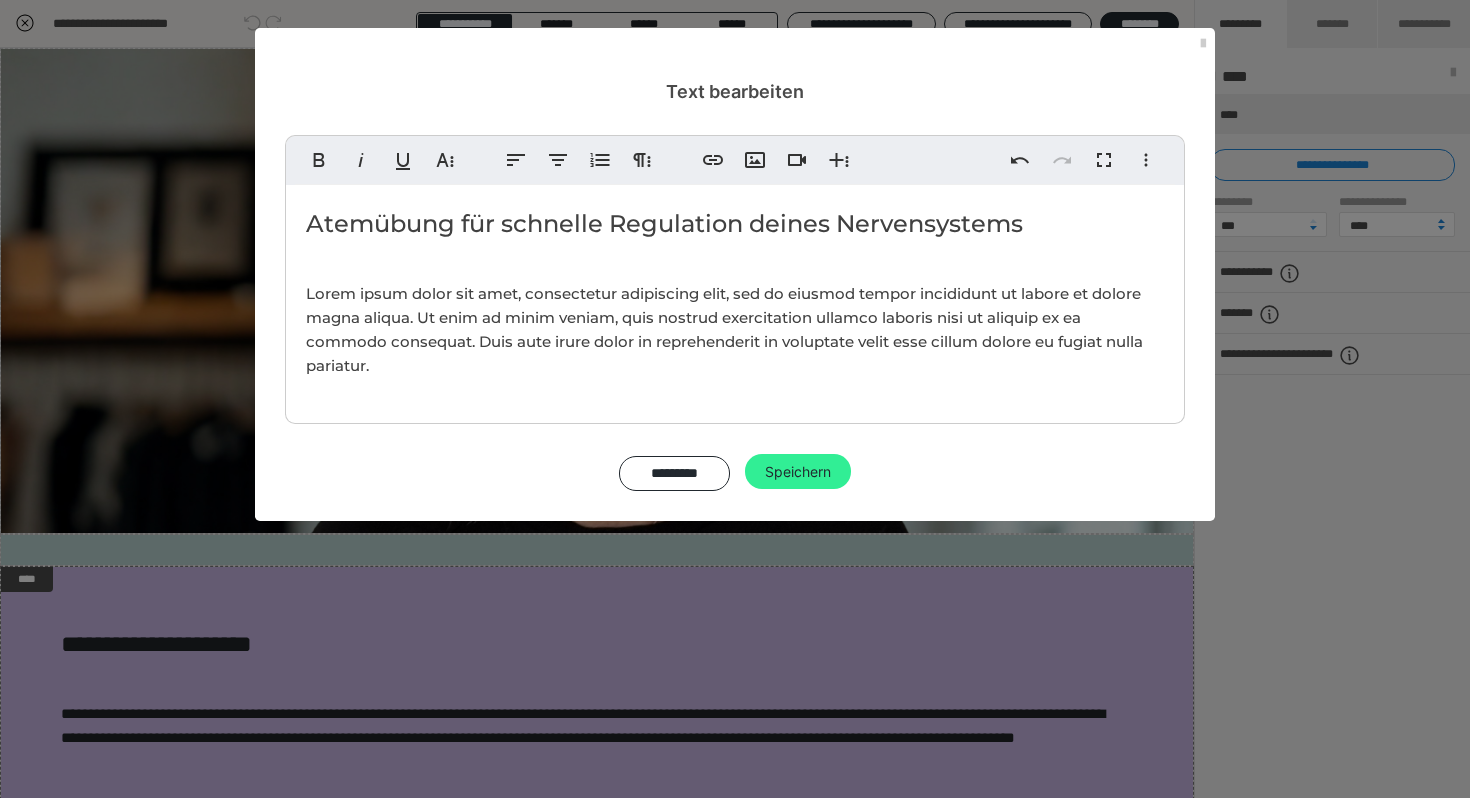 click on "Speichern" at bounding box center (798, 472) 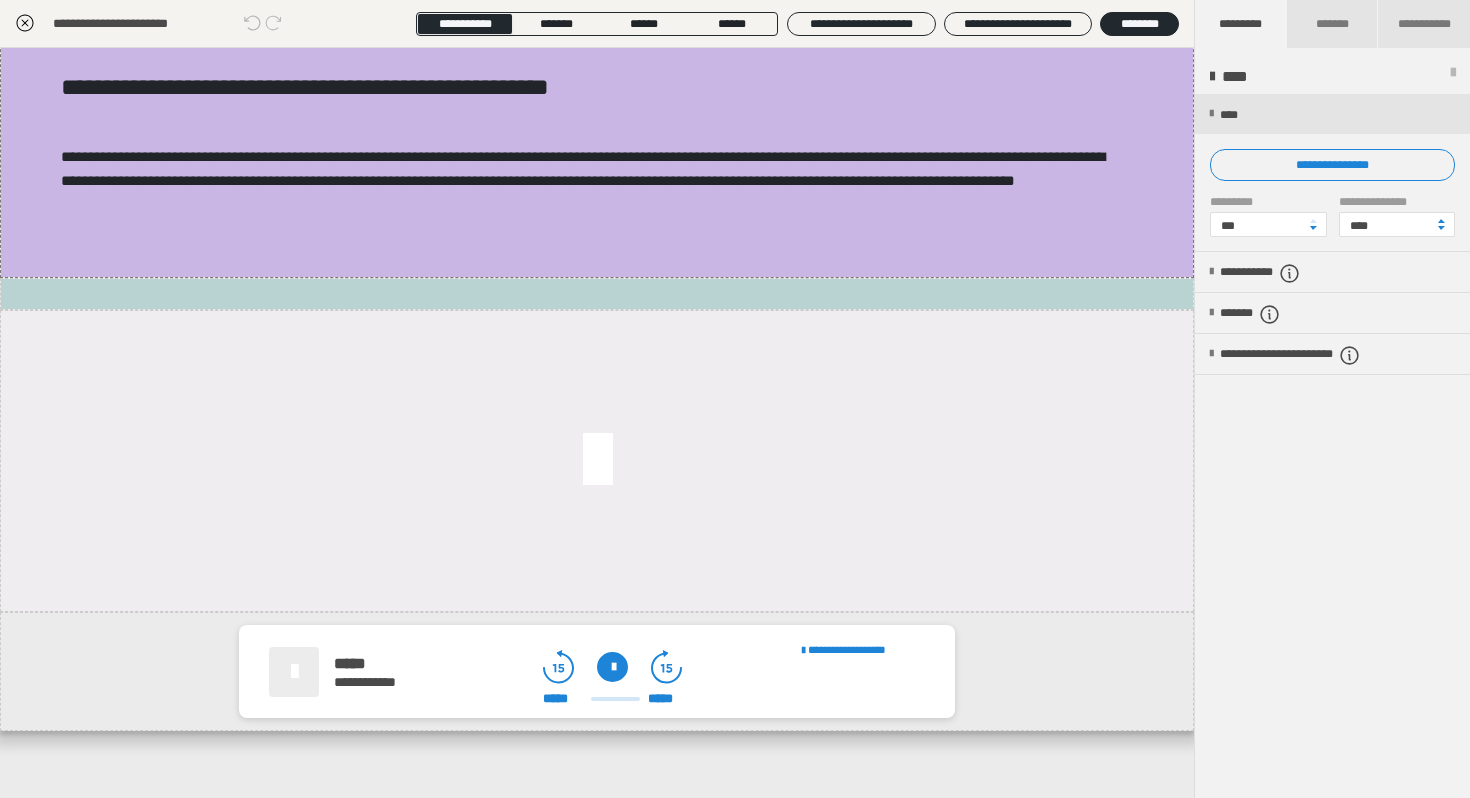 scroll, scrollTop: 576, scrollLeft: 0, axis: vertical 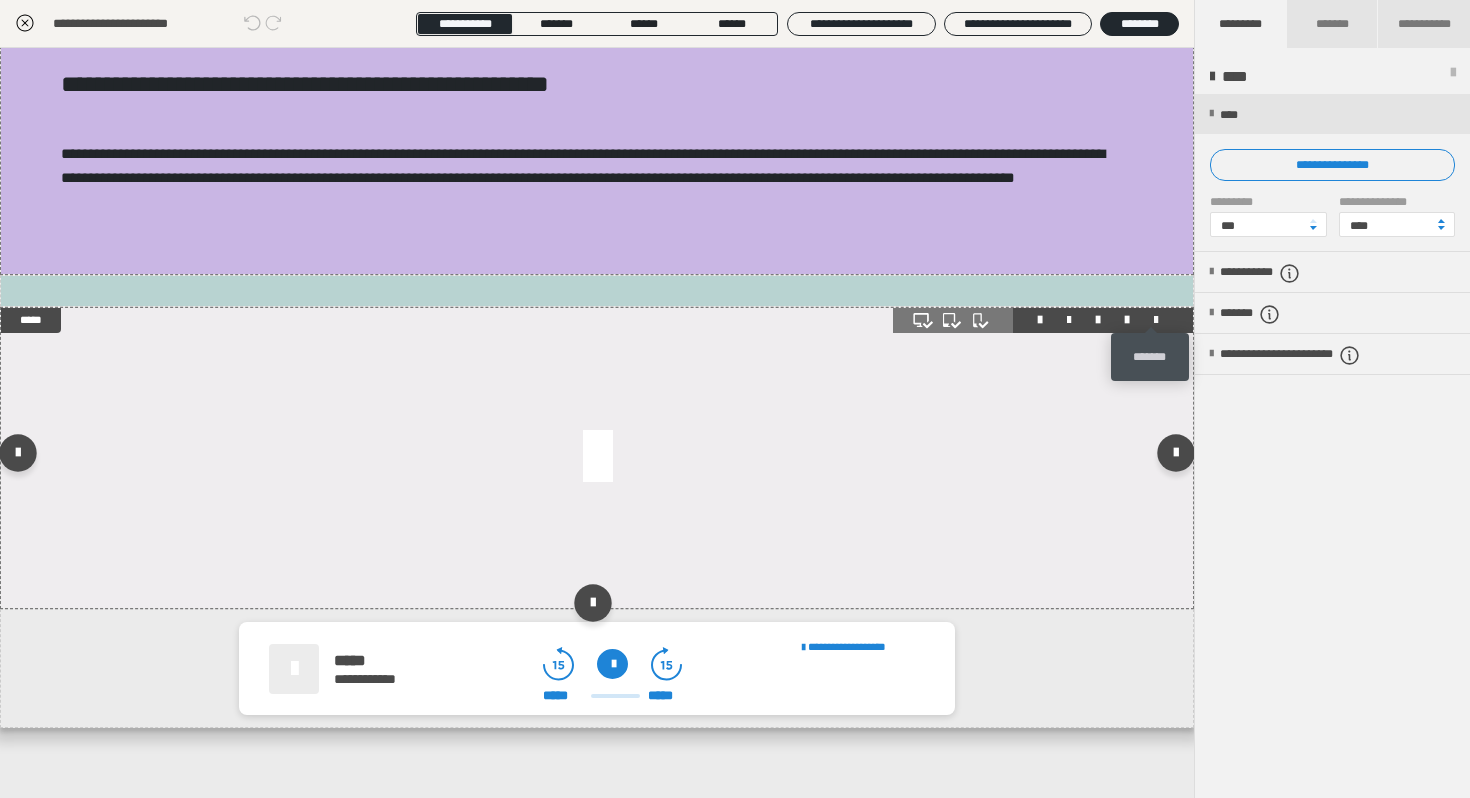 click at bounding box center (1156, 320) 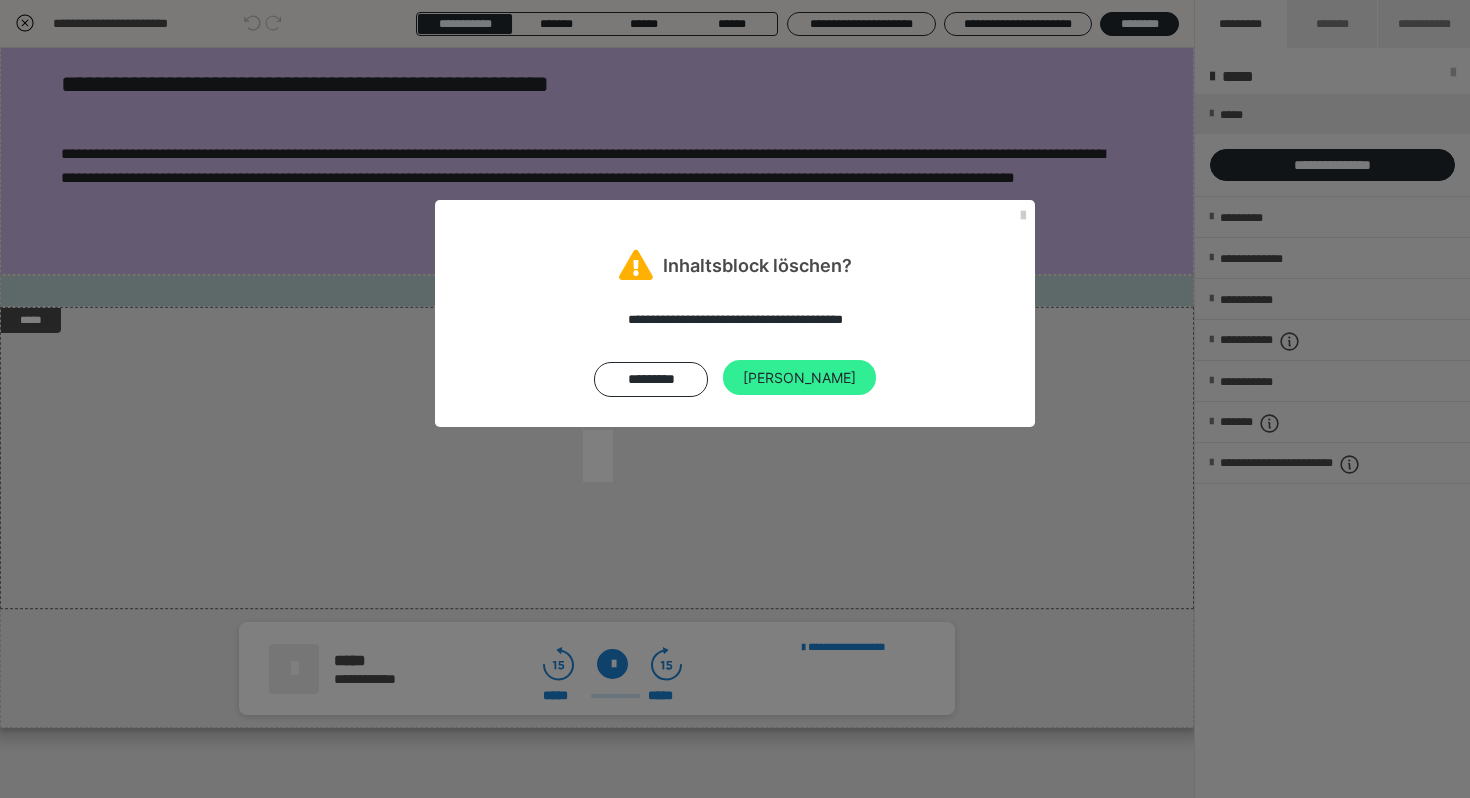 click on "[PERSON_NAME]" at bounding box center [799, 378] 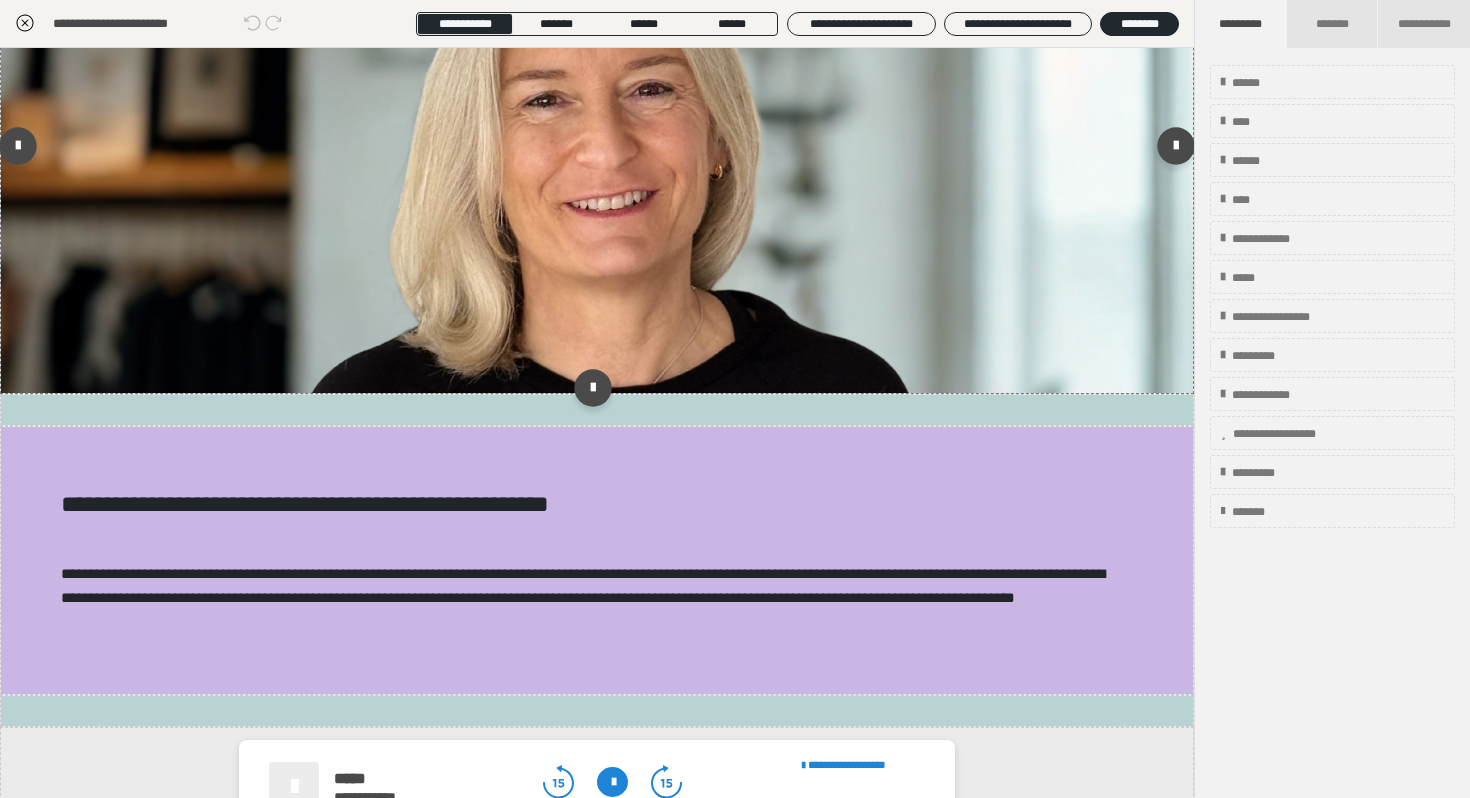 scroll, scrollTop: 274, scrollLeft: 0, axis: vertical 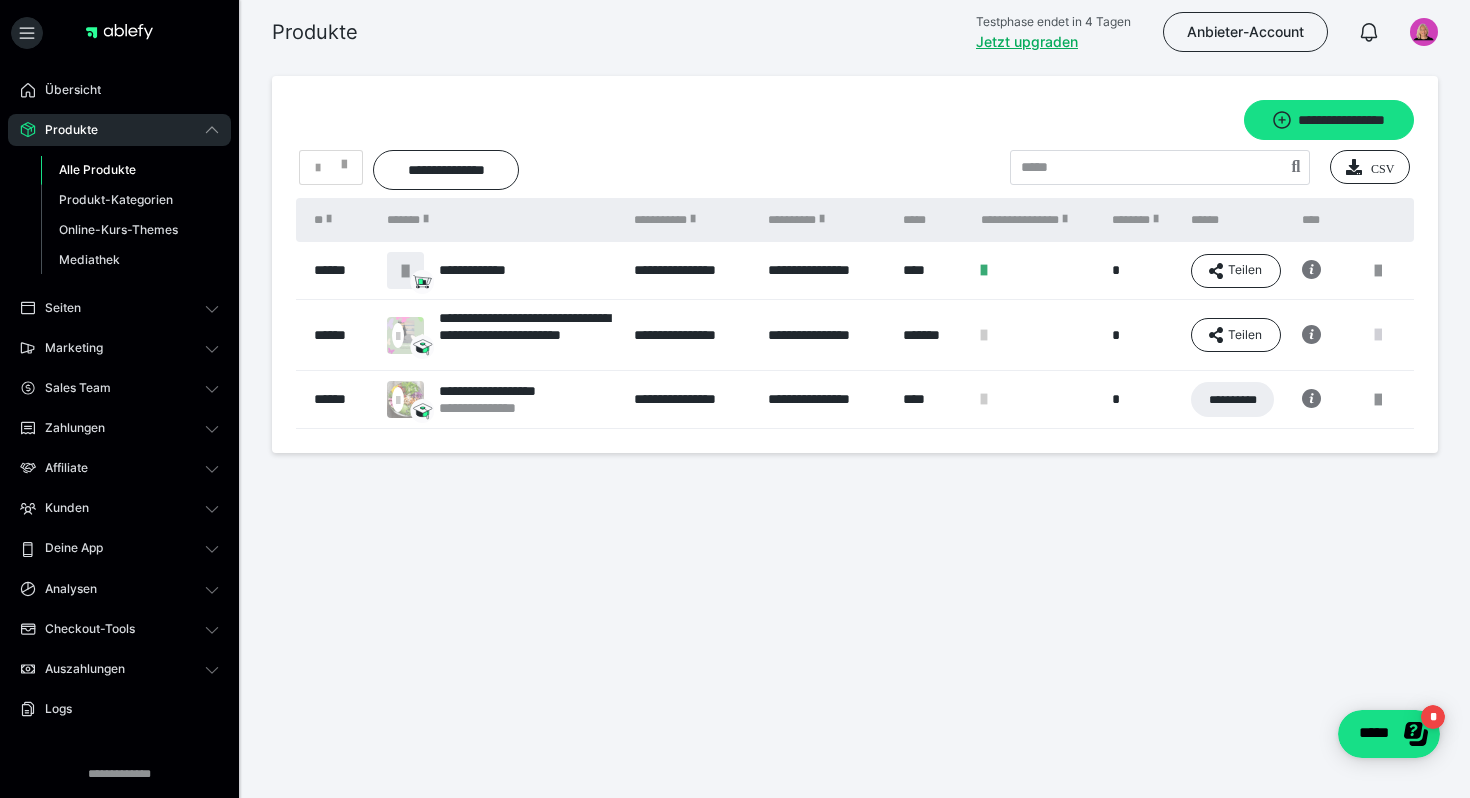click at bounding box center [1378, 335] 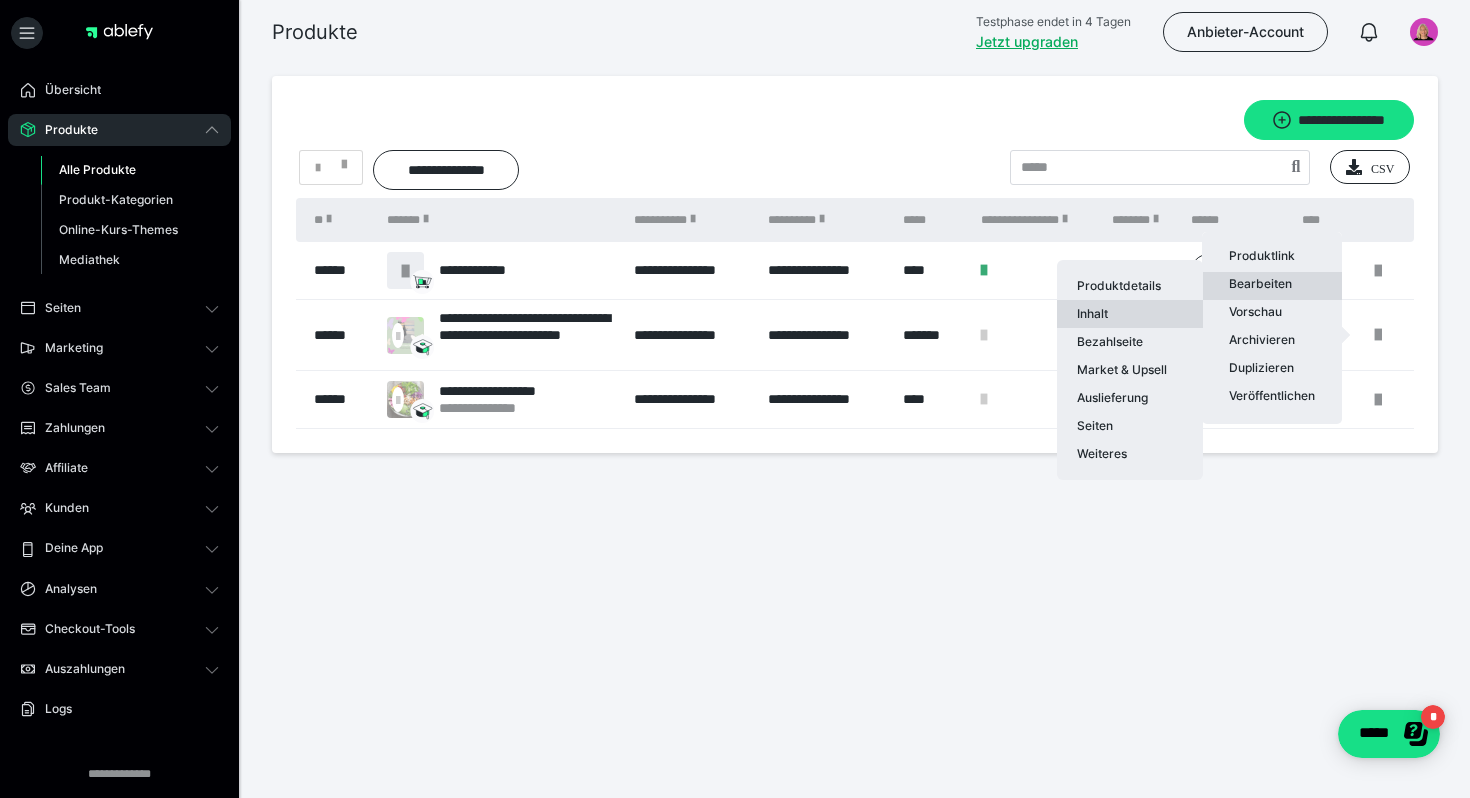 click on "Inhalt" at bounding box center [1130, 314] 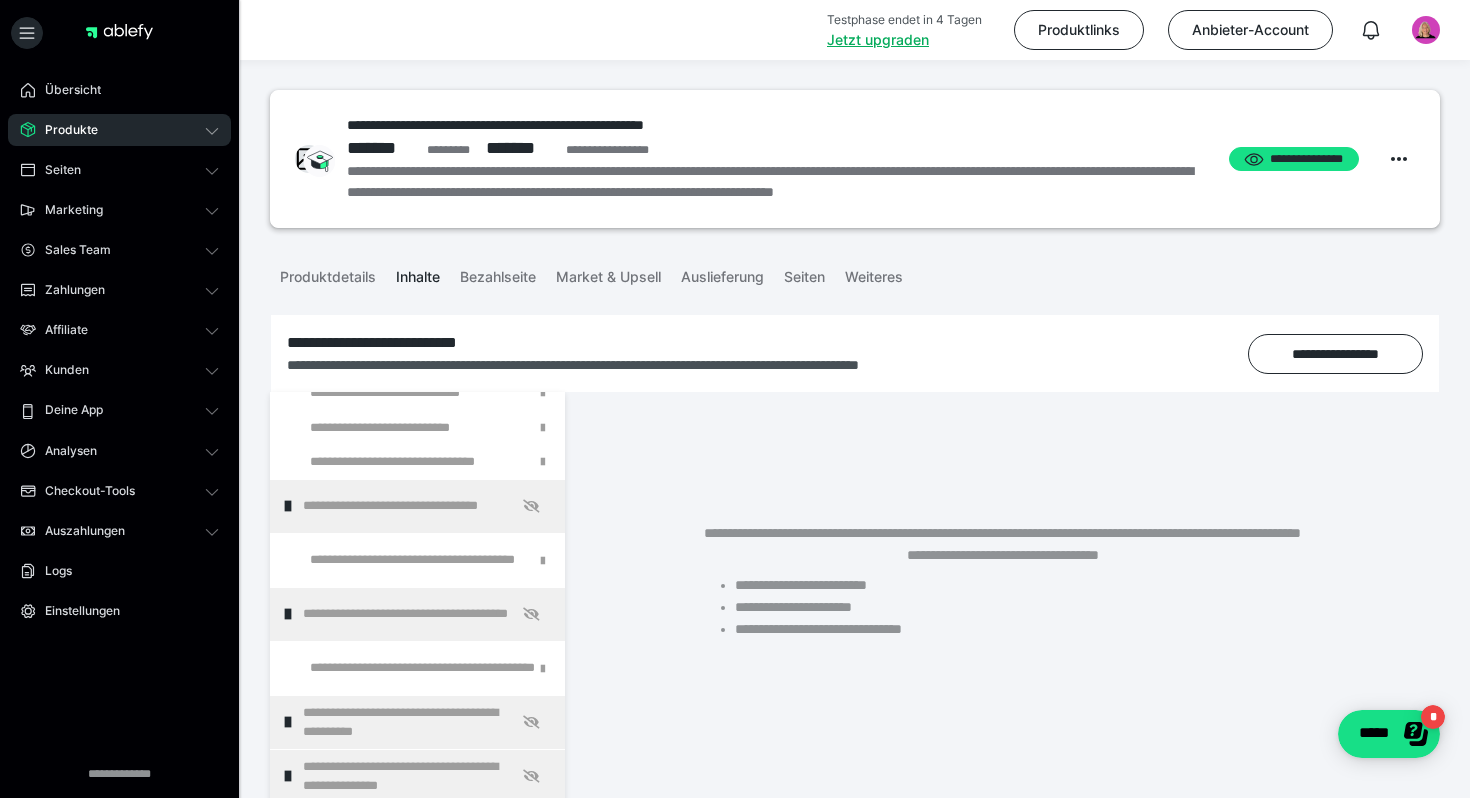 scroll, scrollTop: 1081, scrollLeft: 0, axis: vertical 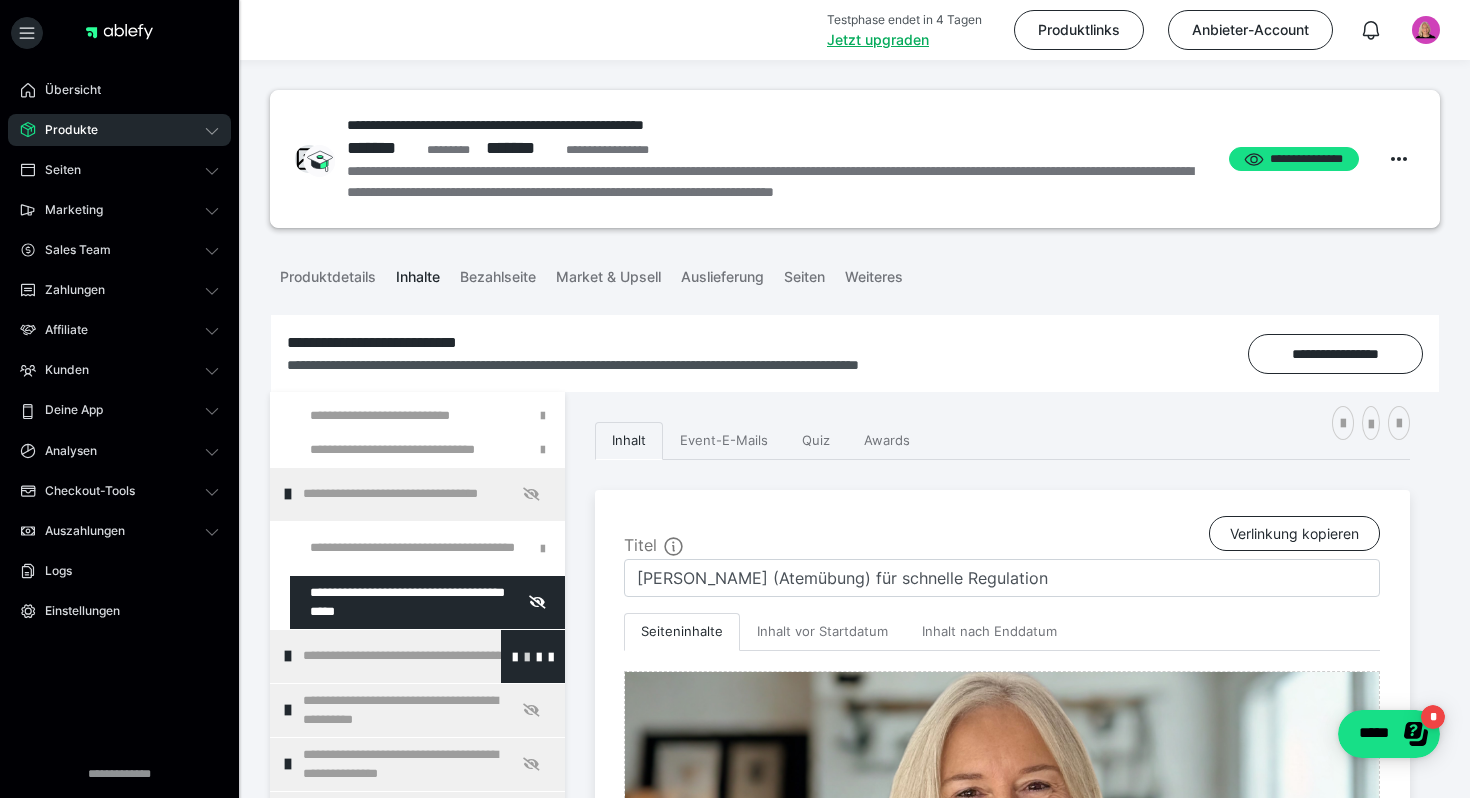 click at bounding box center (527, 656) 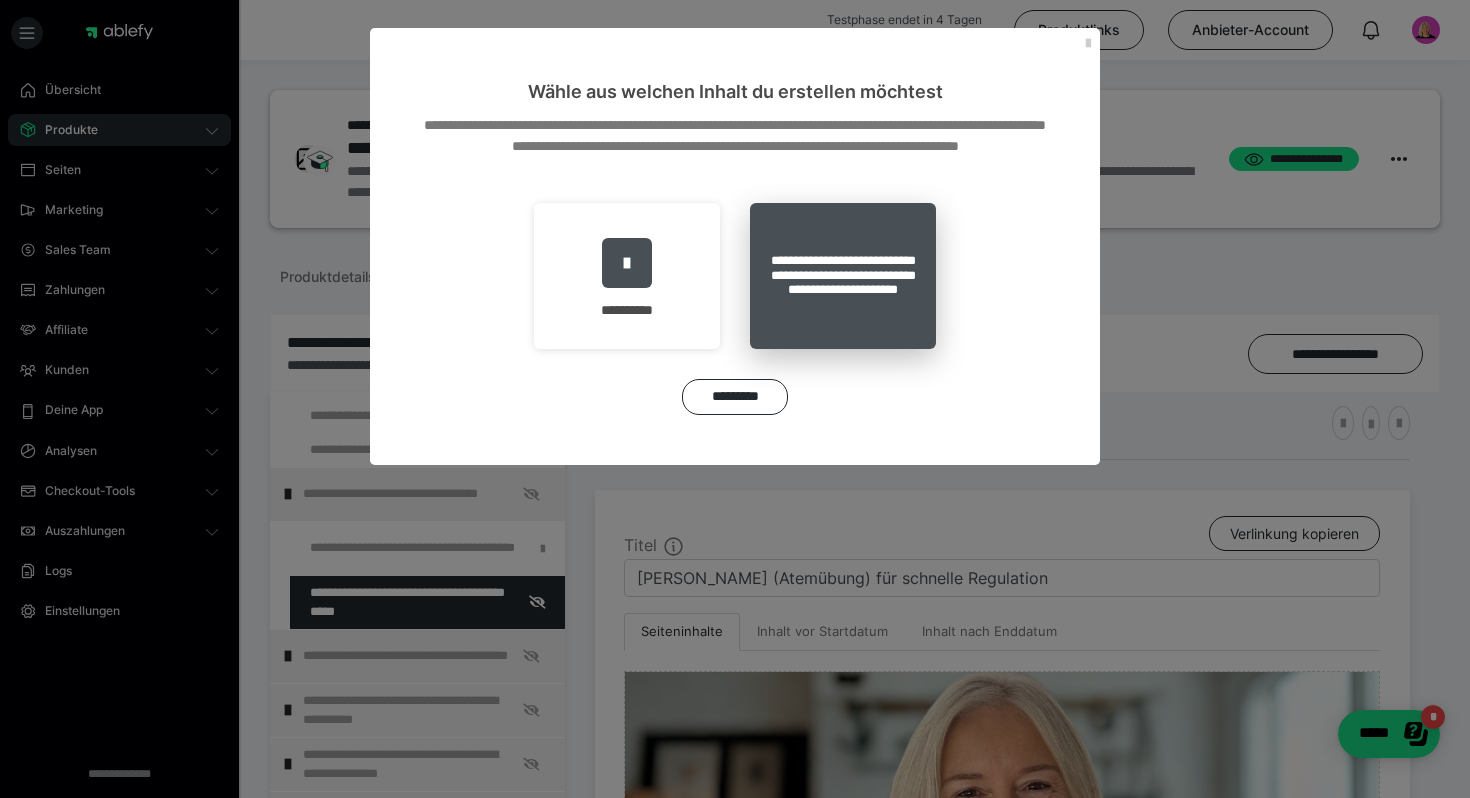 click on "**********" at bounding box center [843, 276] 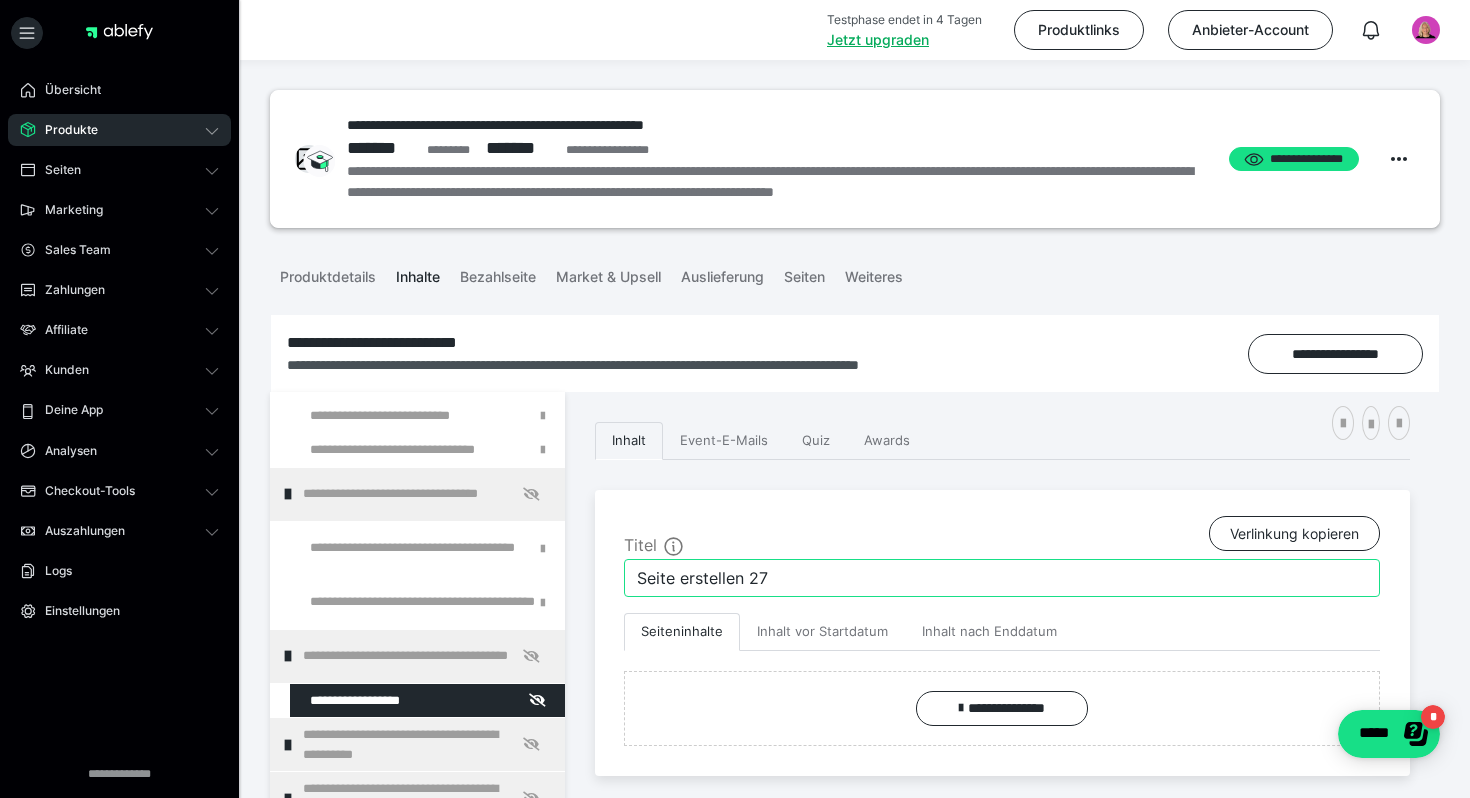 click on "Seite erstellen 27" at bounding box center (1002, 578) 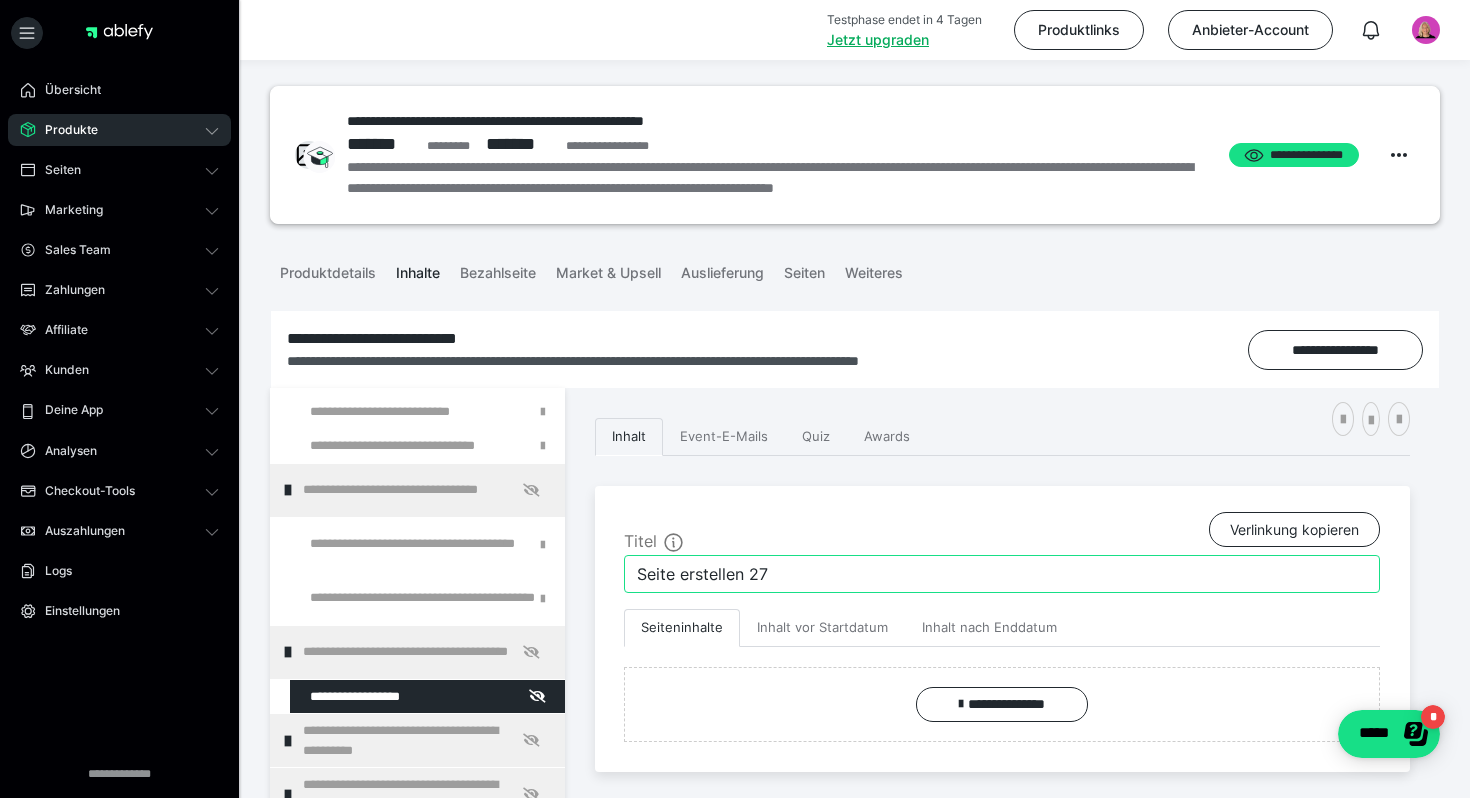 scroll, scrollTop: 0, scrollLeft: 0, axis: both 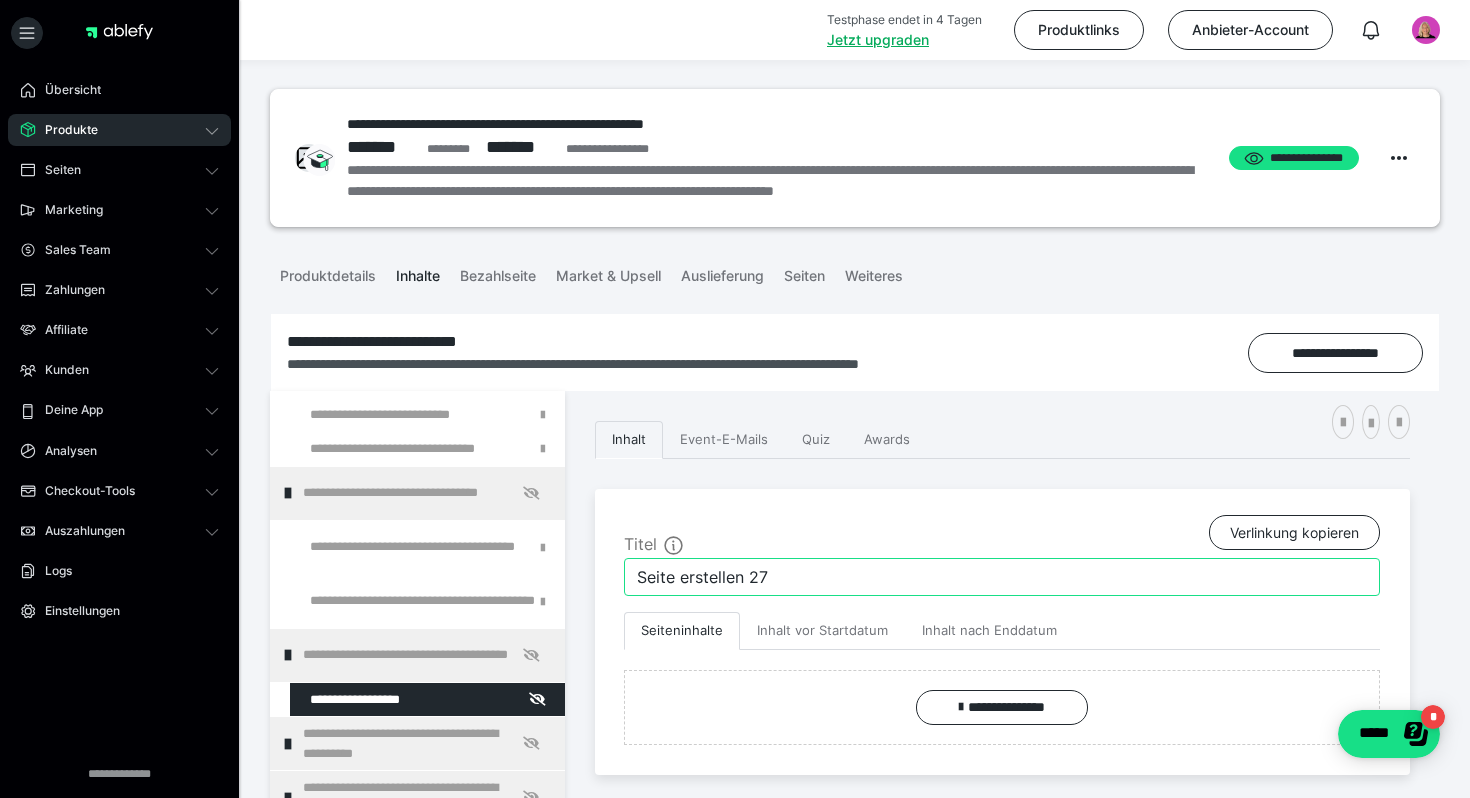 drag, startPoint x: 793, startPoint y: 577, endPoint x: 617, endPoint y: 571, distance: 176.10225 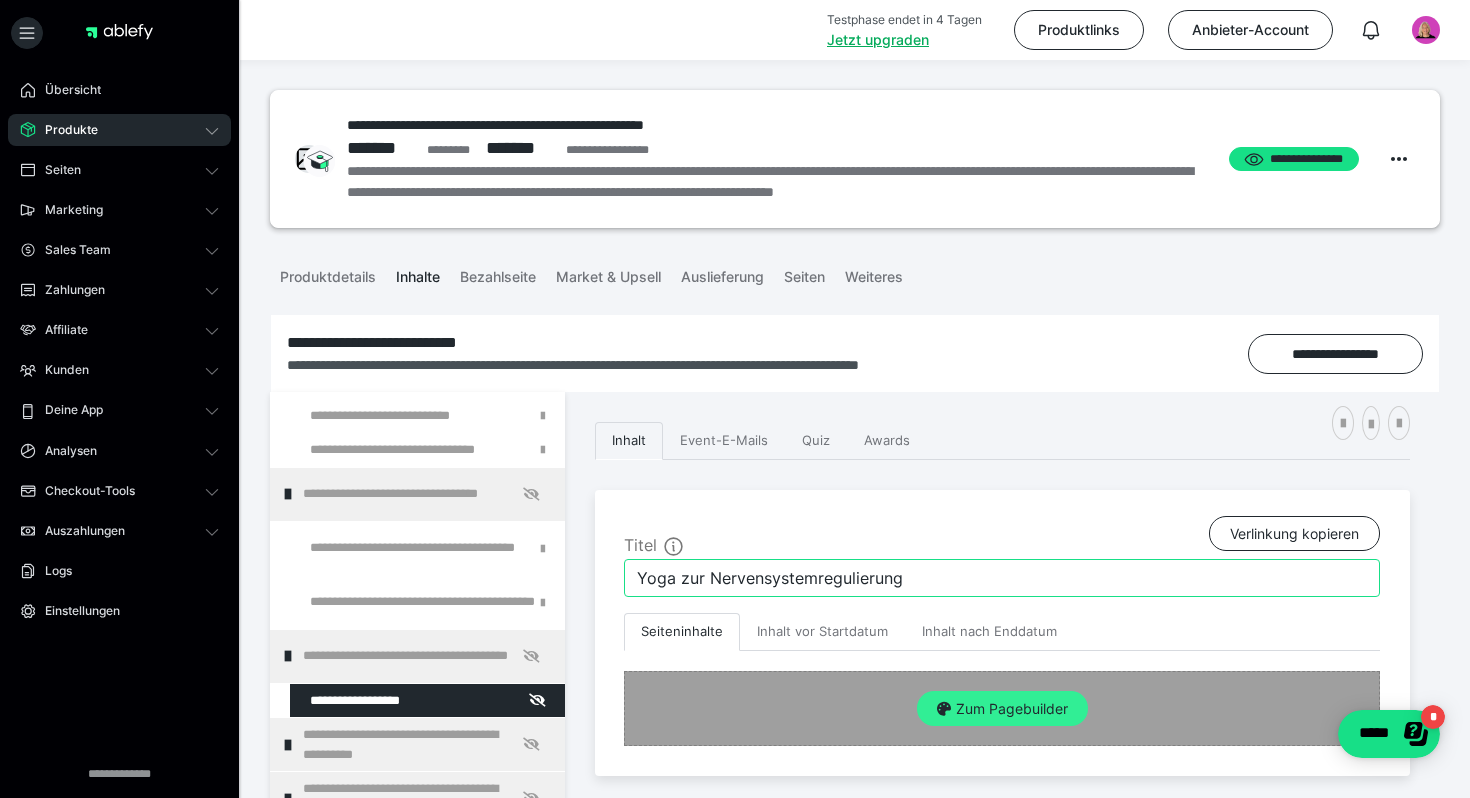 type on "Yoga zur Nervensystemregulierung" 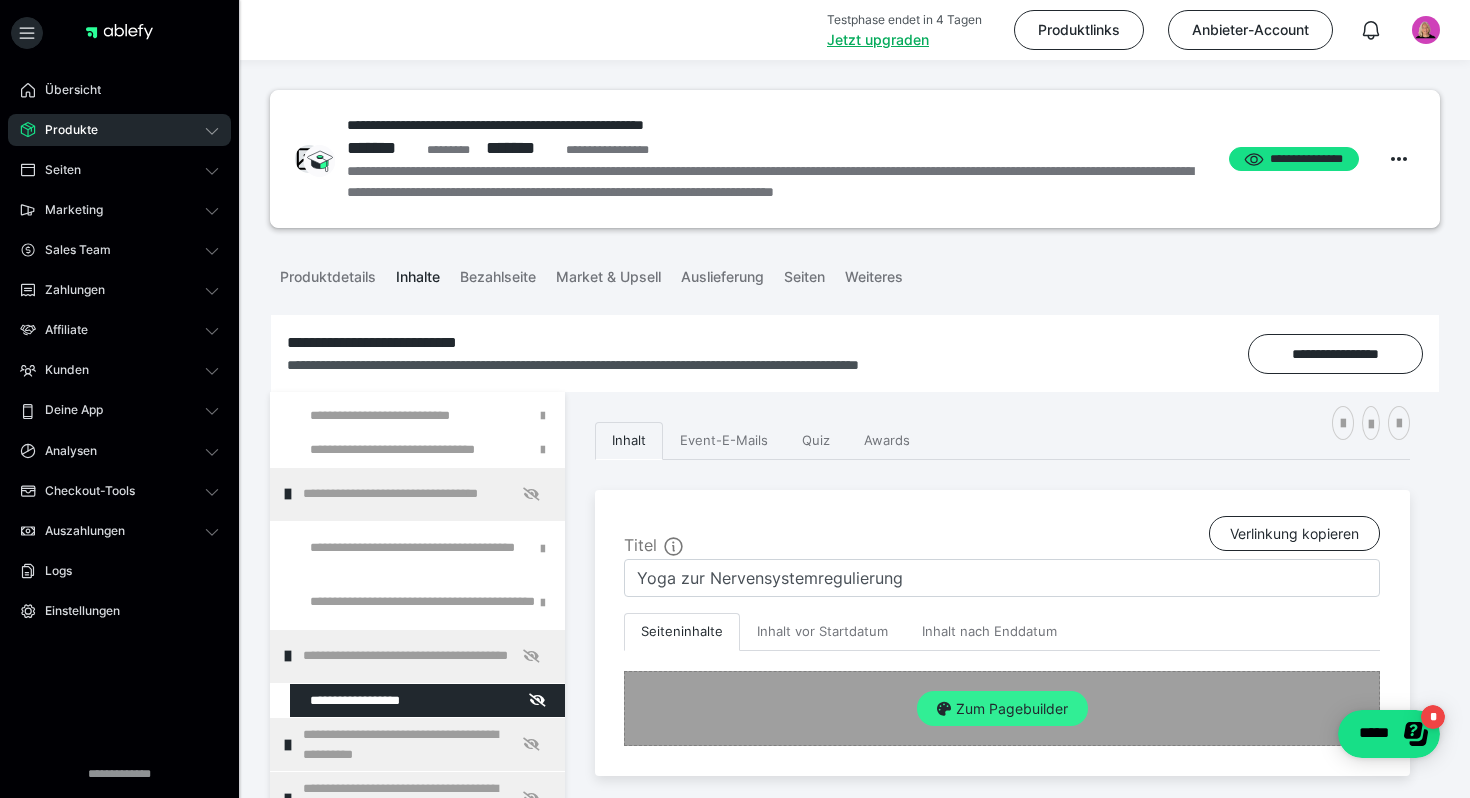 click on "Zum Pagebuilder" at bounding box center [1002, 709] 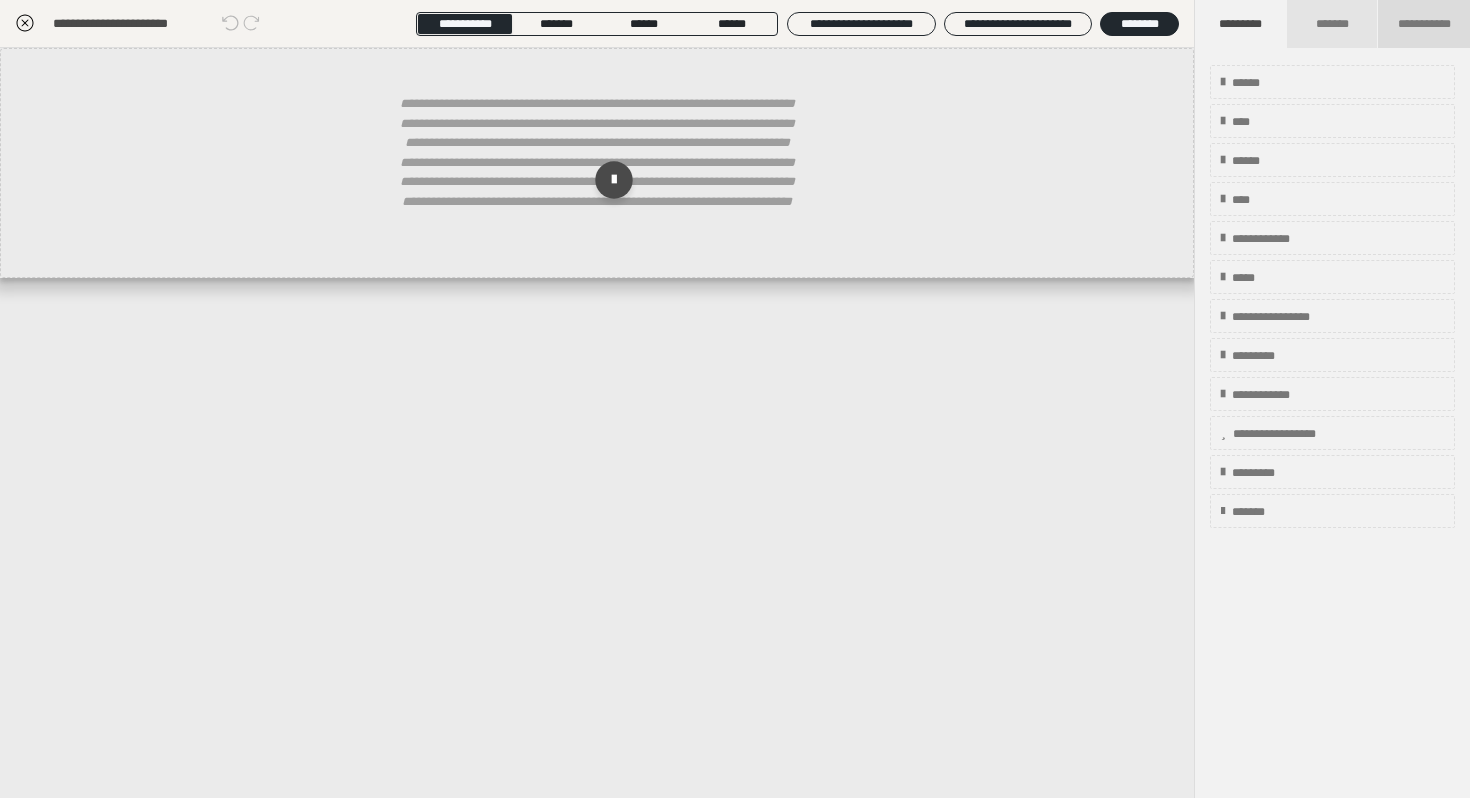 click on "**********" at bounding box center (1424, 24) 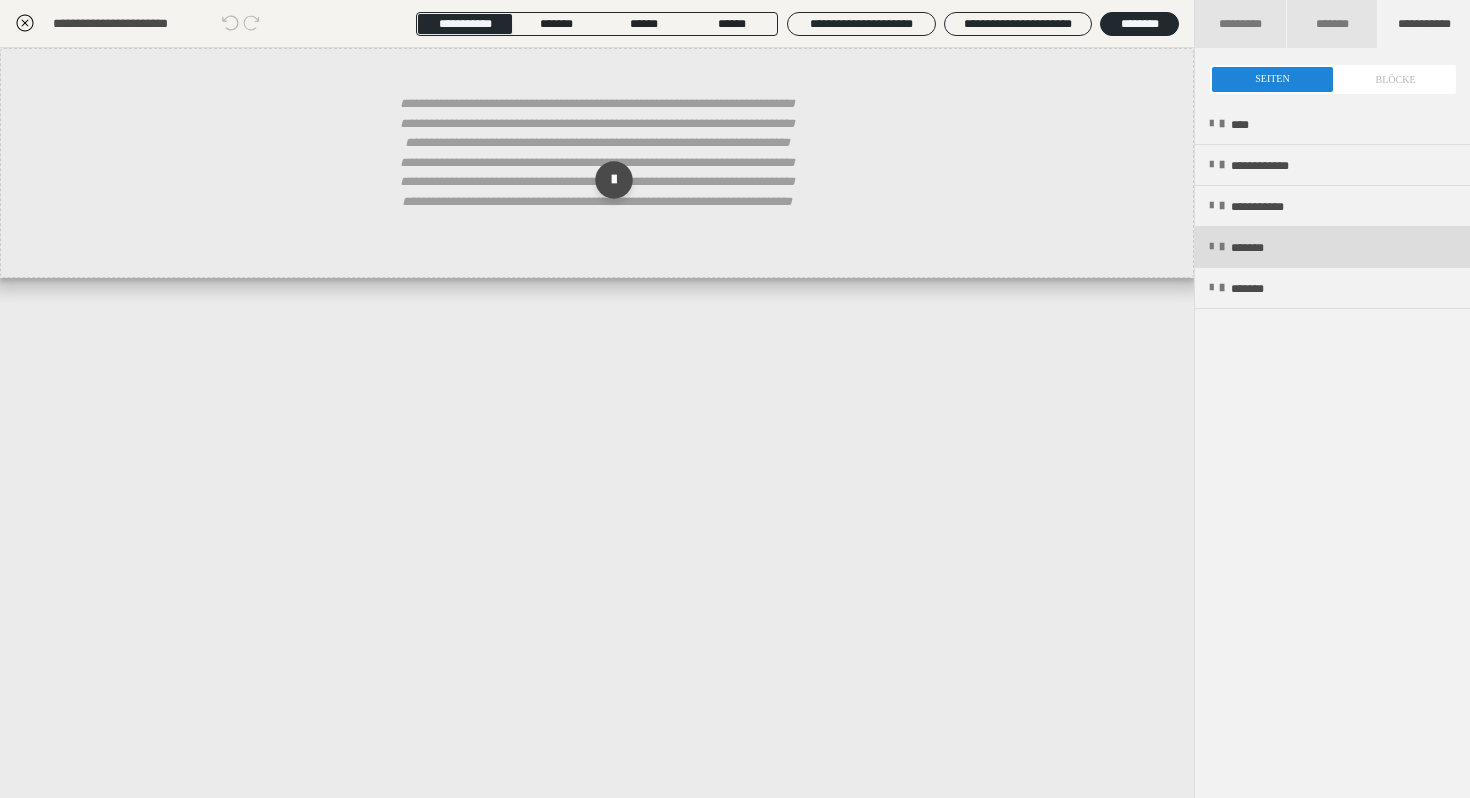 click on "*******" at bounding box center (1261, 248) 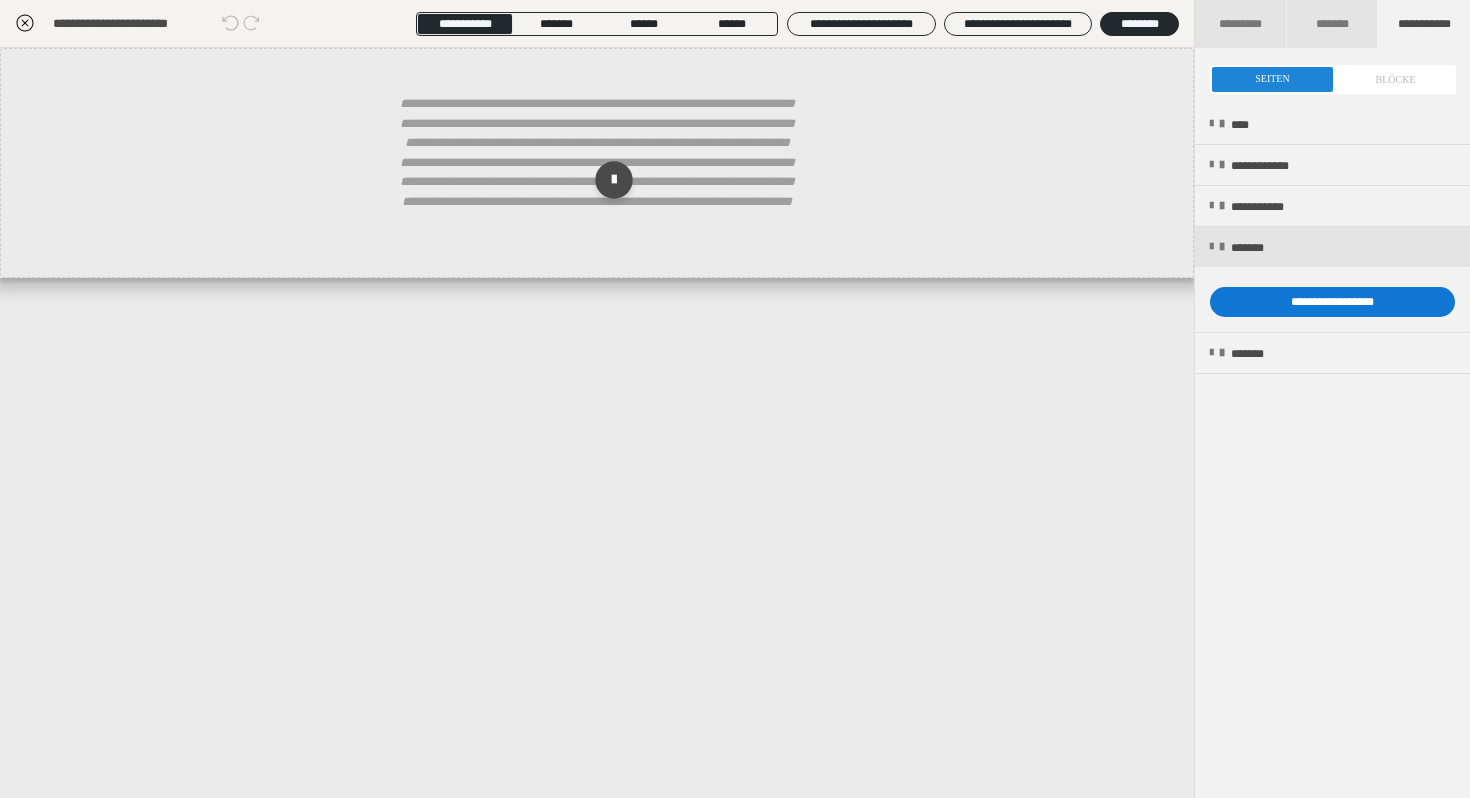 click on "**********" at bounding box center [1332, 302] 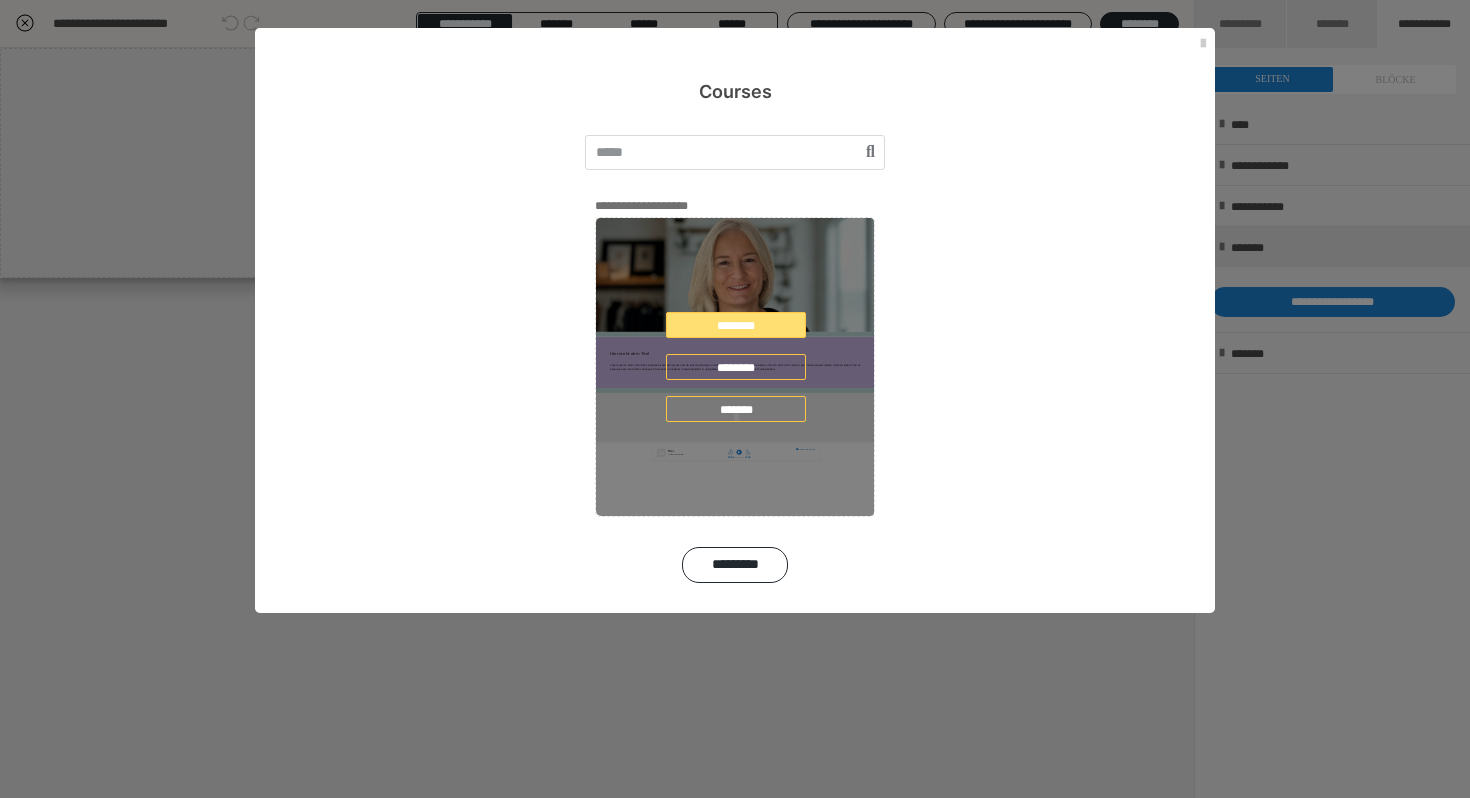 click on "********" at bounding box center (736, 325) 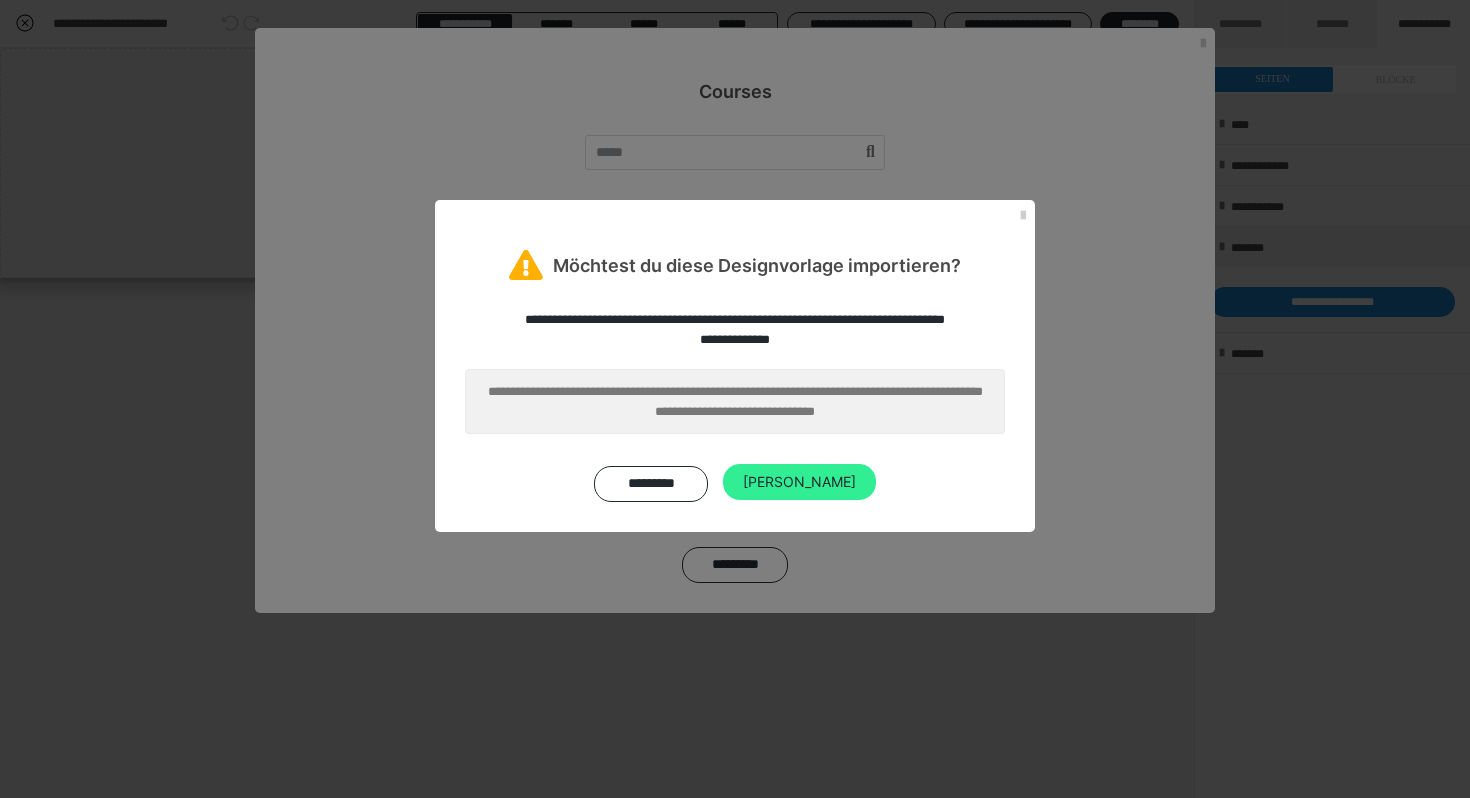 click on "[PERSON_NAME]" at bounding box center [799, 482] 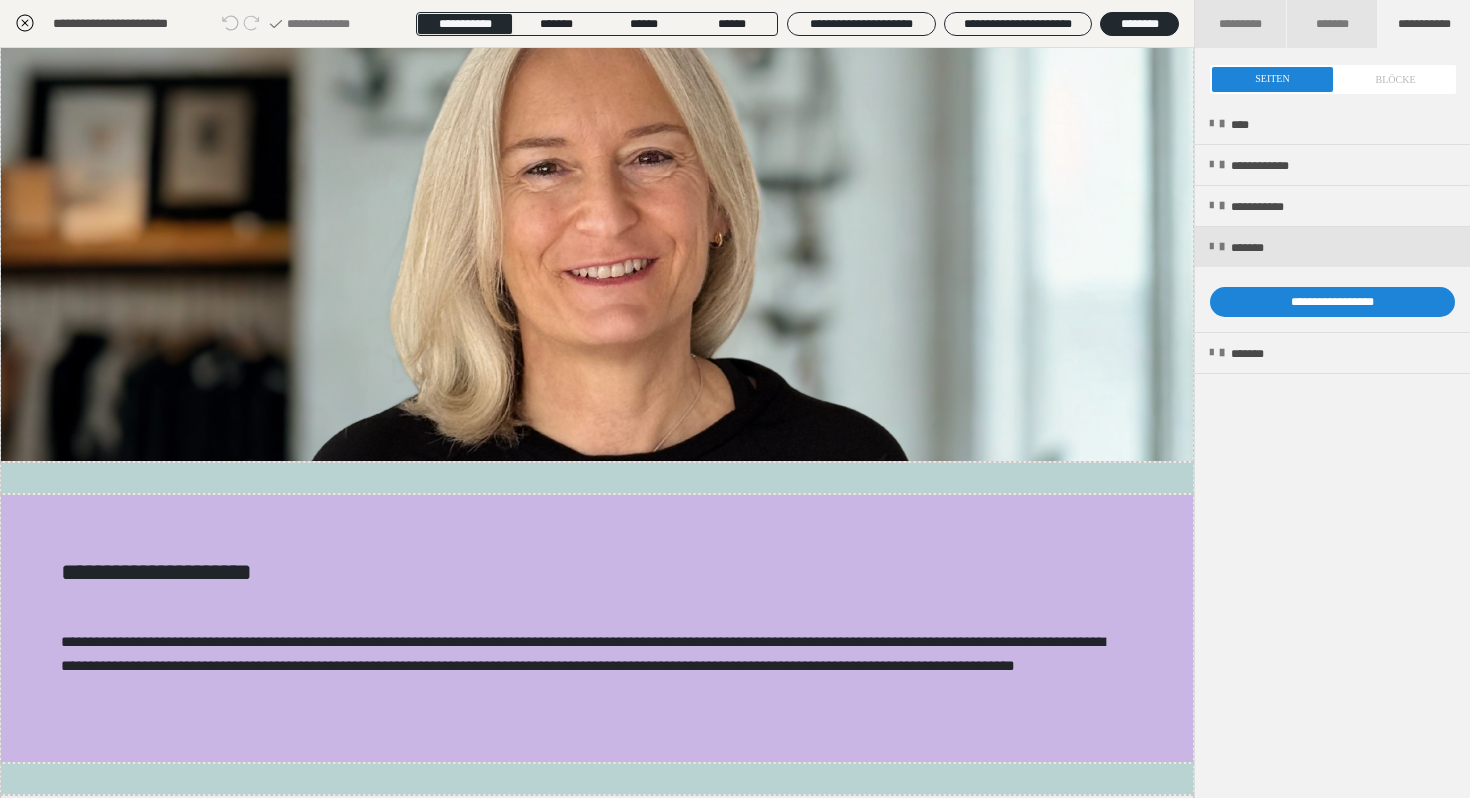 scroll, scrollTop: 107, scrollLeft: 0, axis: vertical 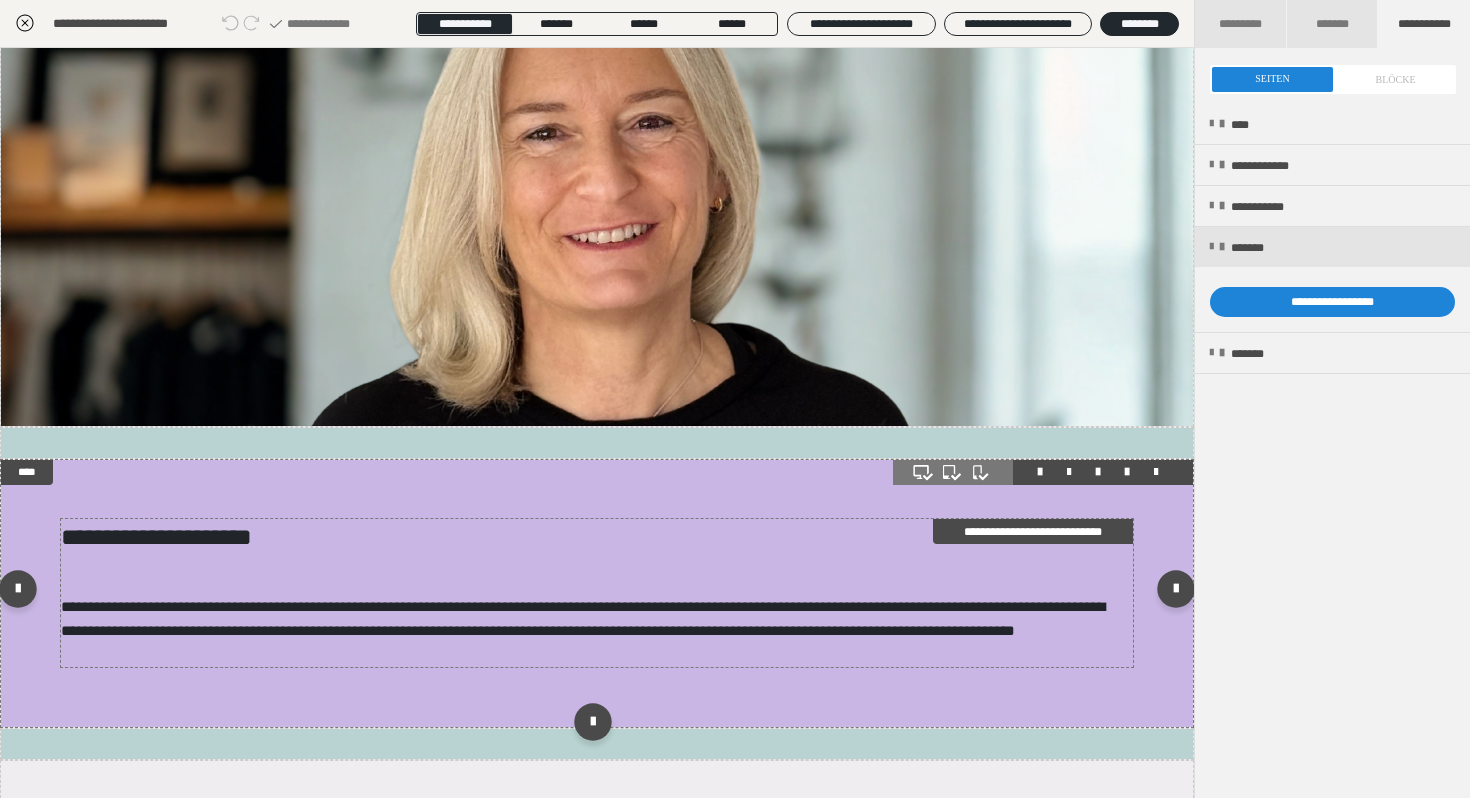 click on "**********" at bounding box center [597, 537] 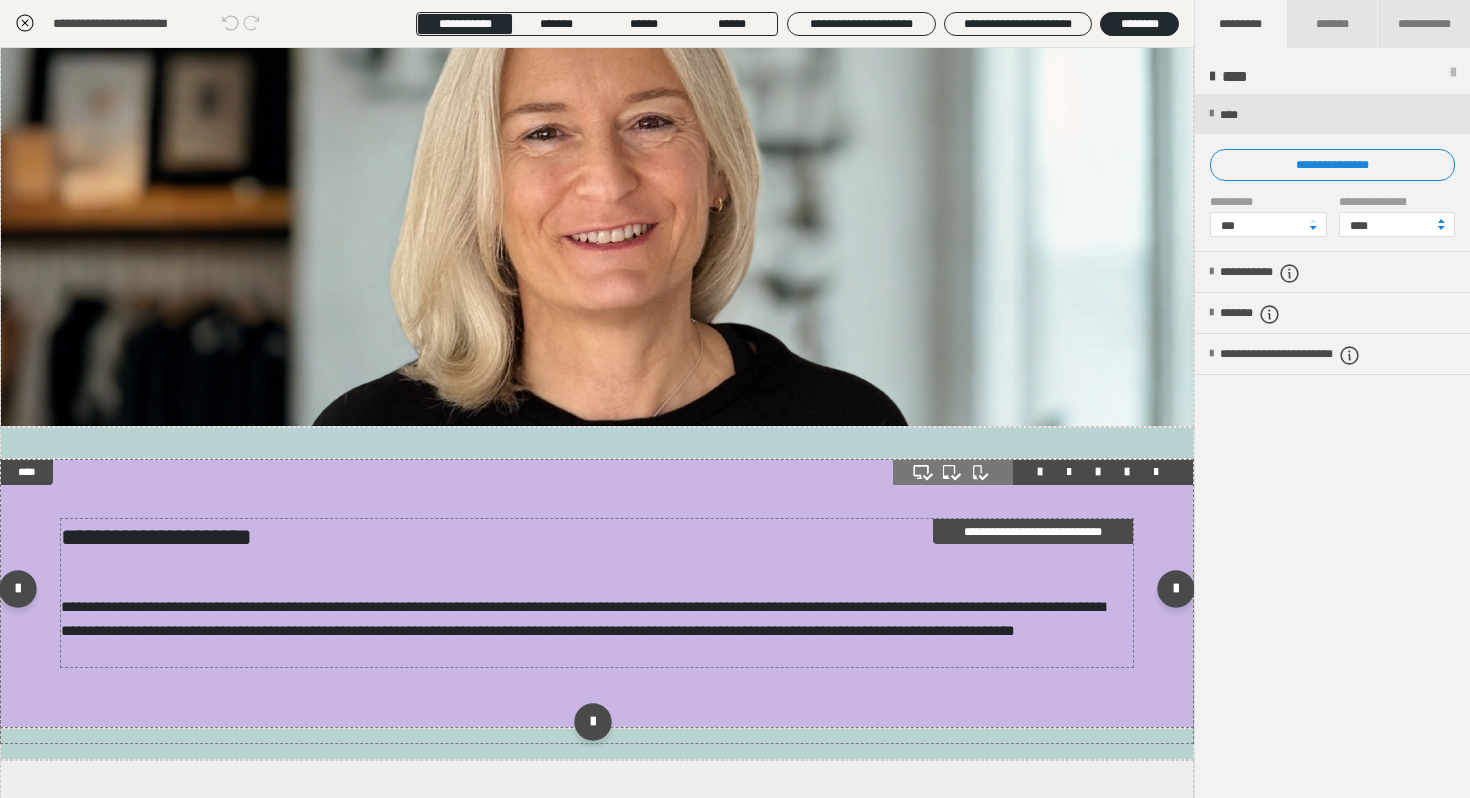 click on "**********" at bounding box center (597, 537) 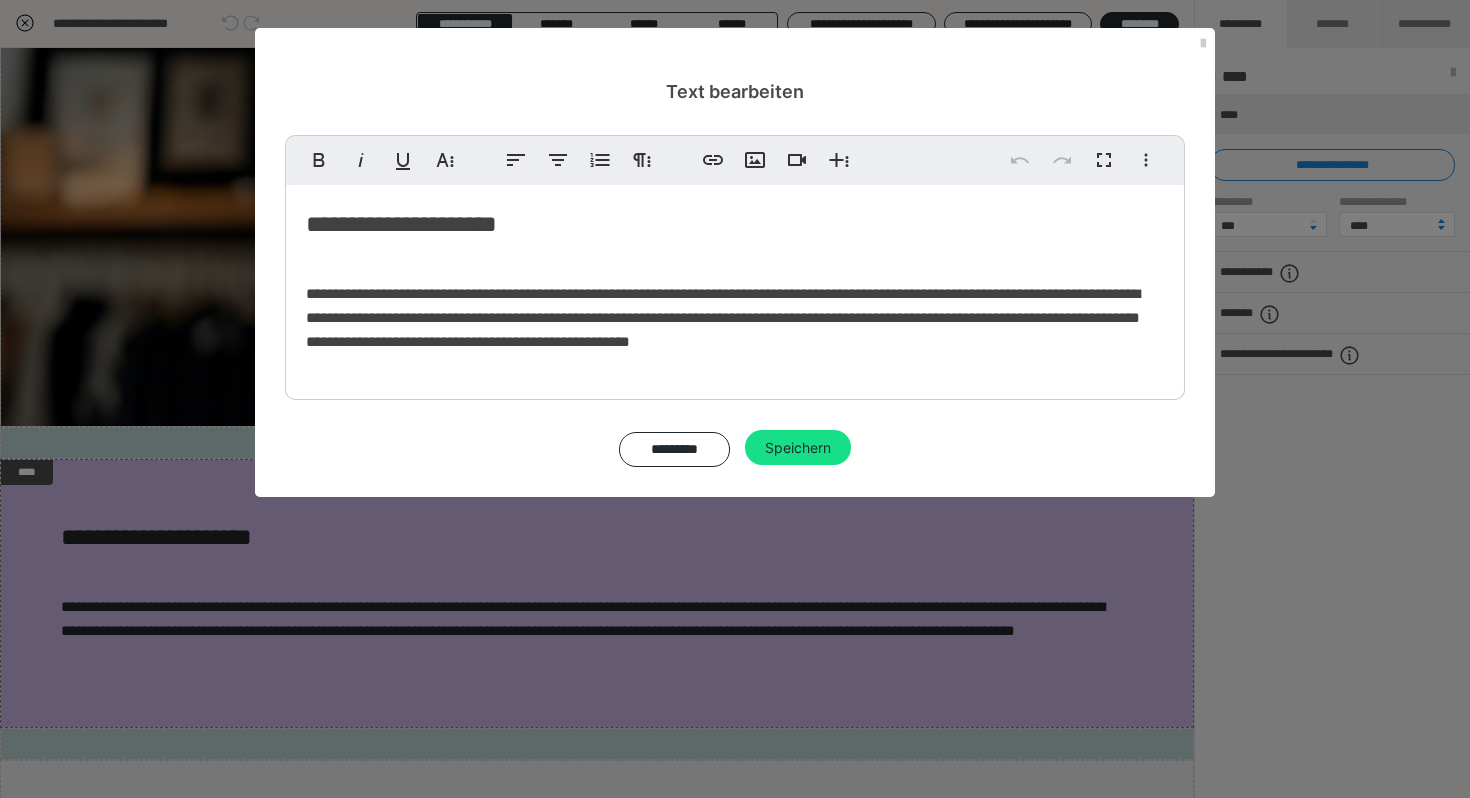 click on "**********" at bounding box center (735, 224) 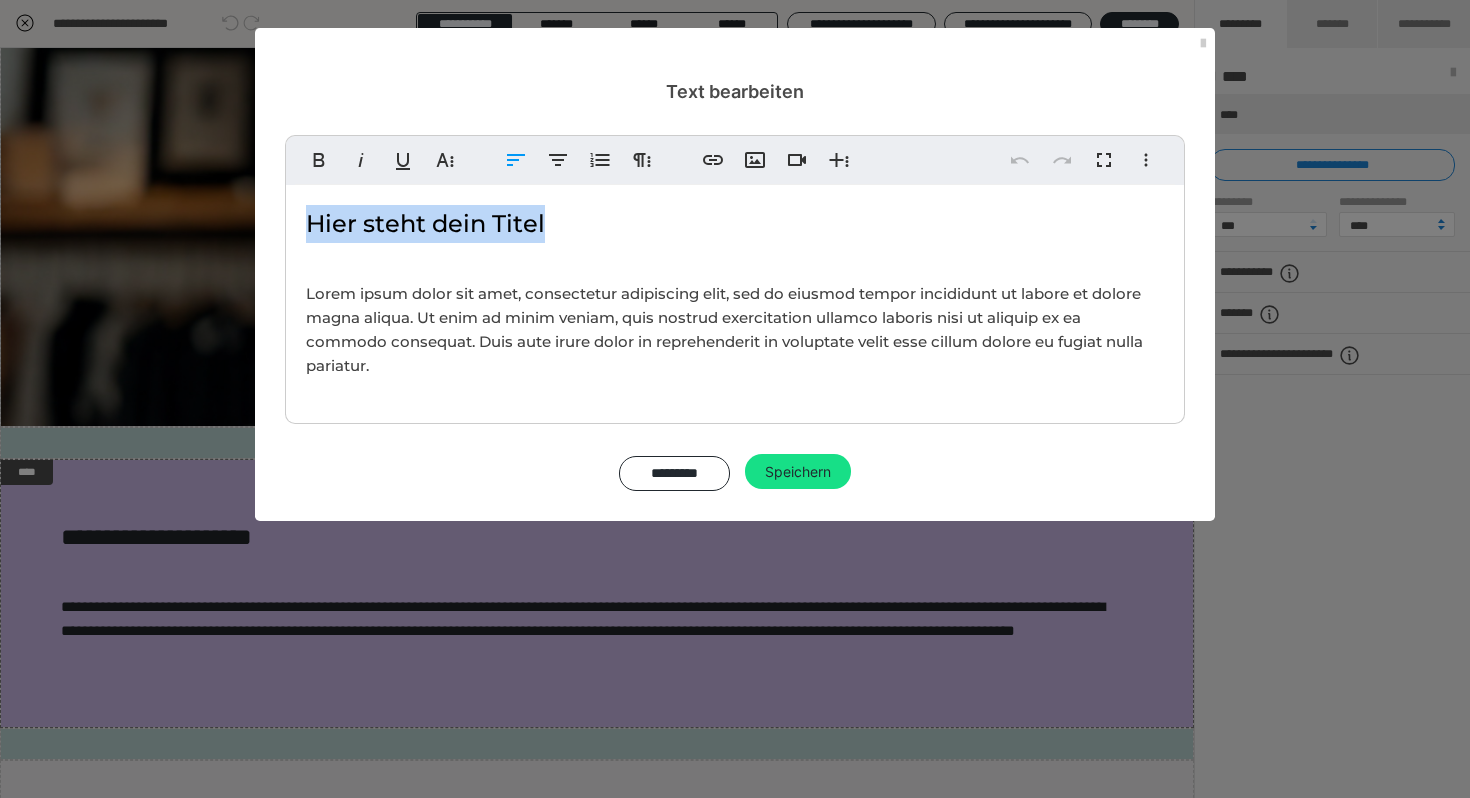 drag, startPoint x: 556, startPoint y: 215, endPoint x: 300, endPoint y: 221, distance: 256.0703 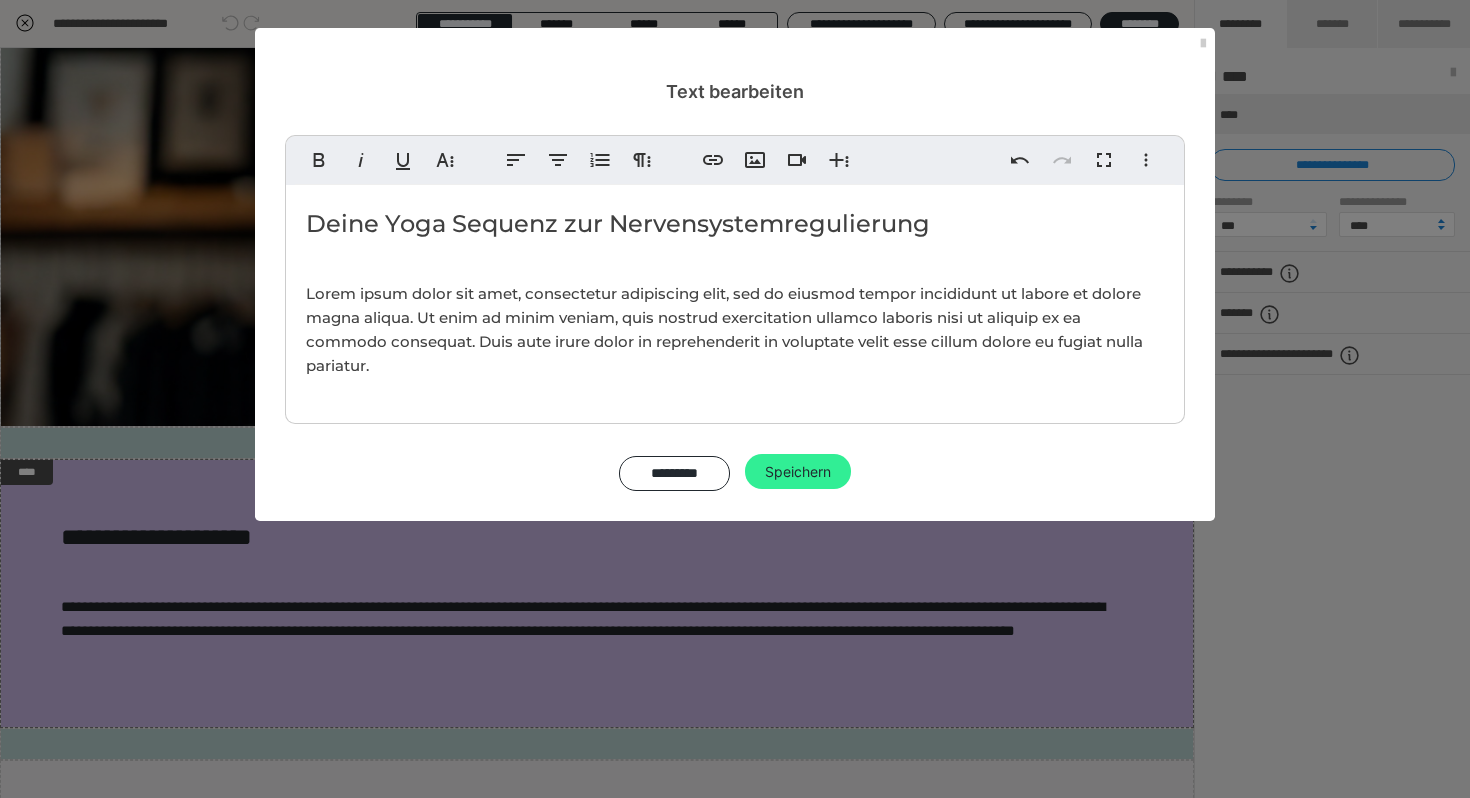 click on "Speichern" at bounding box center (798, 472) 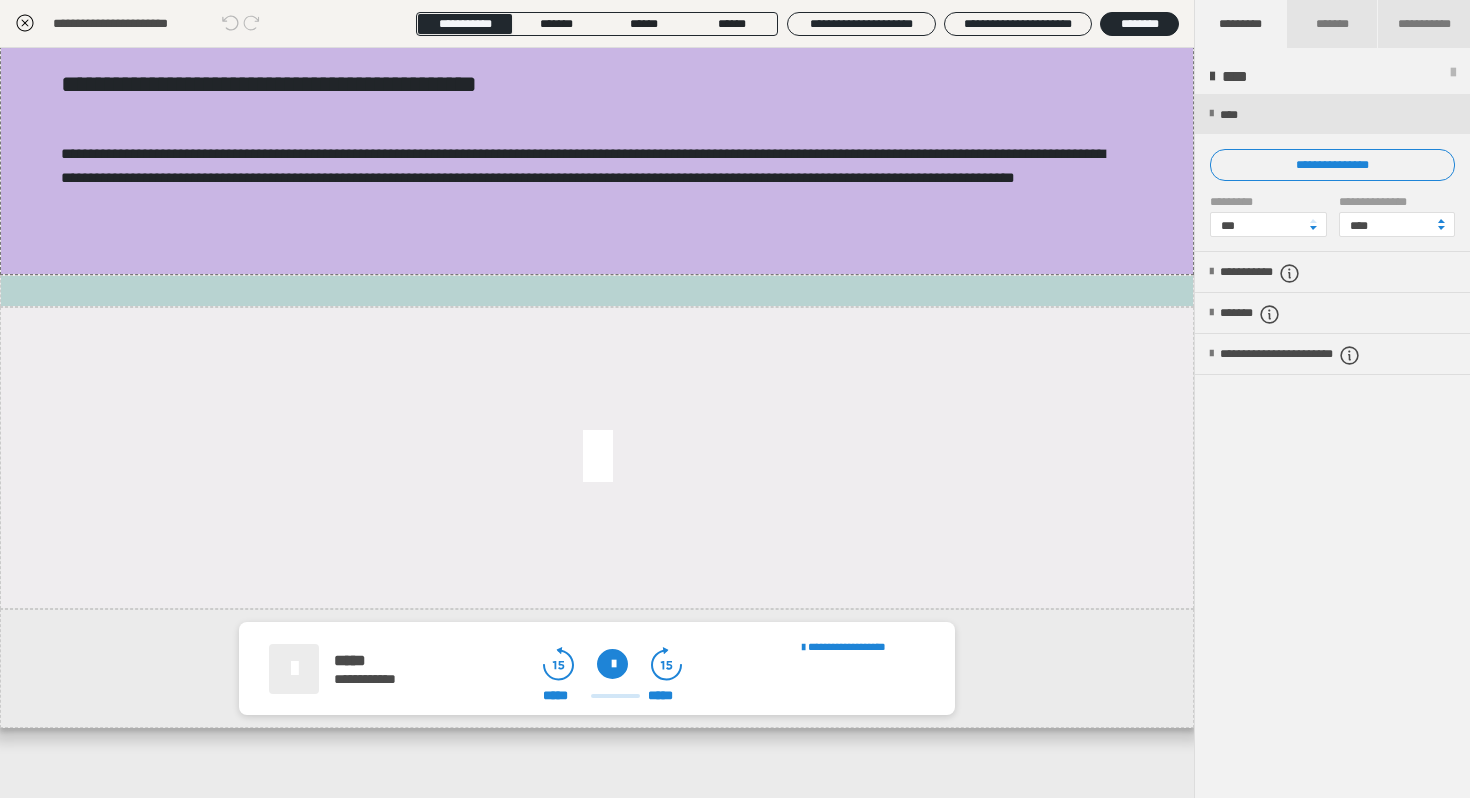 scroll, scrollTop: 576, scrollLeft: 0, axis: vertical 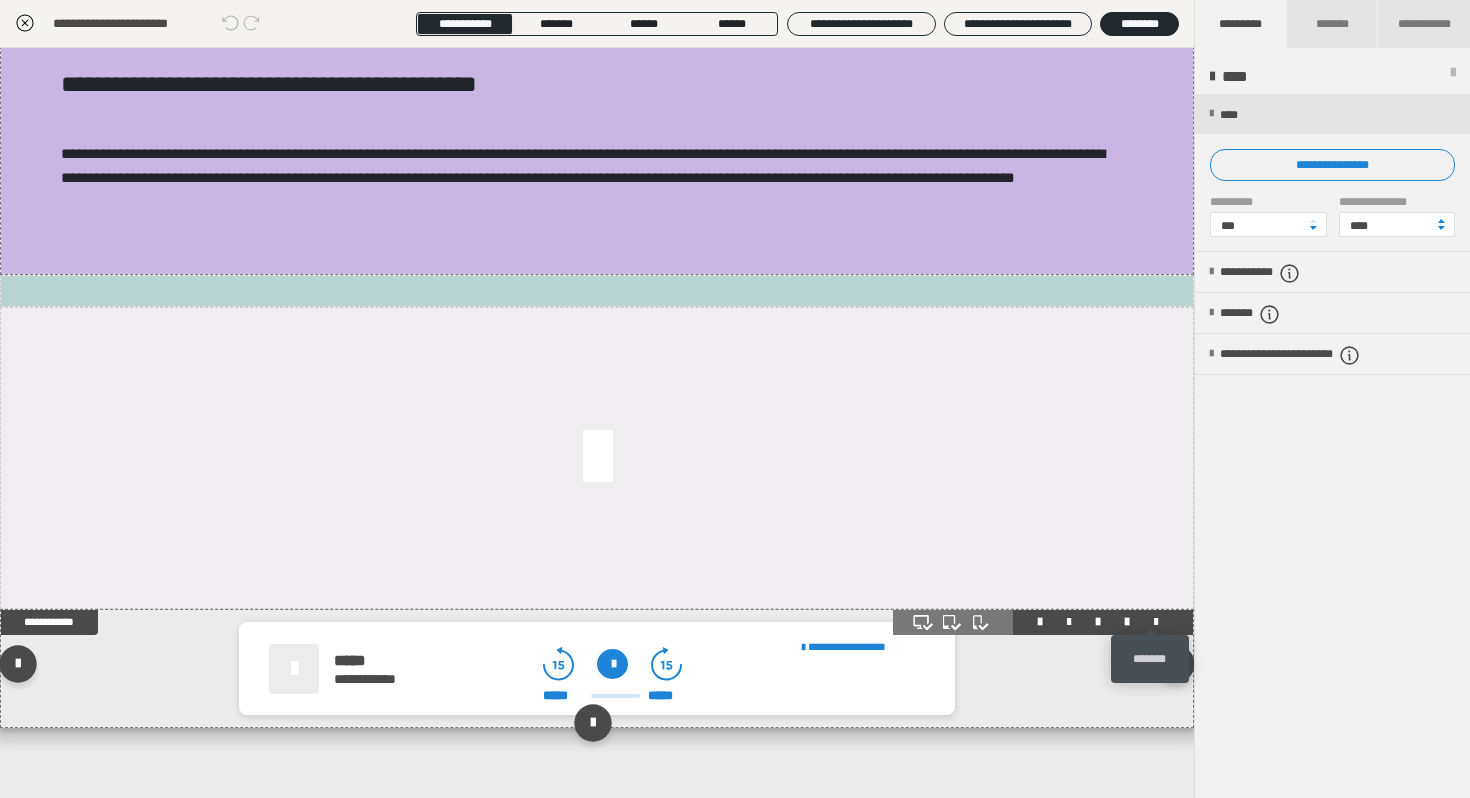 click at bounding box center [1156, 622] 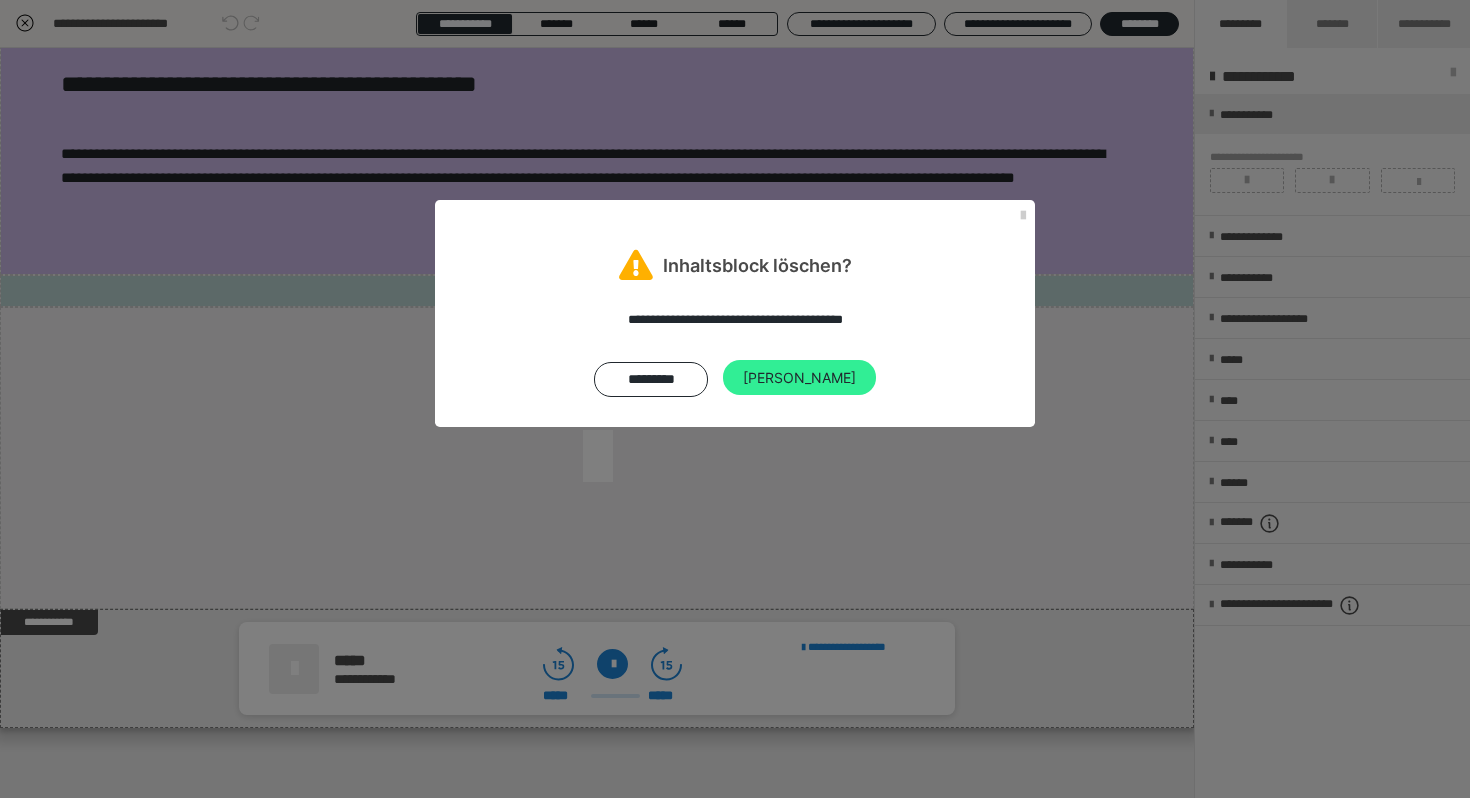 click on "[PERSON_NAME]" at bounding box center [799, 378] 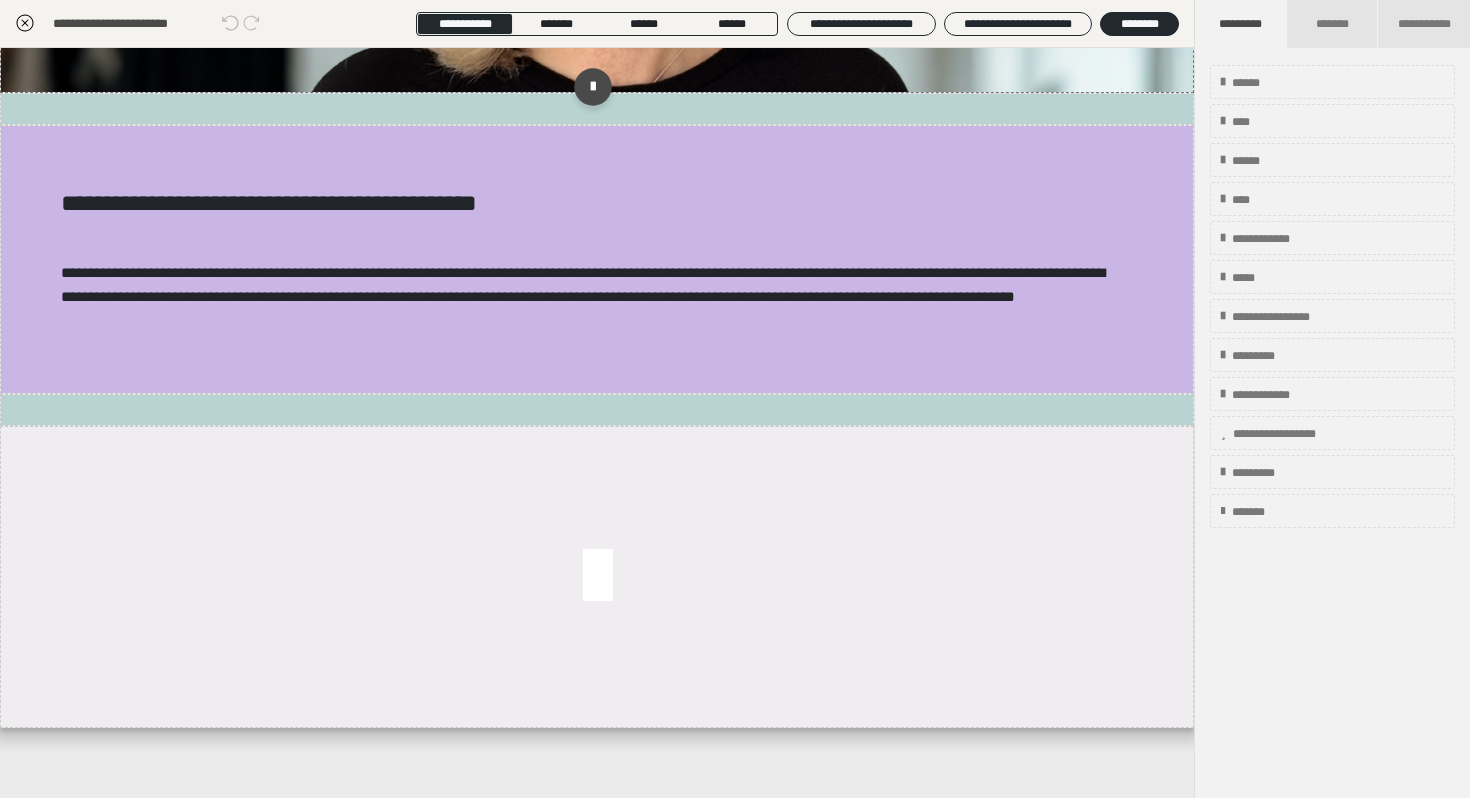 scroll, scrollTop: 457, scrollLeft: 0, axis: vertical 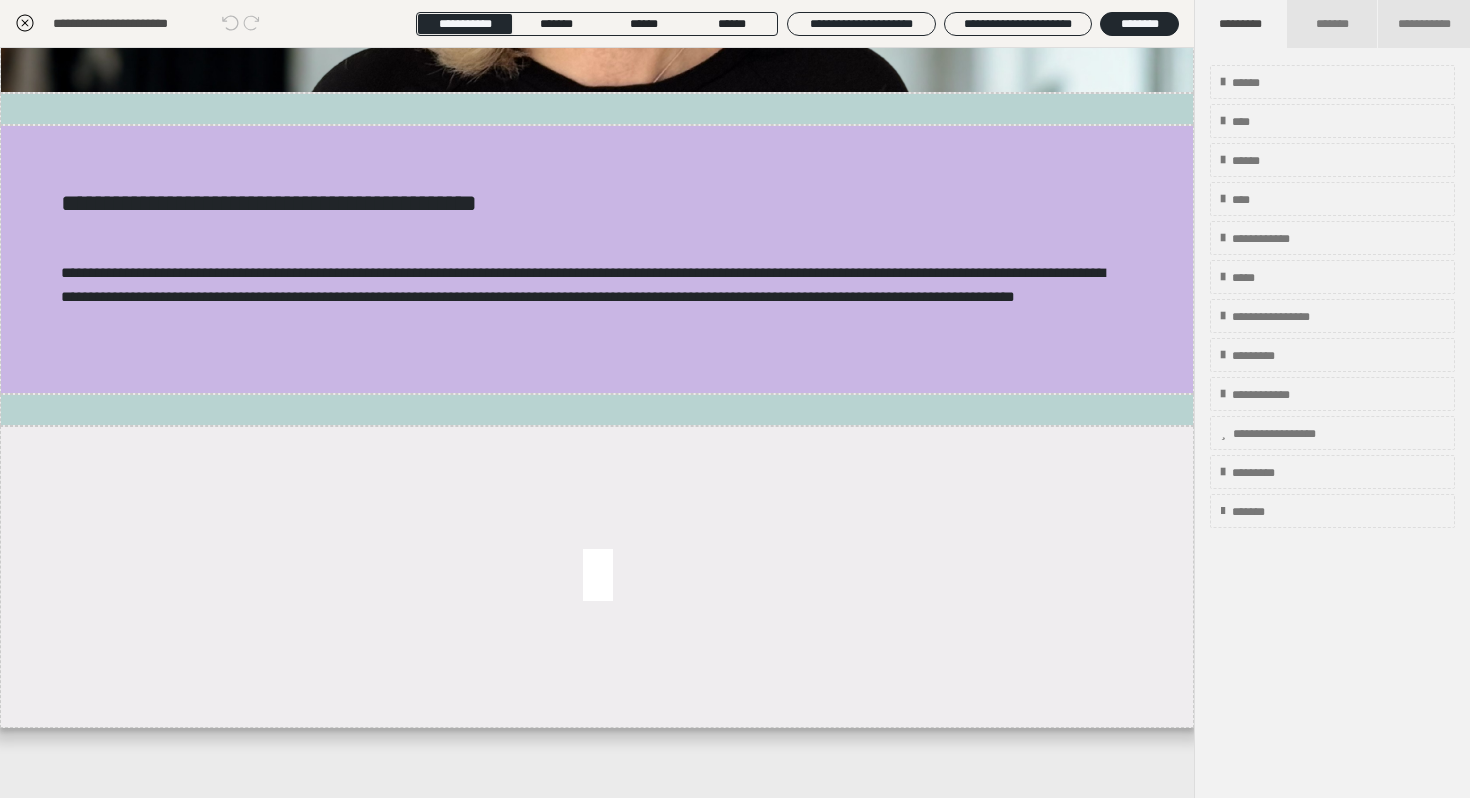 click 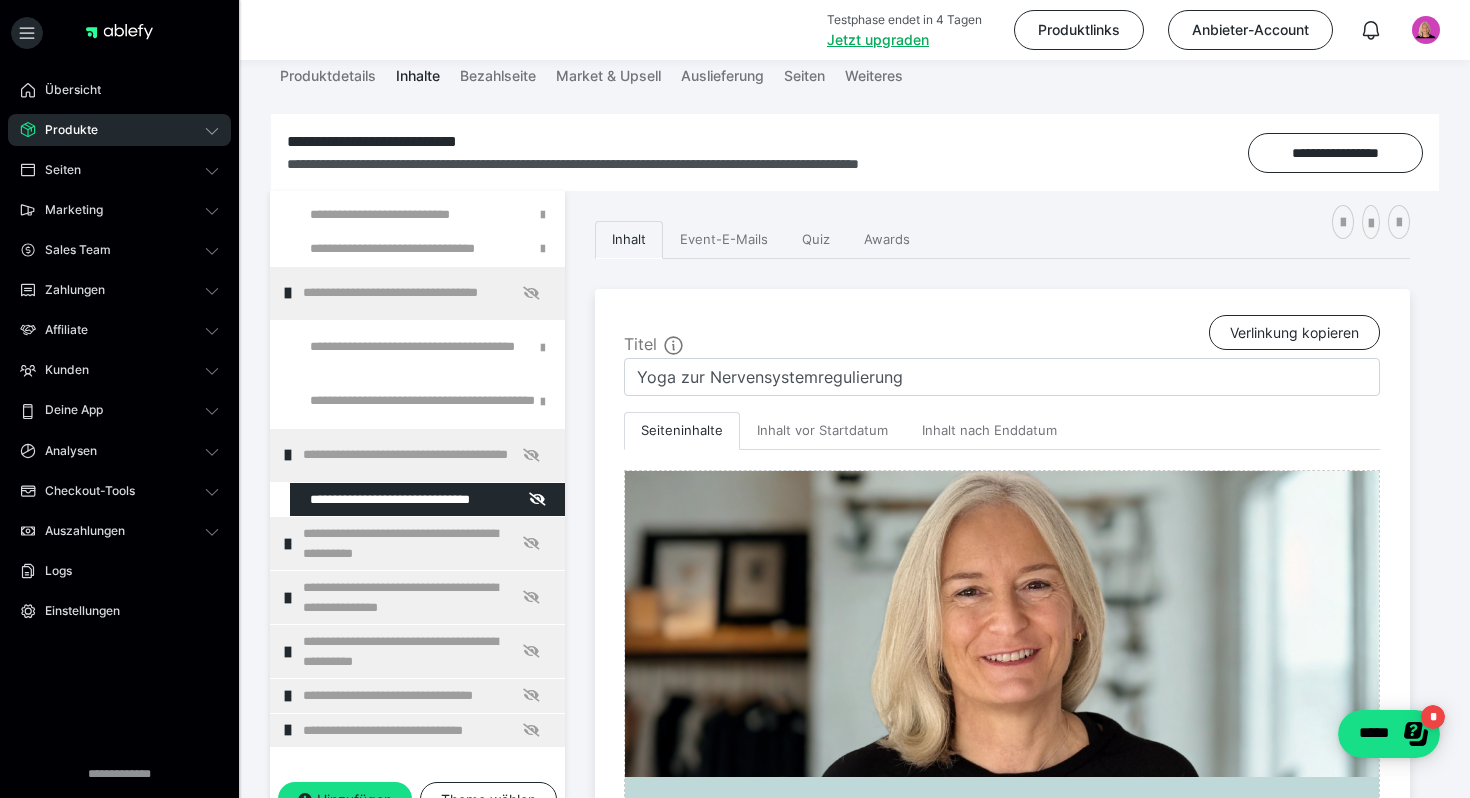 scroll, scrollTop: 211, scrollLeft: 0, axis: vertical 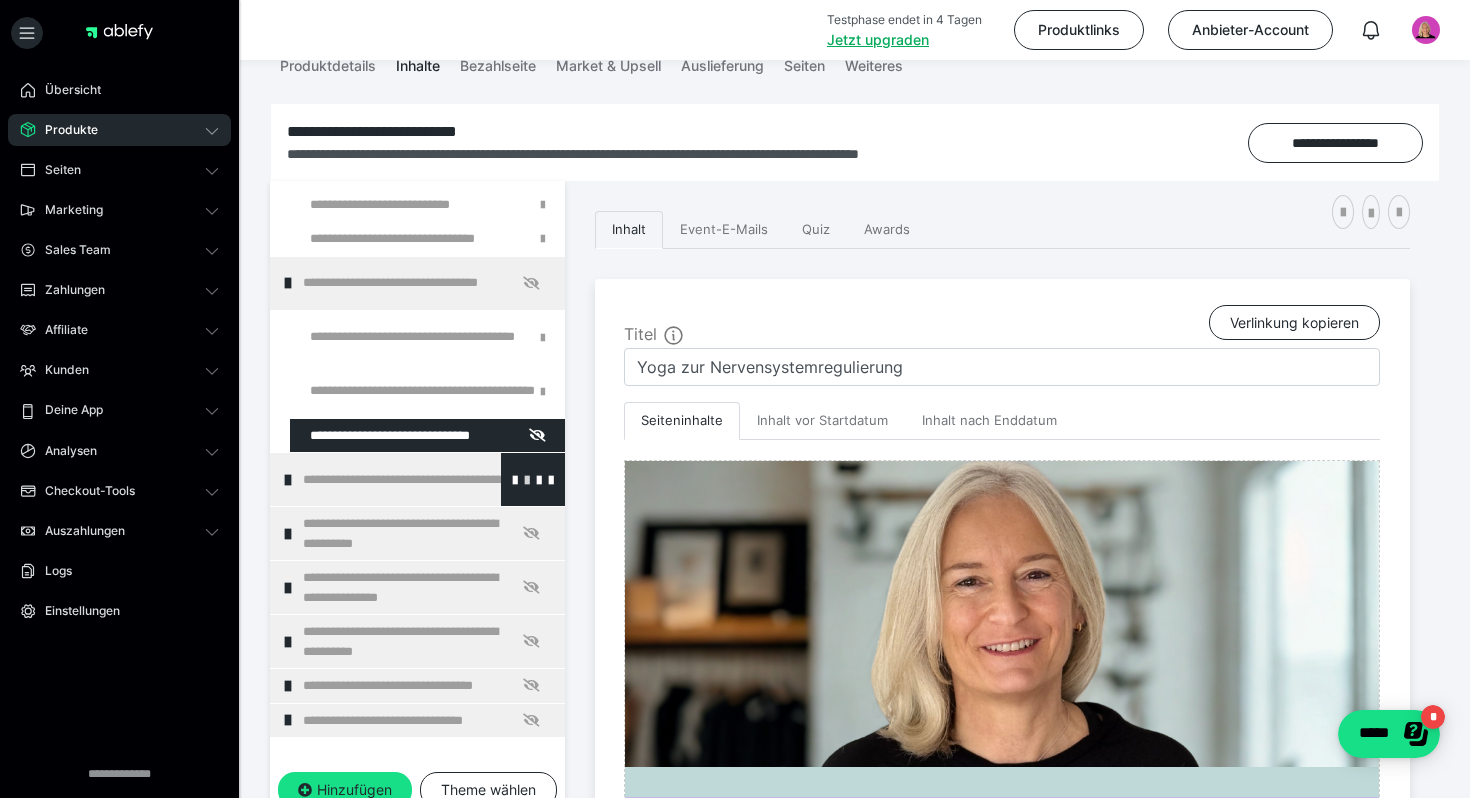 click at bounding box center (527, 479) 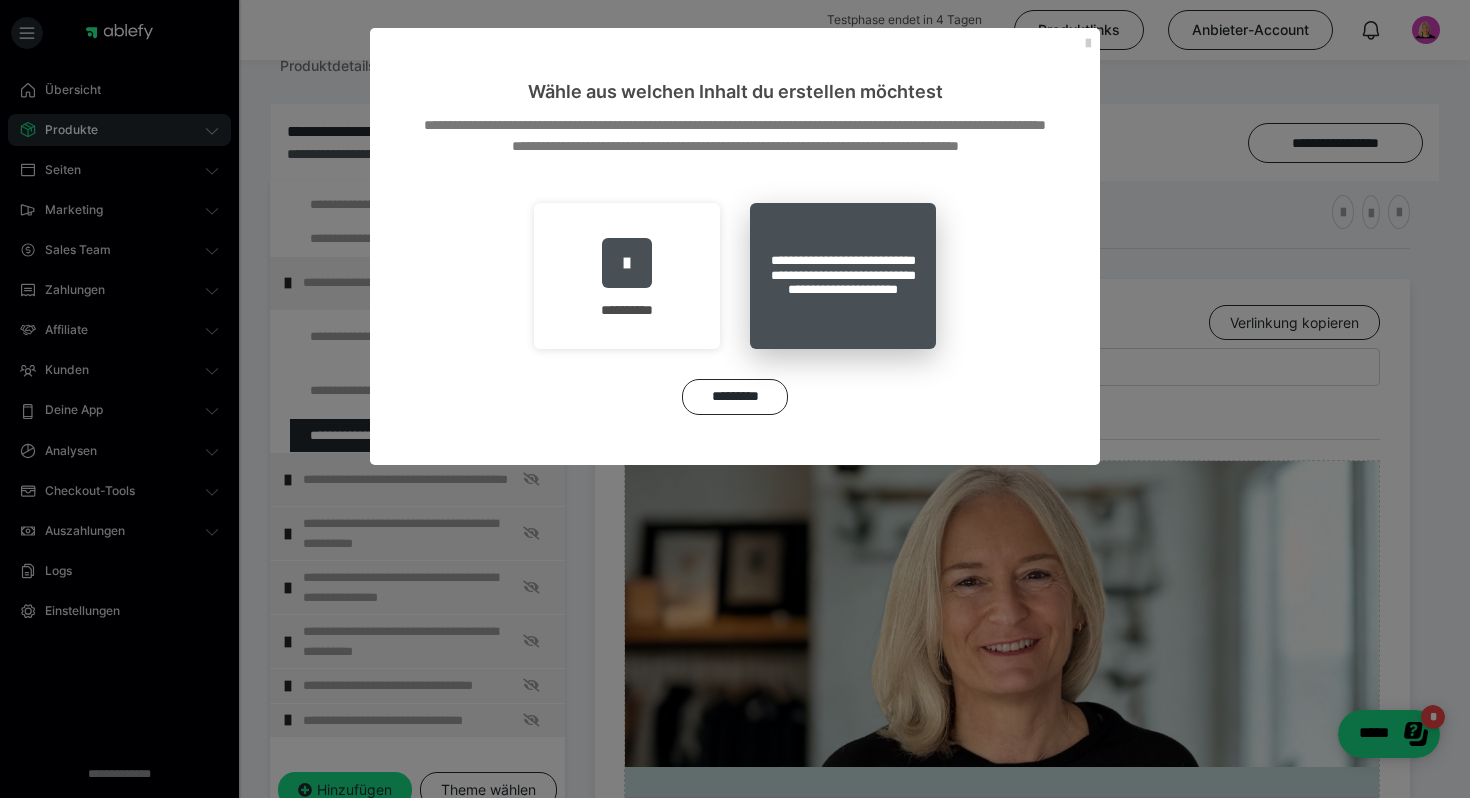 click on "**********" at bounding box center [843, 276] 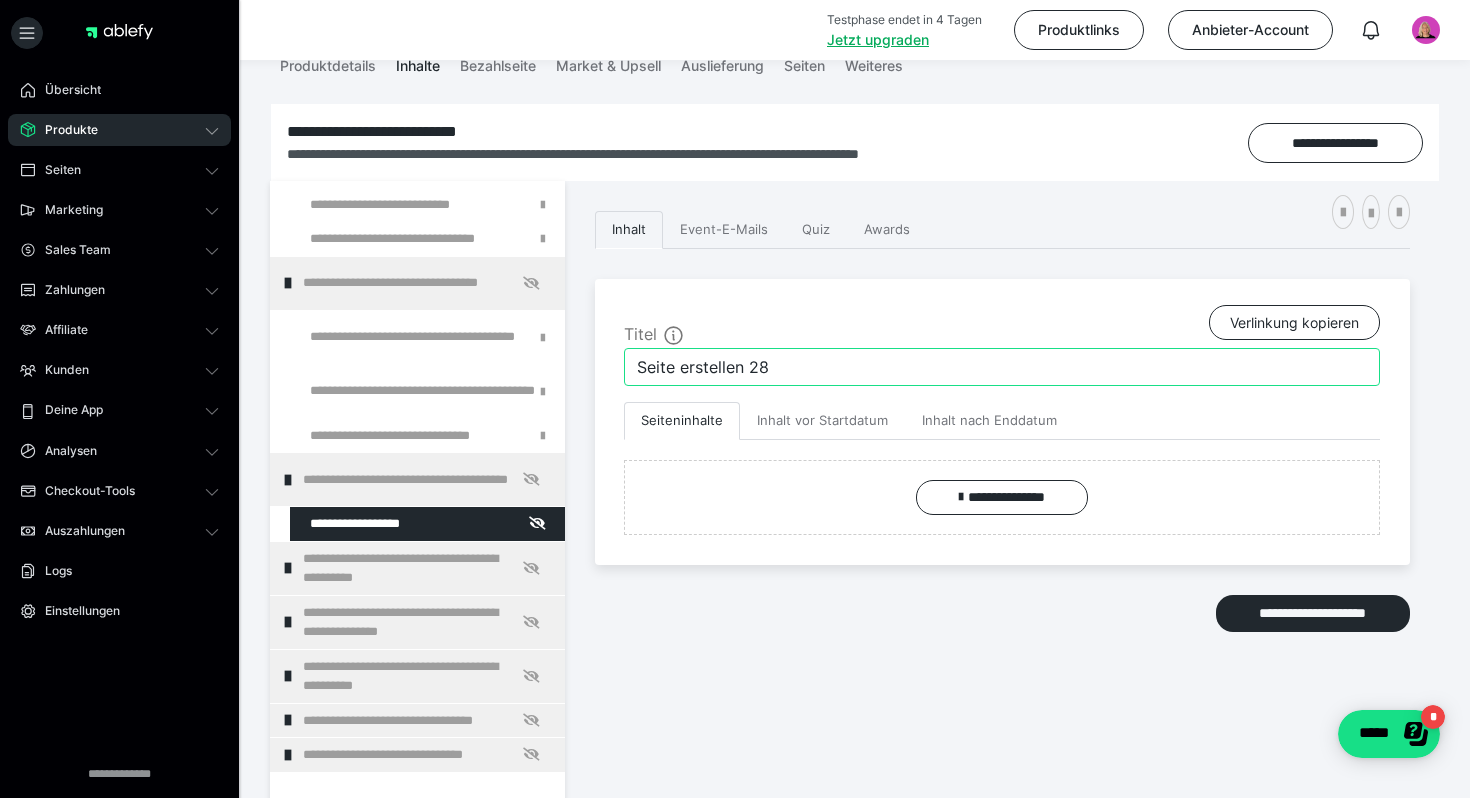 click on "Seite erstellen 28" at bounding box center (1002, 367) 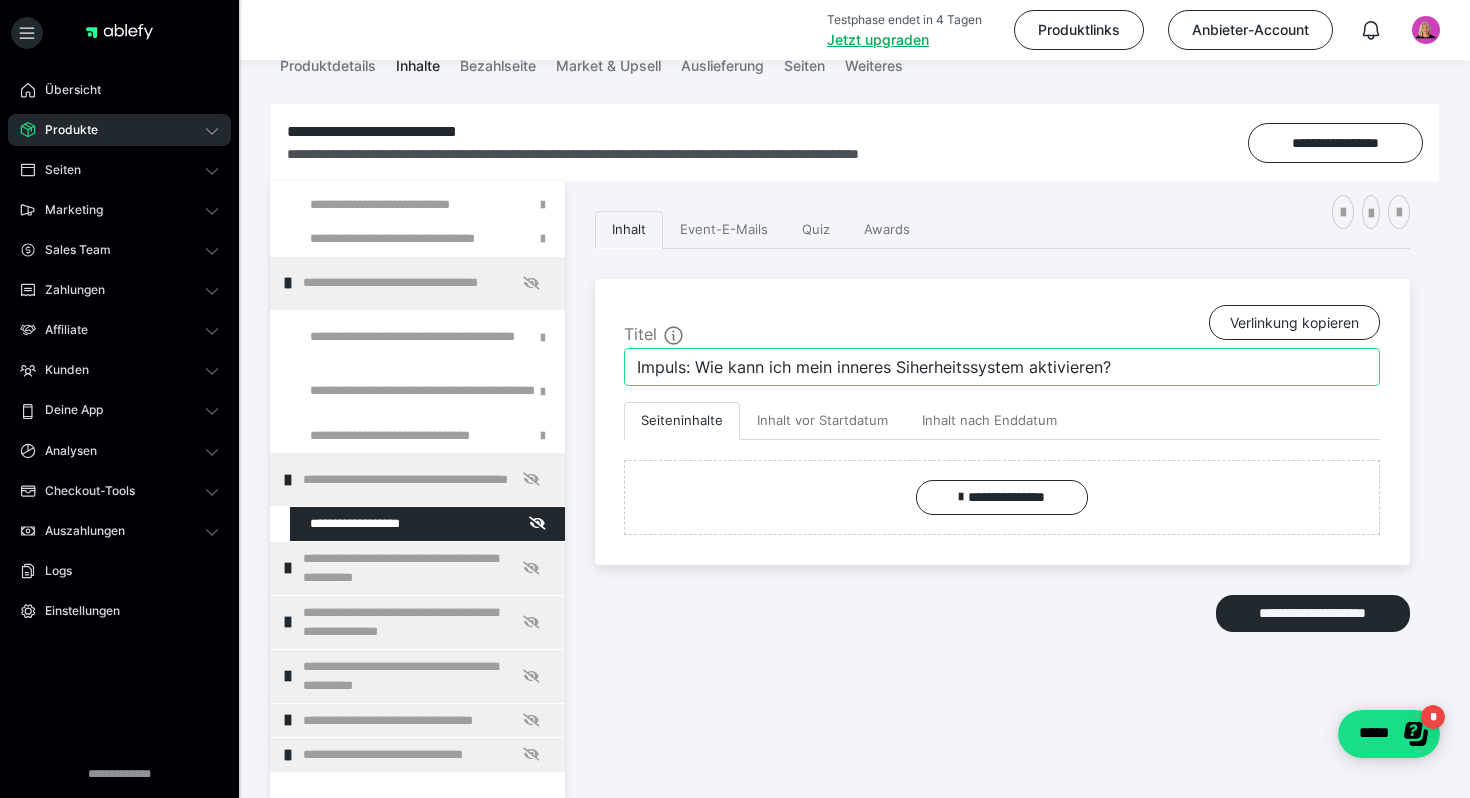 click on "Impuls: Wie kann ich mein inneres Siherheitssystem aktivieren?" at bounding box center [1002, 367] 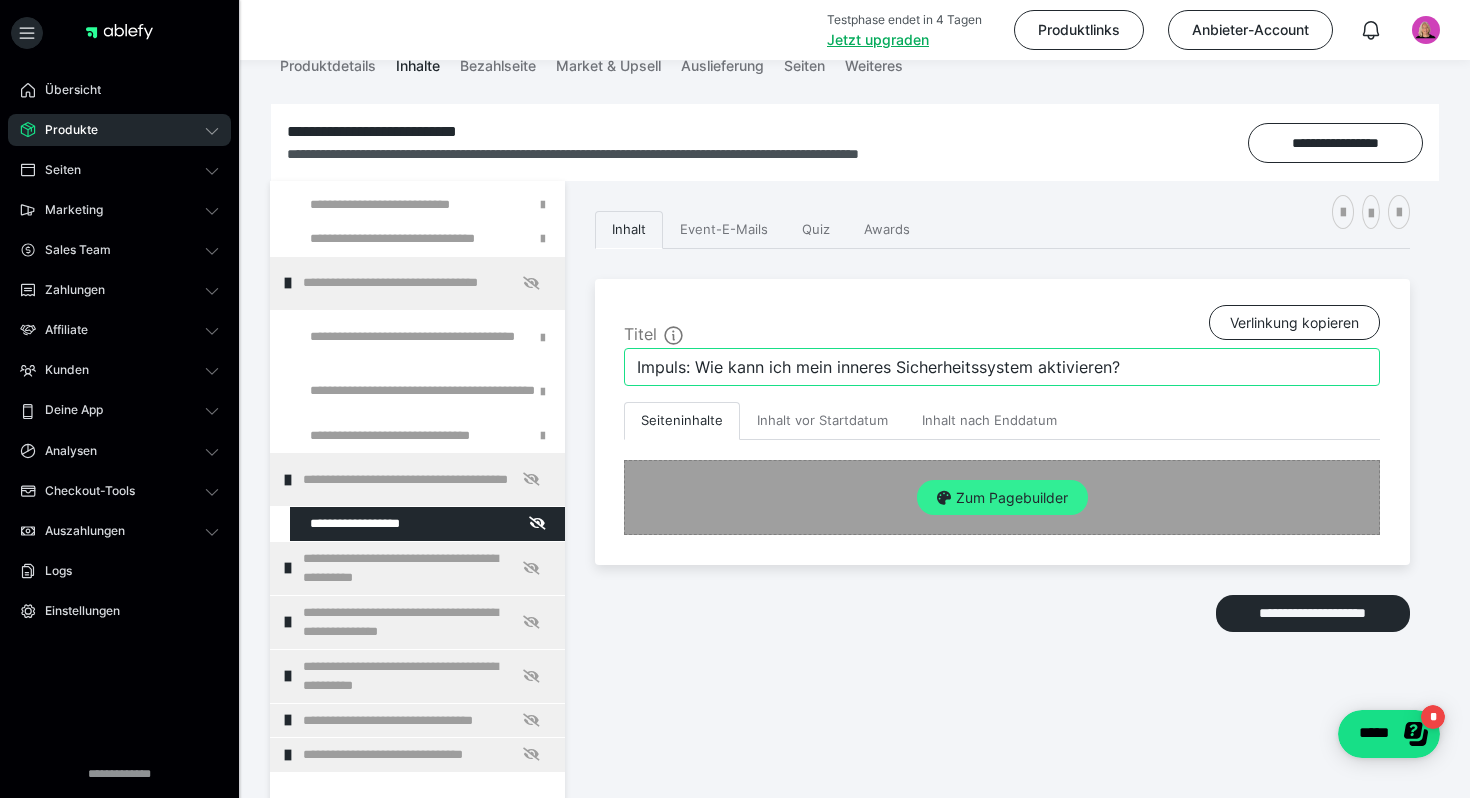 type on "Impuls: Wie kann ich mein inneres Sicherheitssystem aktivieren?" 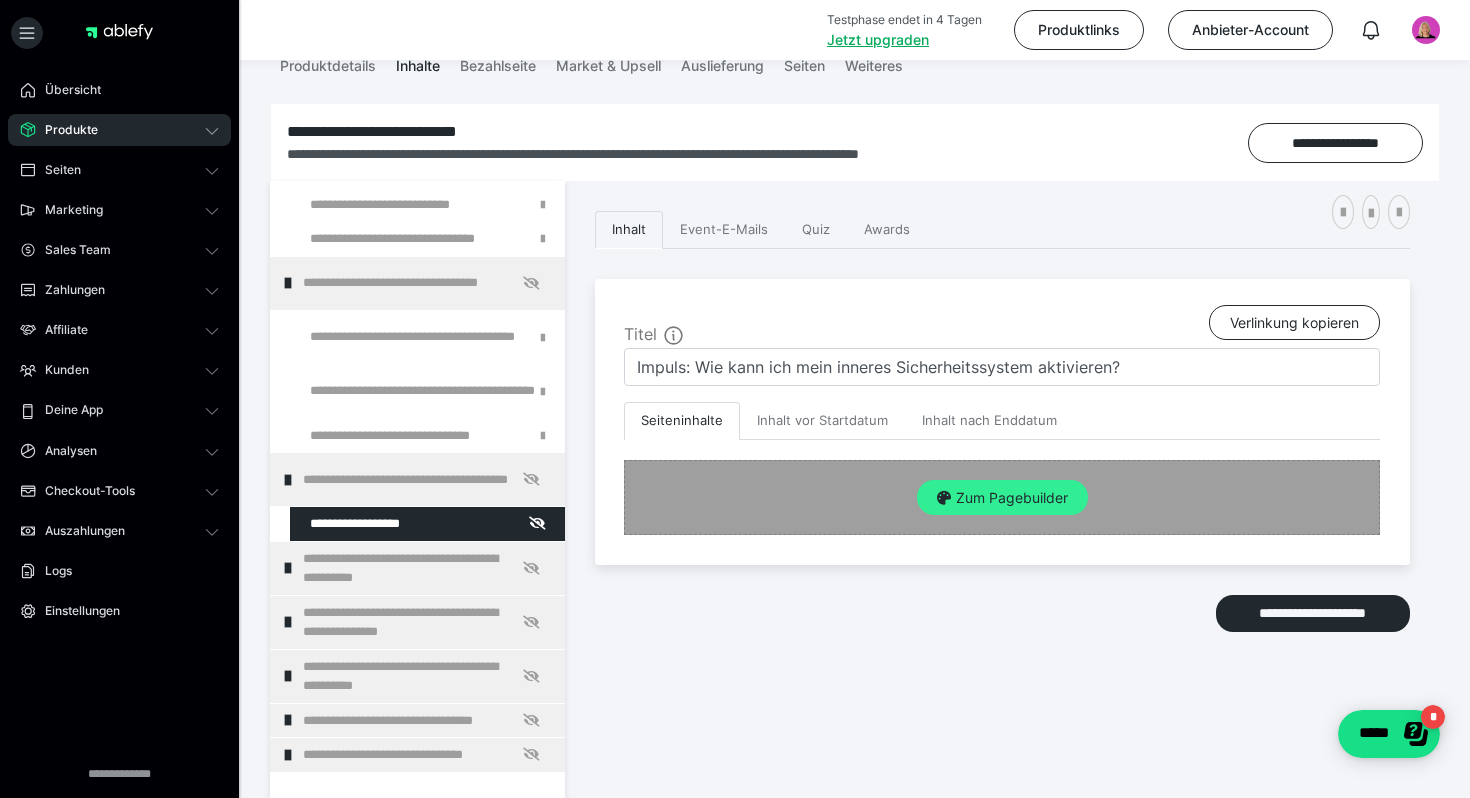 click on "Zum Pagebuilder" at bounding box center (1002, 498) 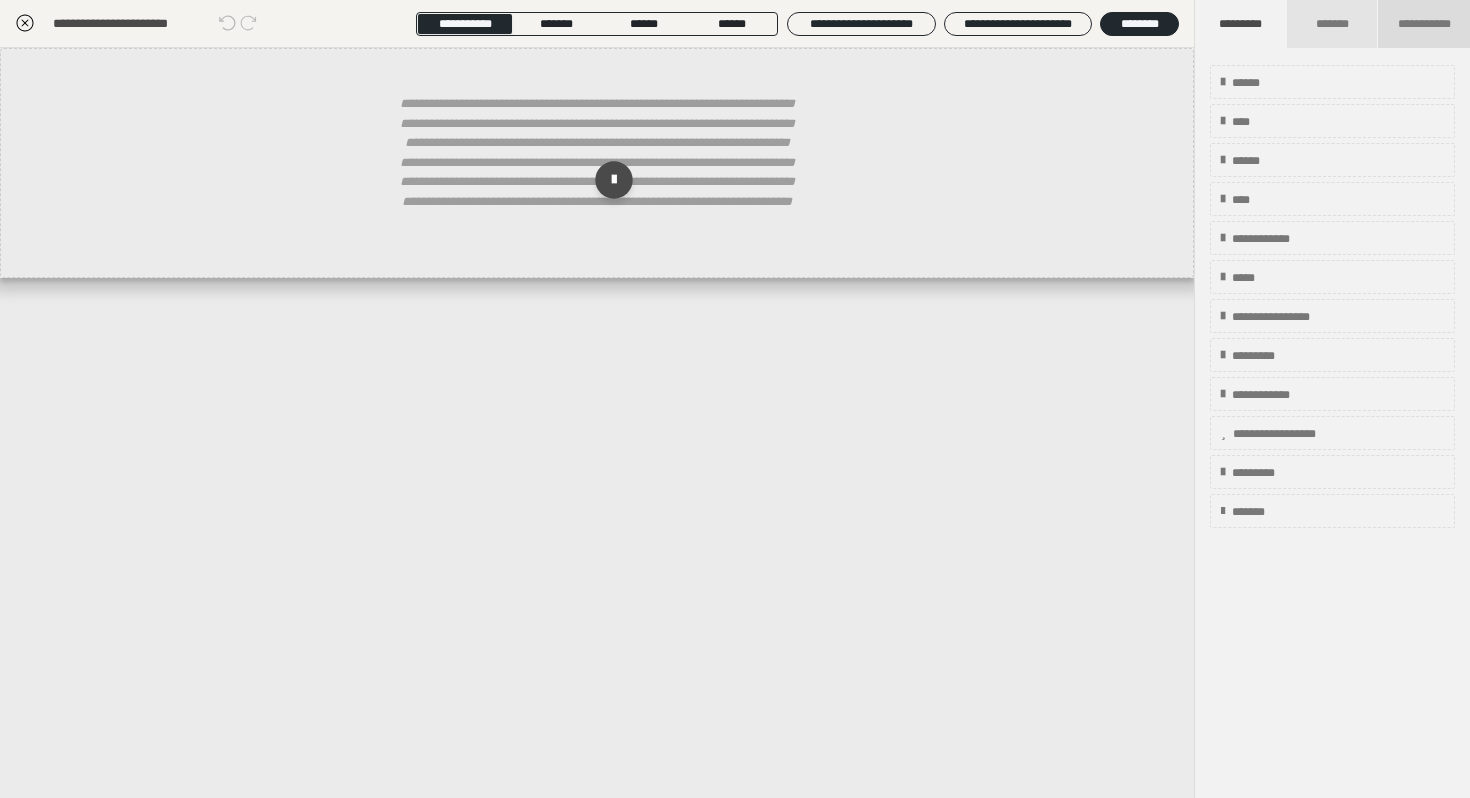 click on "**********" at bounding box center [1424, 24] 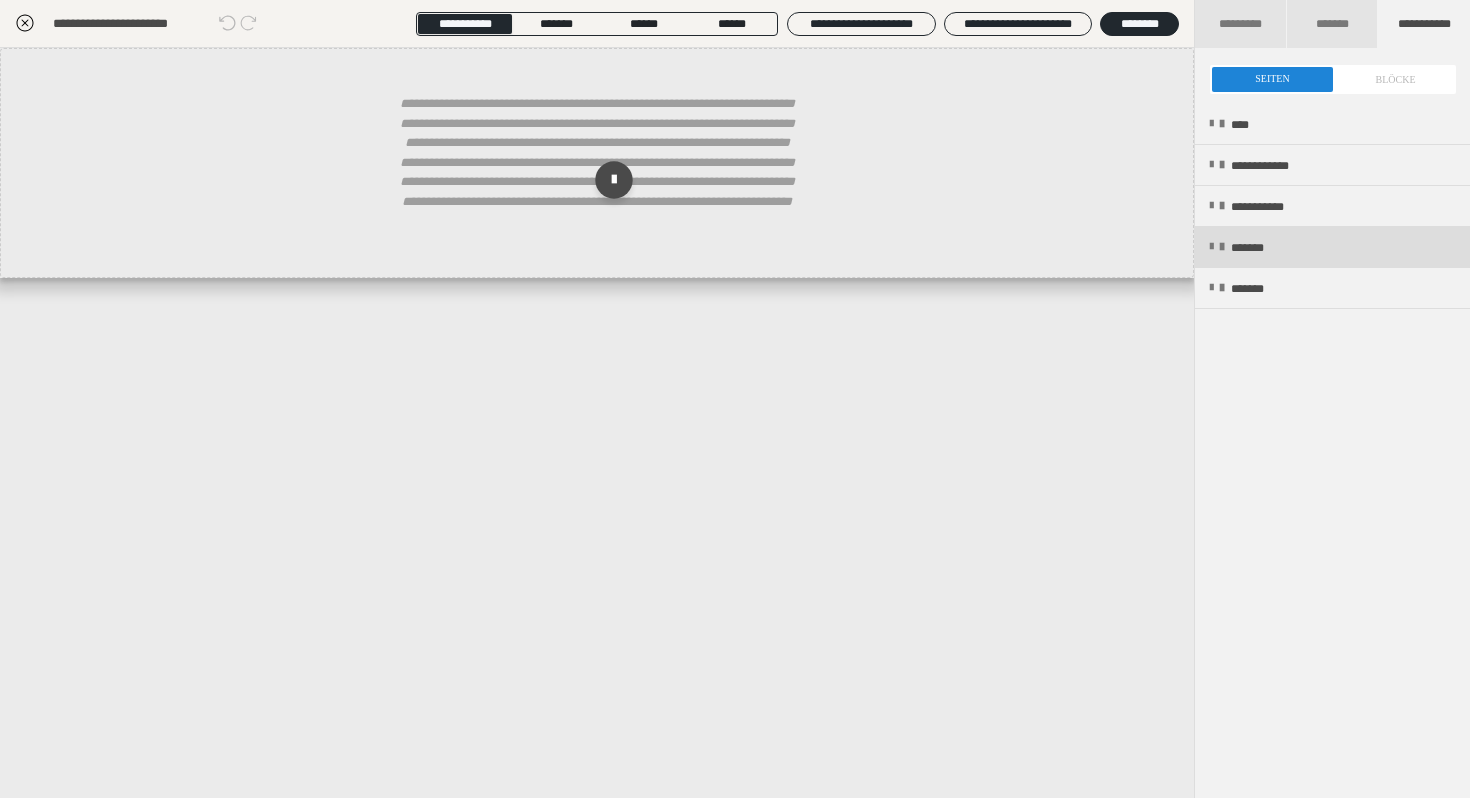 click on "*******" at bounding box center (1332, 247) 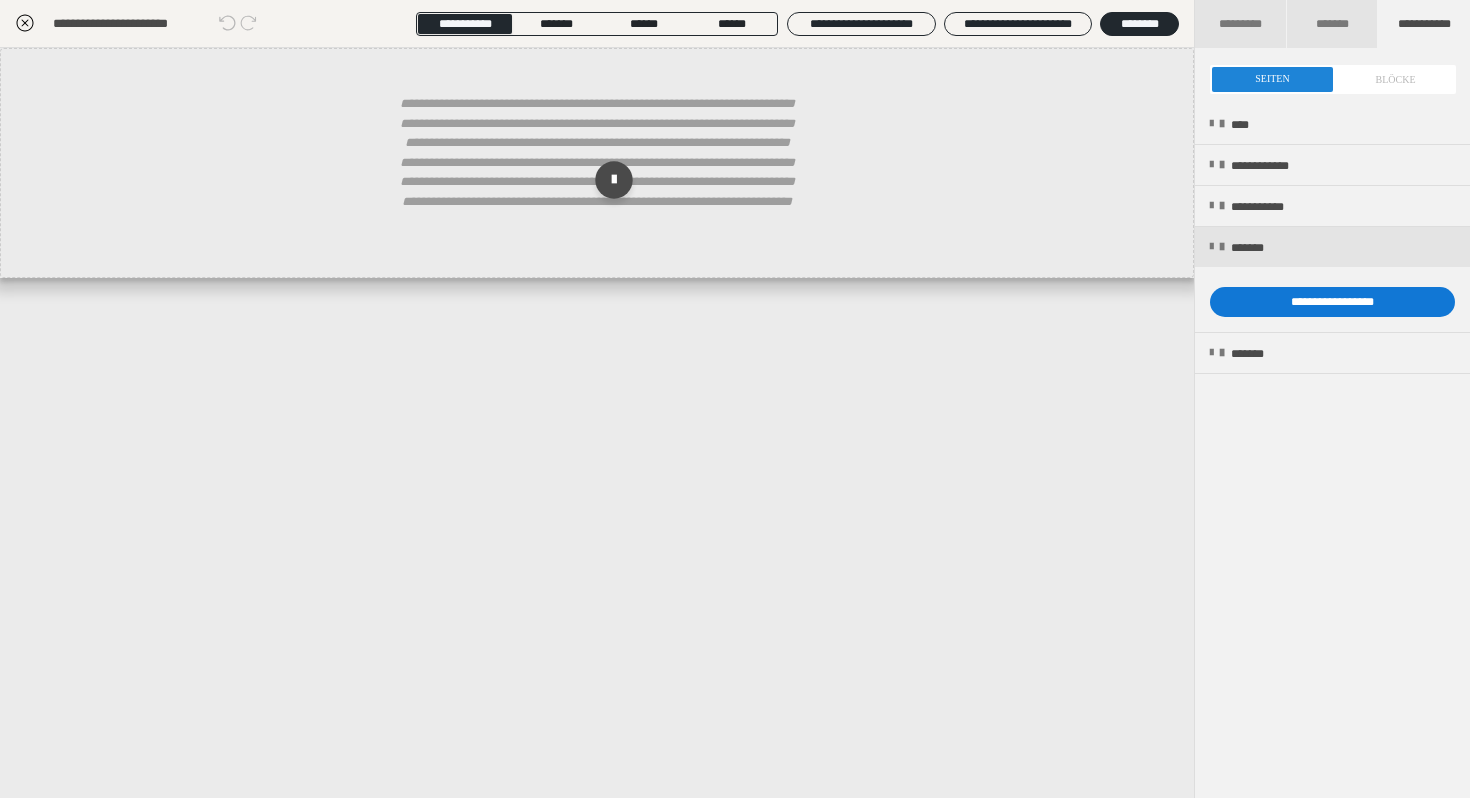 click on "**********" at bounding box center [1332, 302] 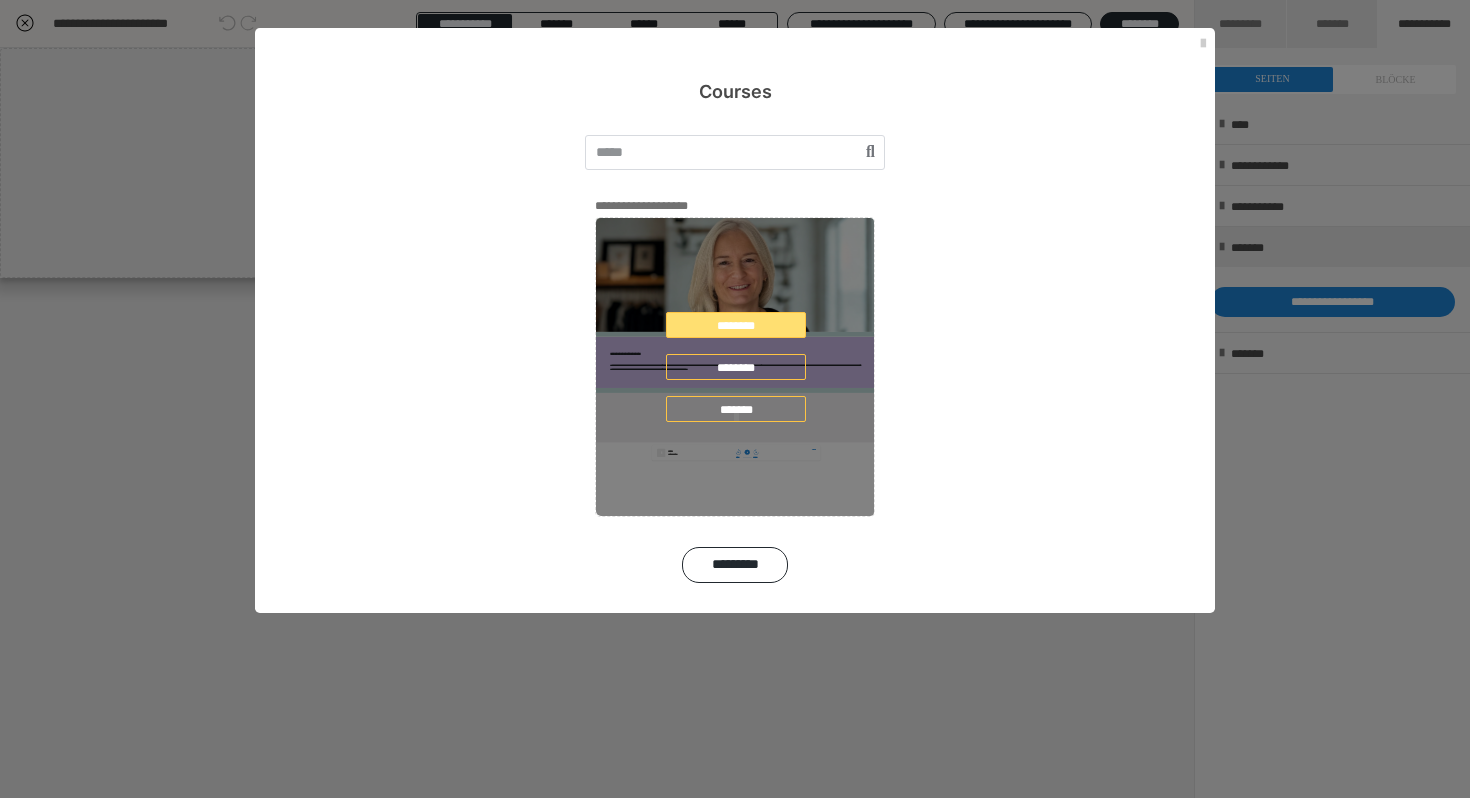 click on "********" at bounding box center [736, 325] 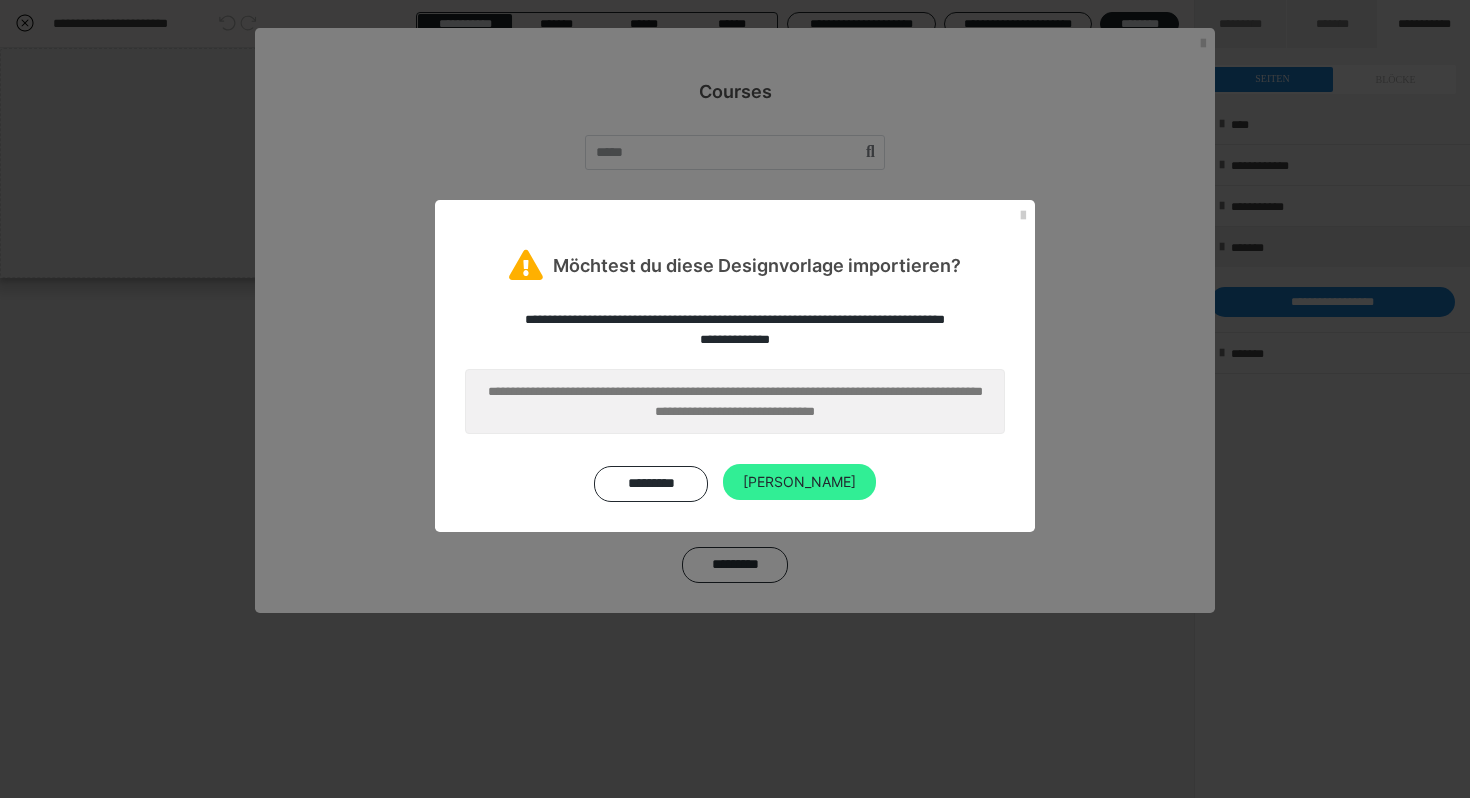 click on "[PERSON_NAME]" at bounding box center (799, 482) 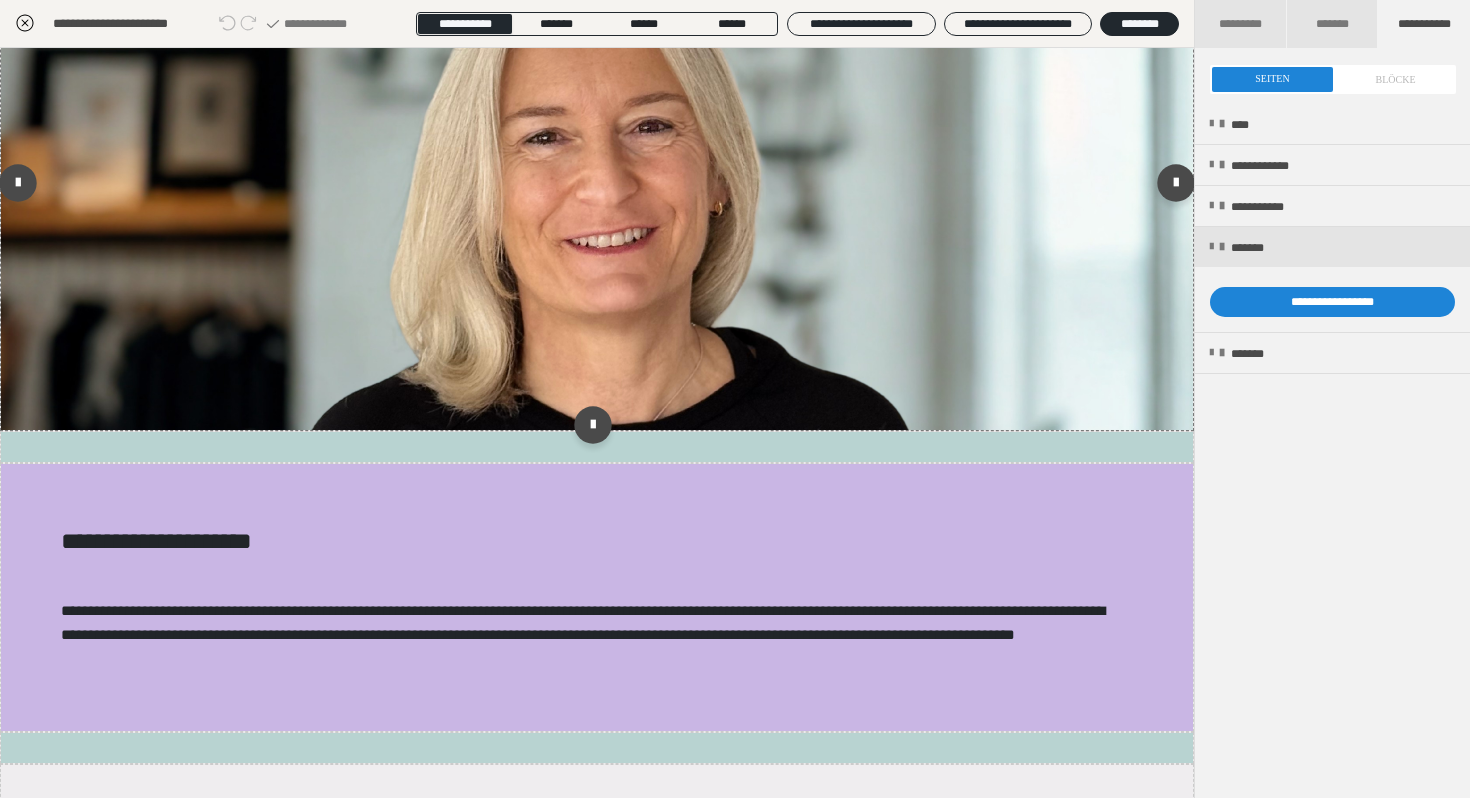 scroll, scrollTop: 106, scrollLeft: 0, axis: vertical 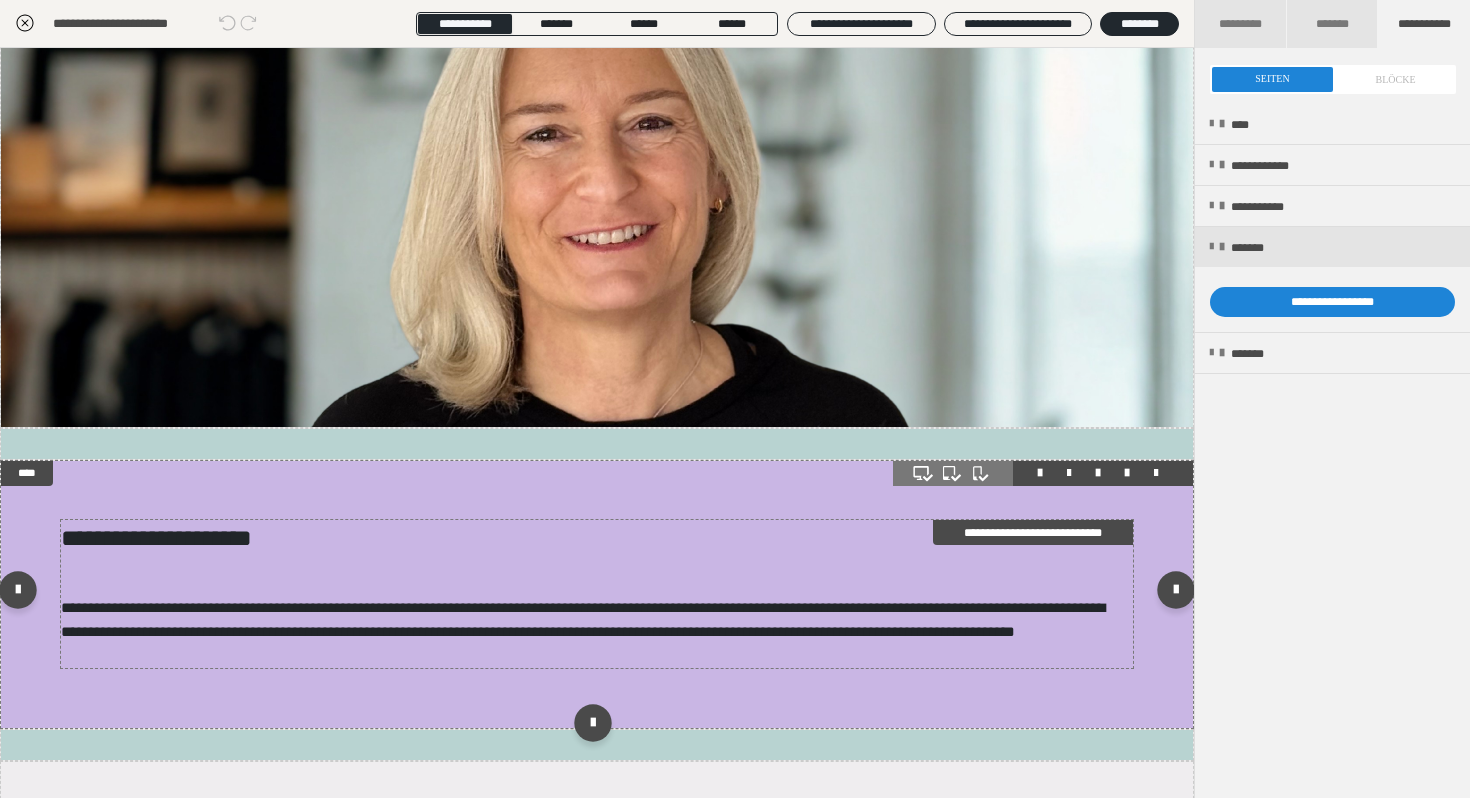 click on "**********" at bounding box center [597, 538] 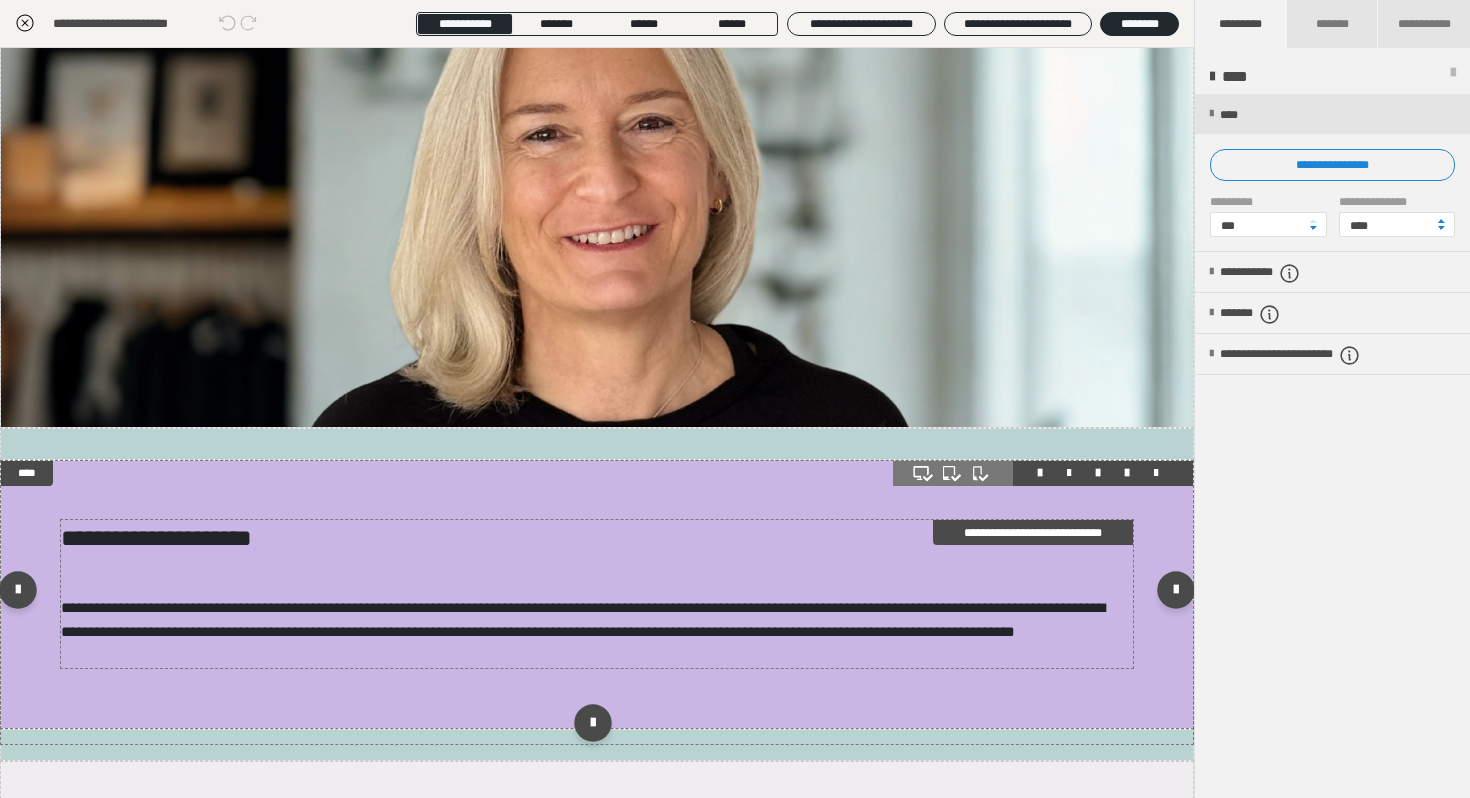 click on "**********" at bounding box center (597, 538) 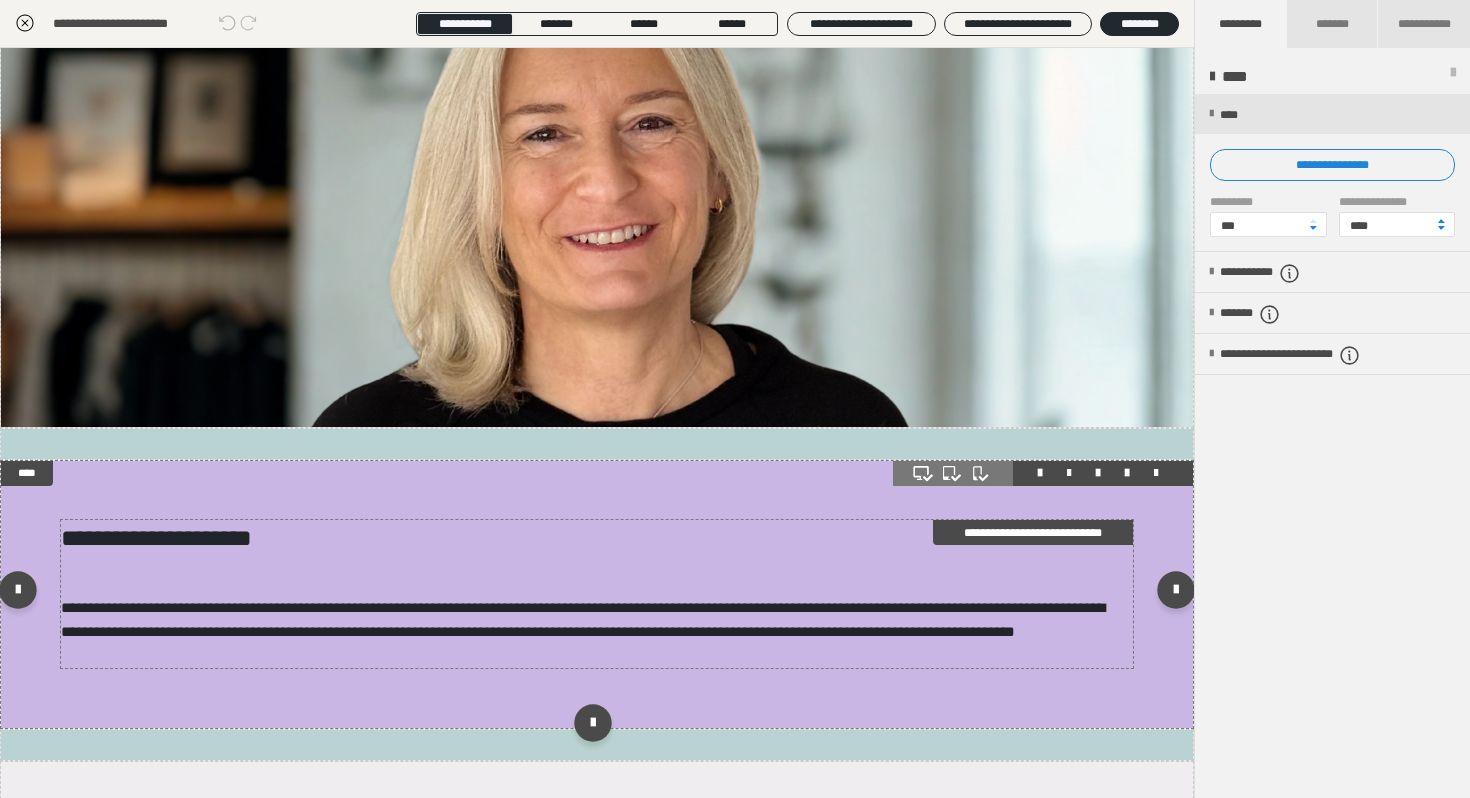 click on "**********" at bounding box center (597, 538) 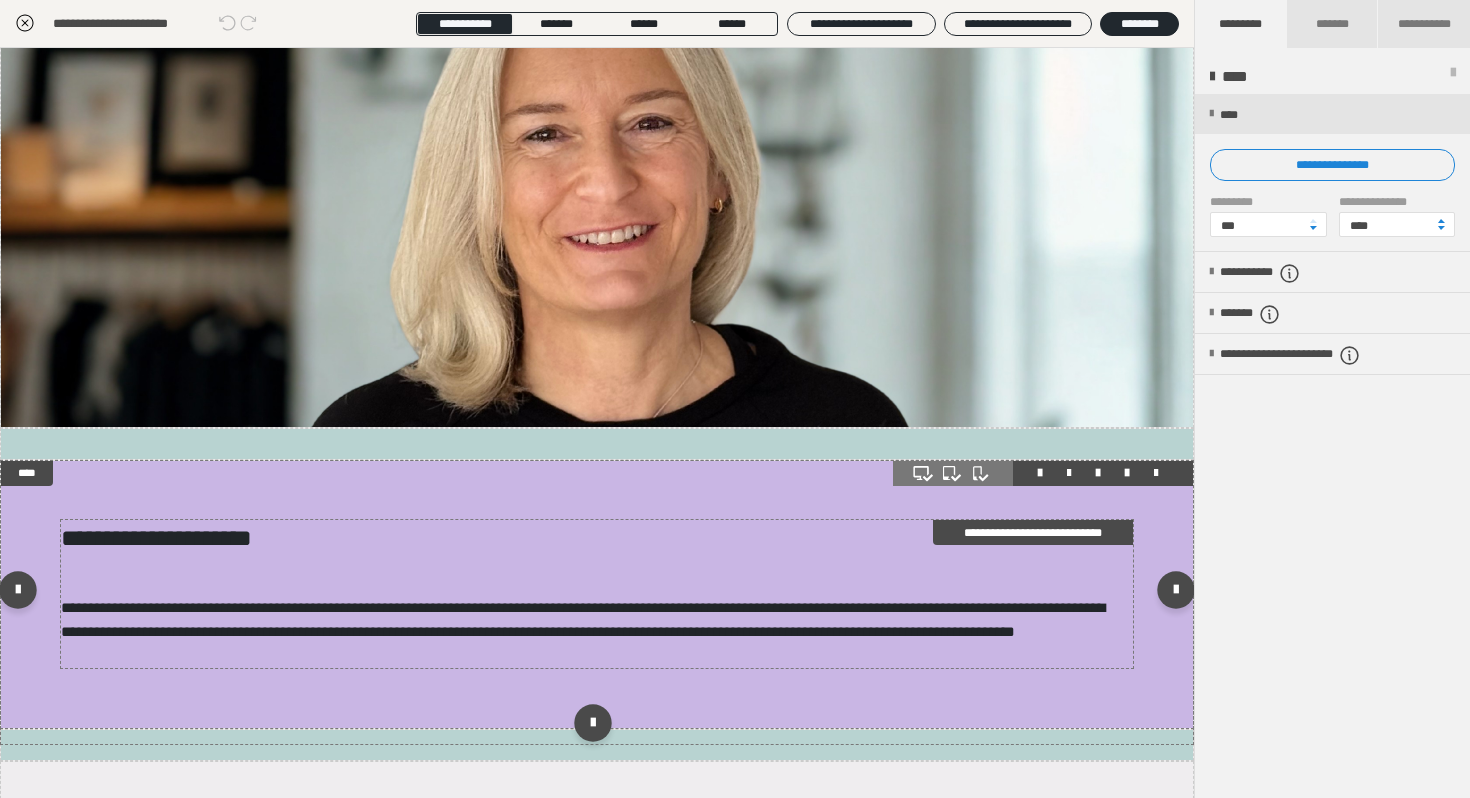 click on "**********" at bounding box center (597, 538) 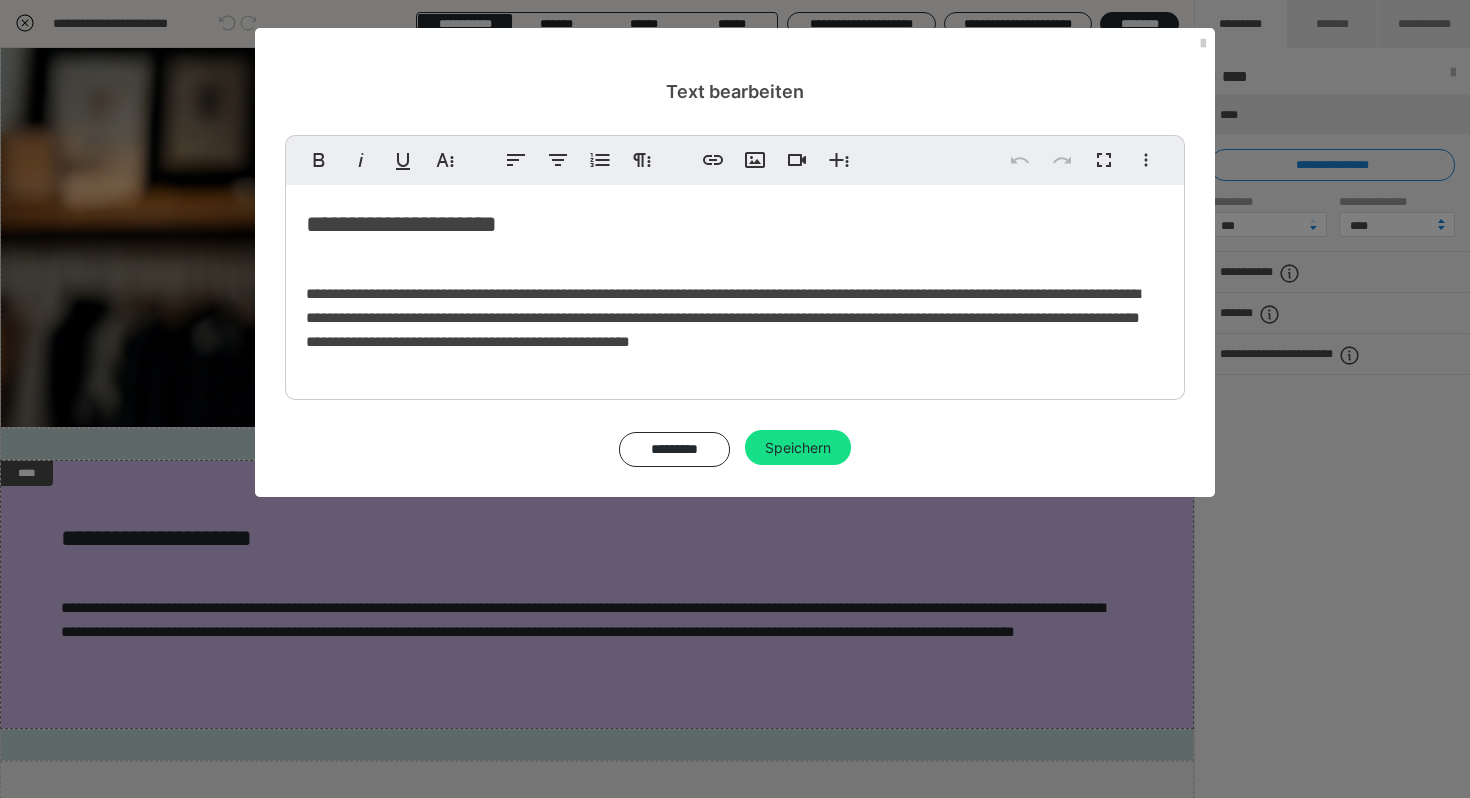 click on "**********" at bounding box center (735, 224) 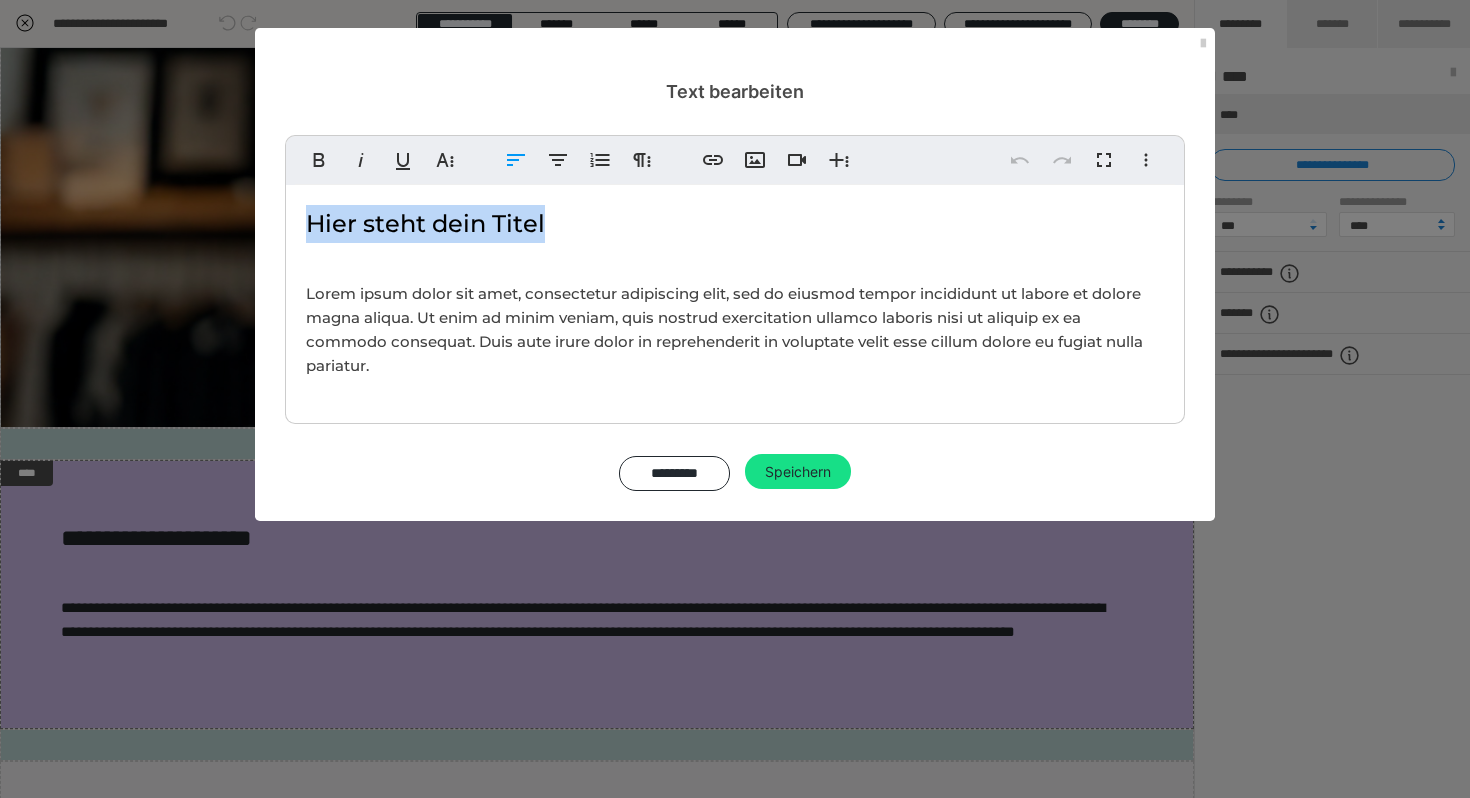 drag, startPoint x: 559, startPoint y: 220, endPoint x: 301, endPoint y: 221, distance: 258.00195 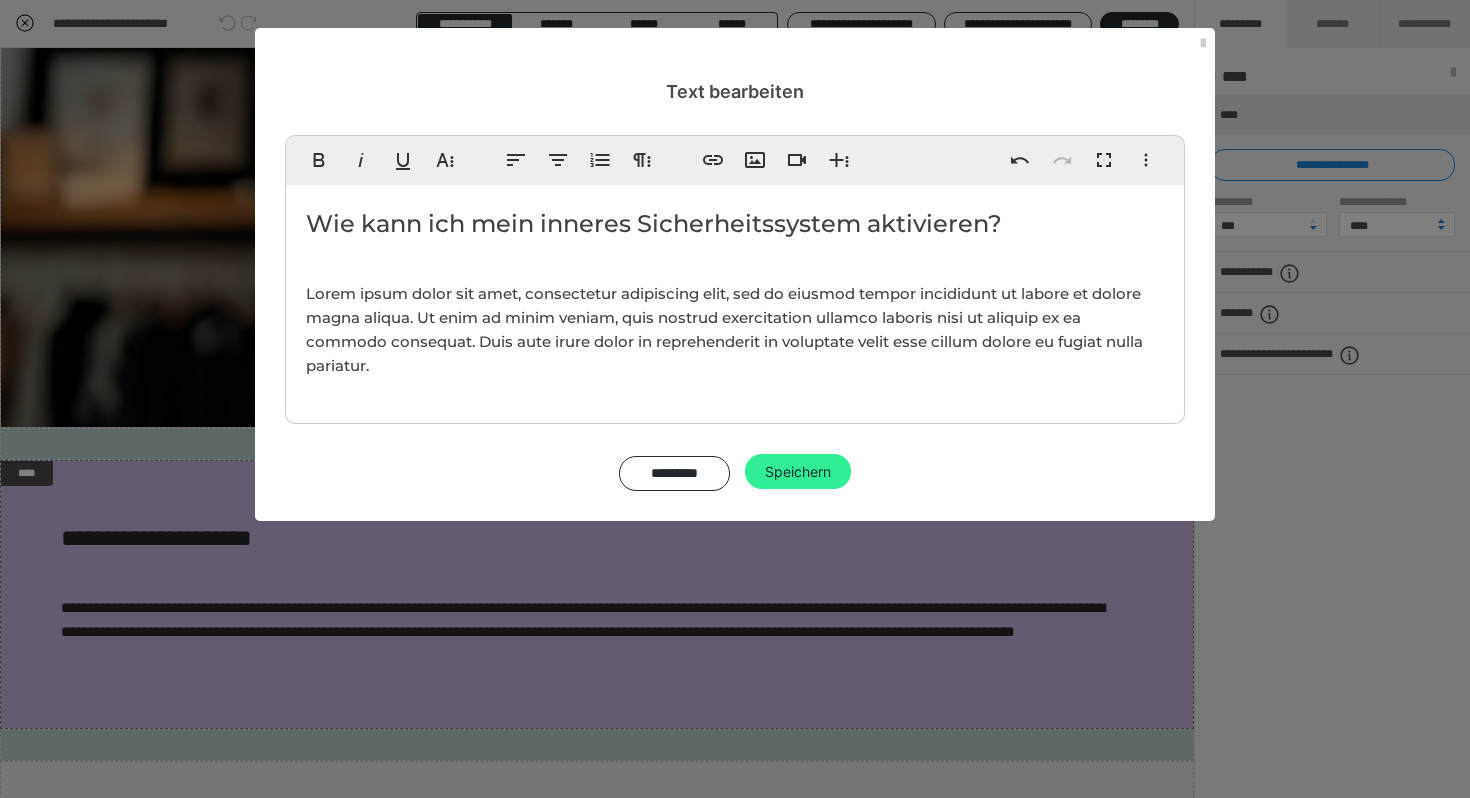 click on "Speichern" at bounding box center (798, 472) 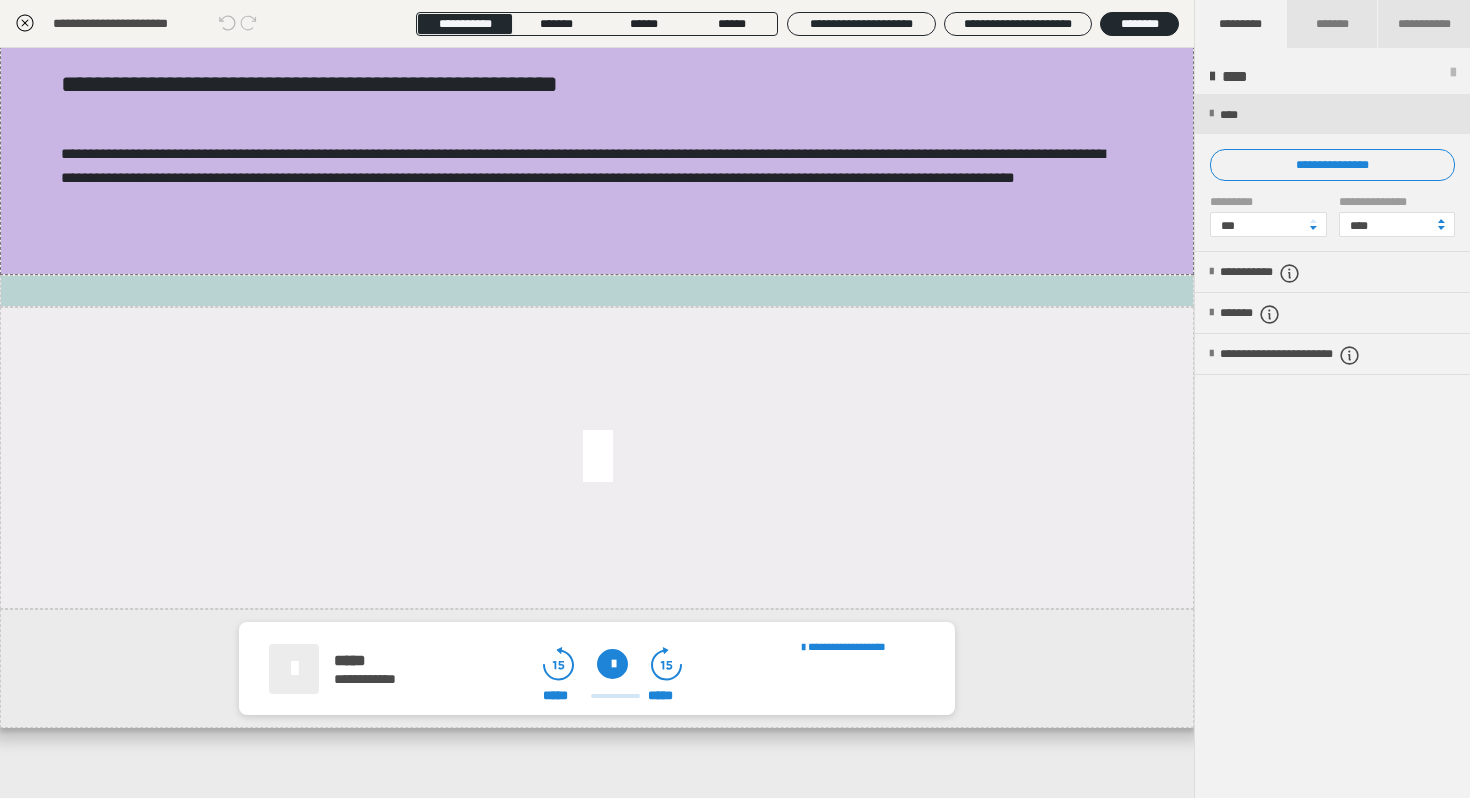 scroll, scrollTop: 576, scrollLeft: 0, axis: vertical 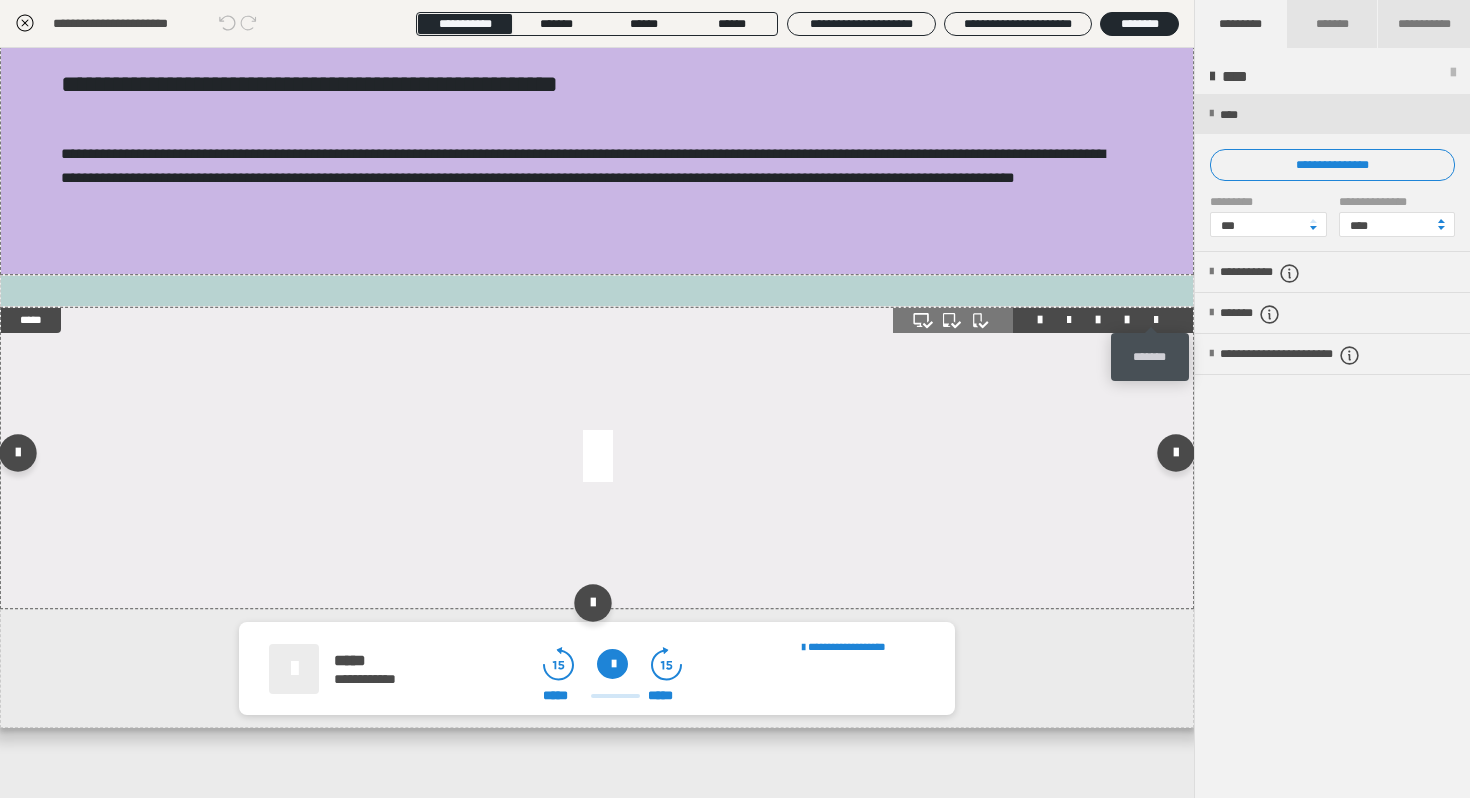 click at bounding box center (1156, 320) 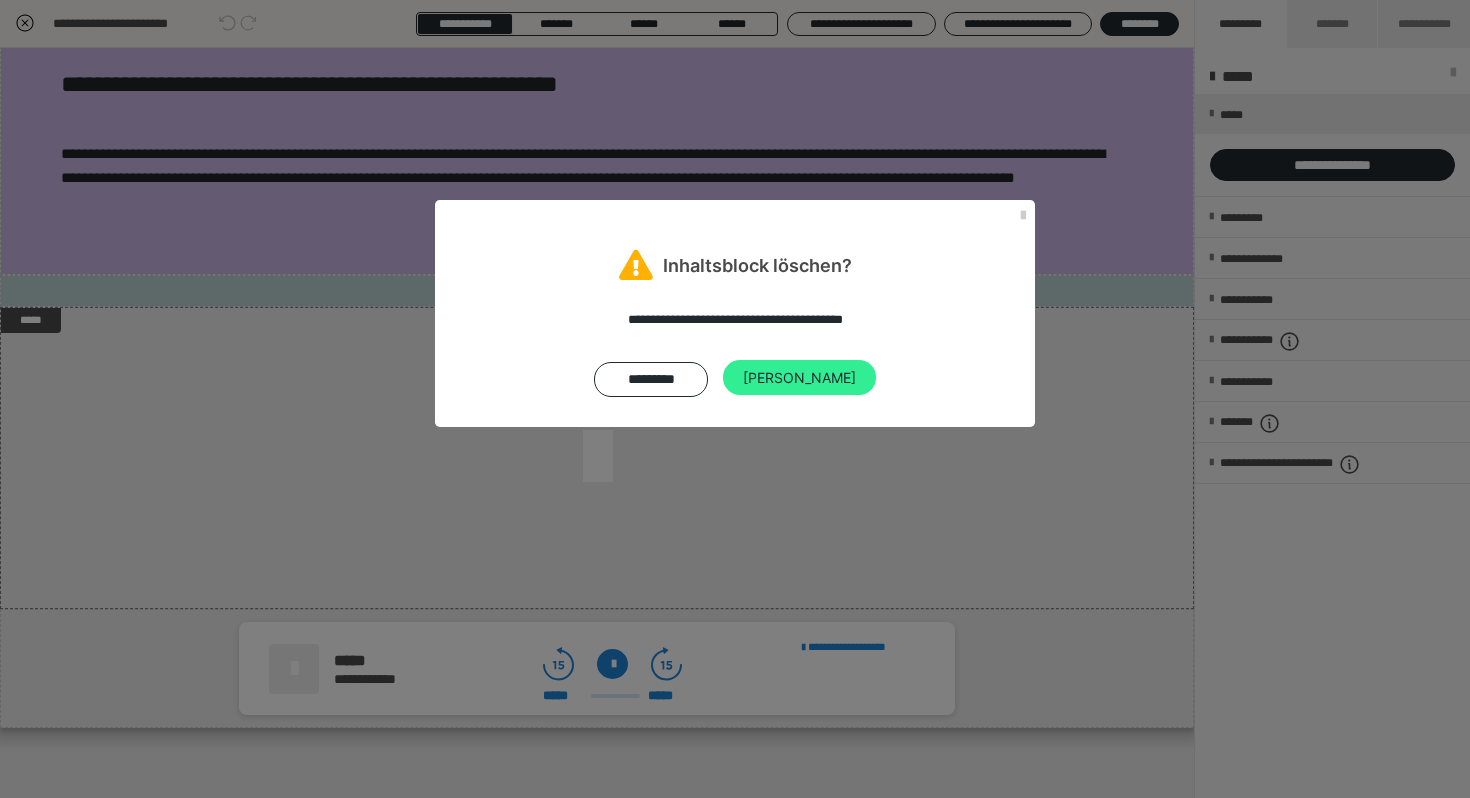 click on "[PERSON_NAME]" at bounding box center [799, 378] 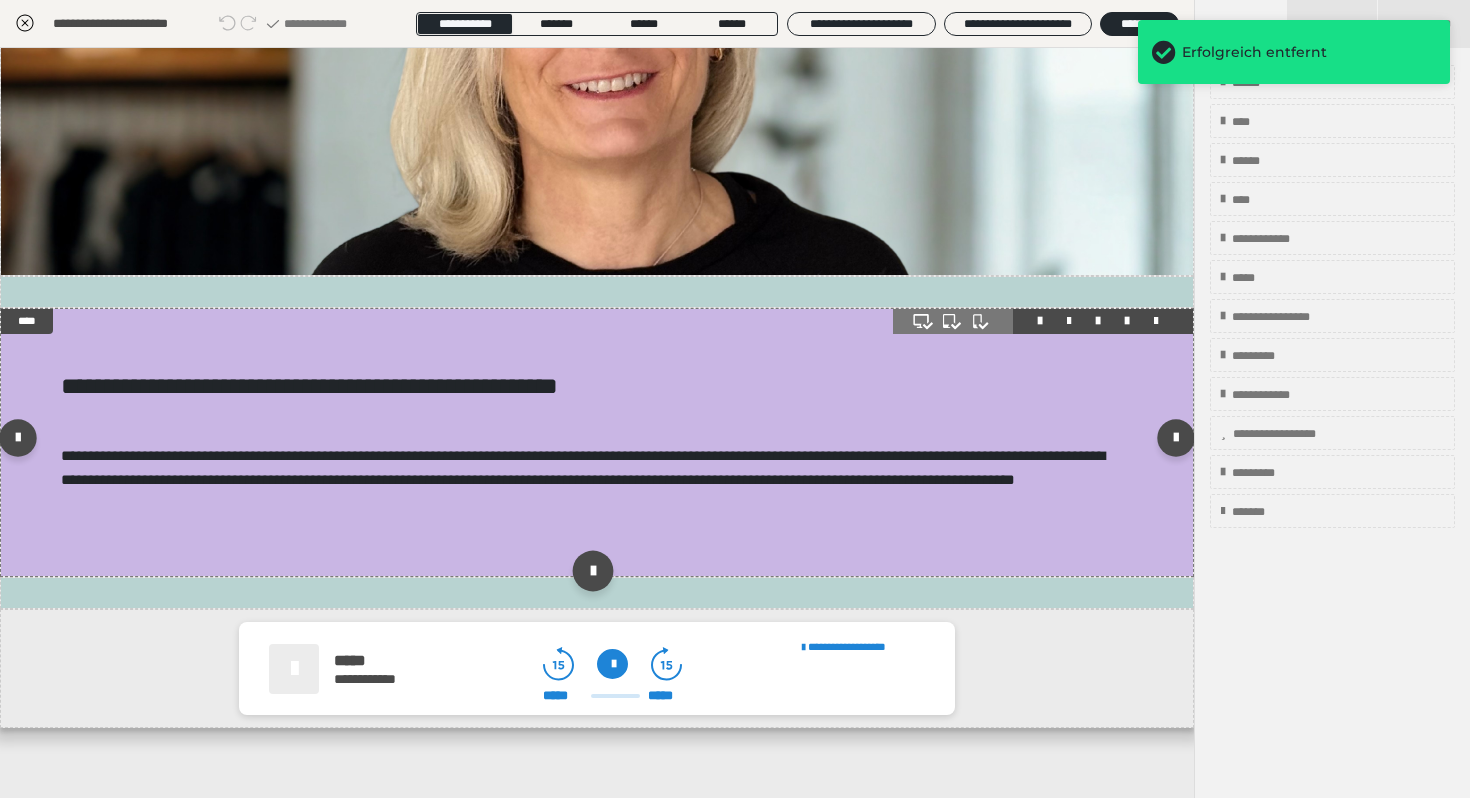 scroll, scrollTop: 268, scrollLeft: 0, axis: vertical 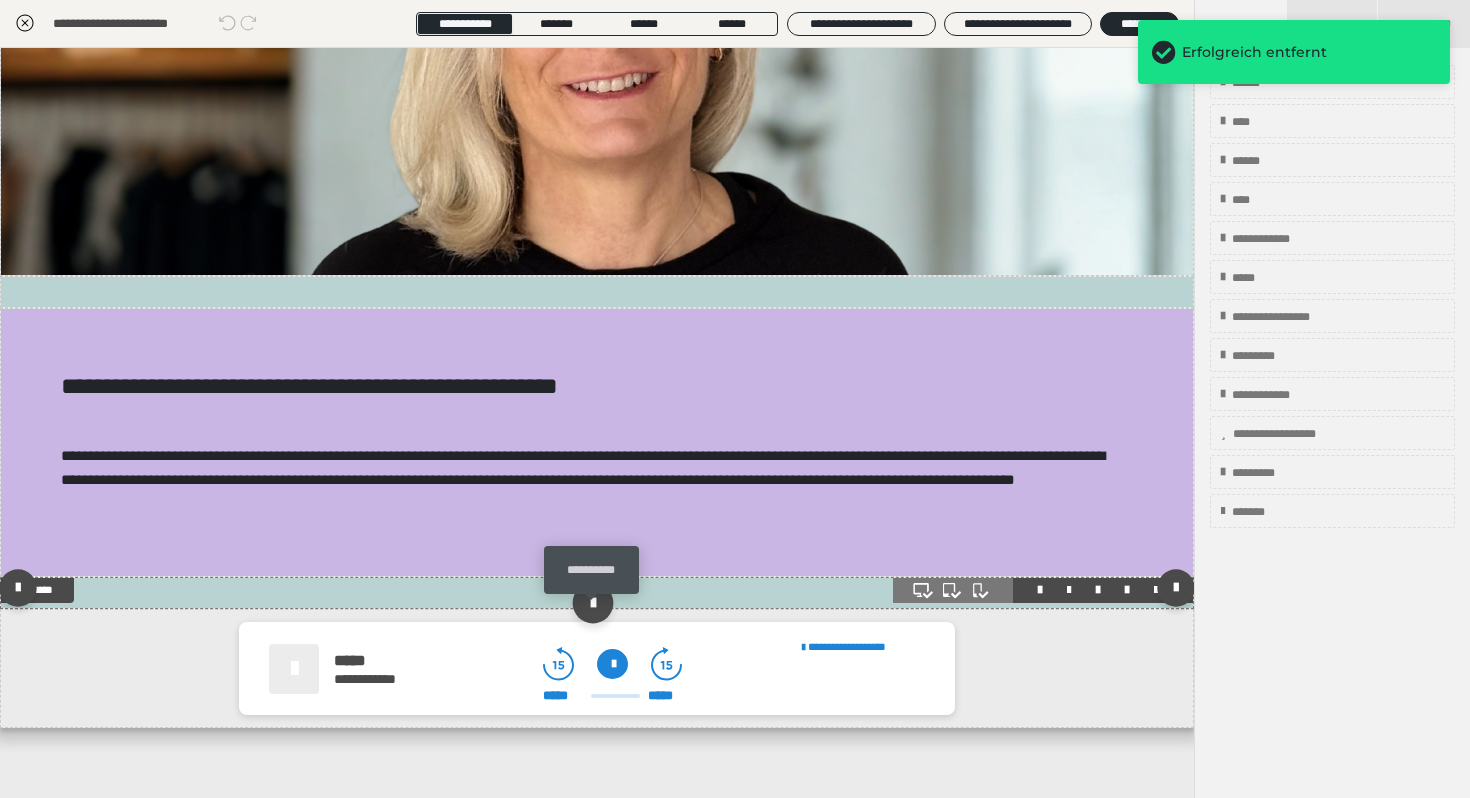 click at bounding box center [592, 603] 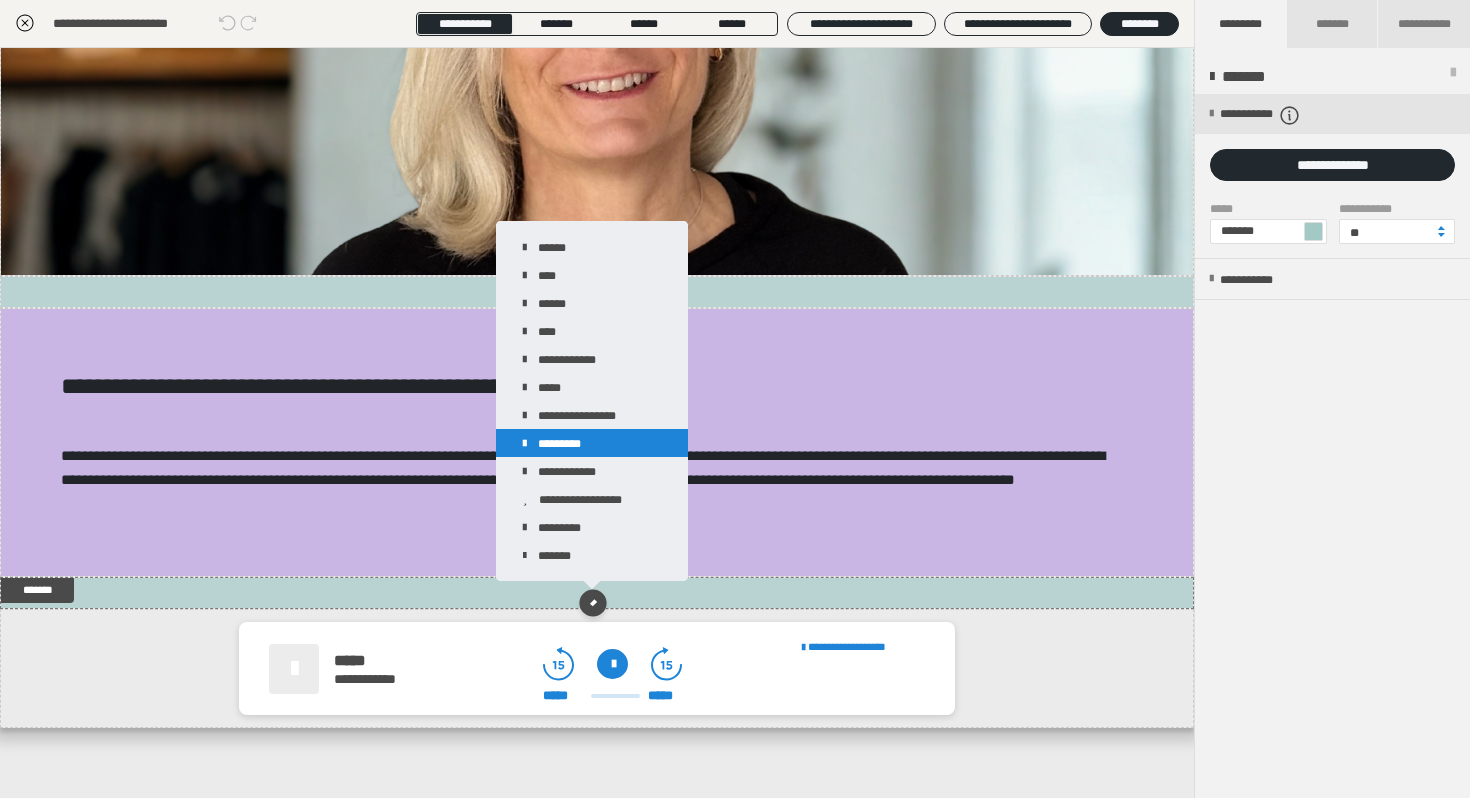 scroll, scrollTop: 268, scrollLeft: 0, axis: vertical 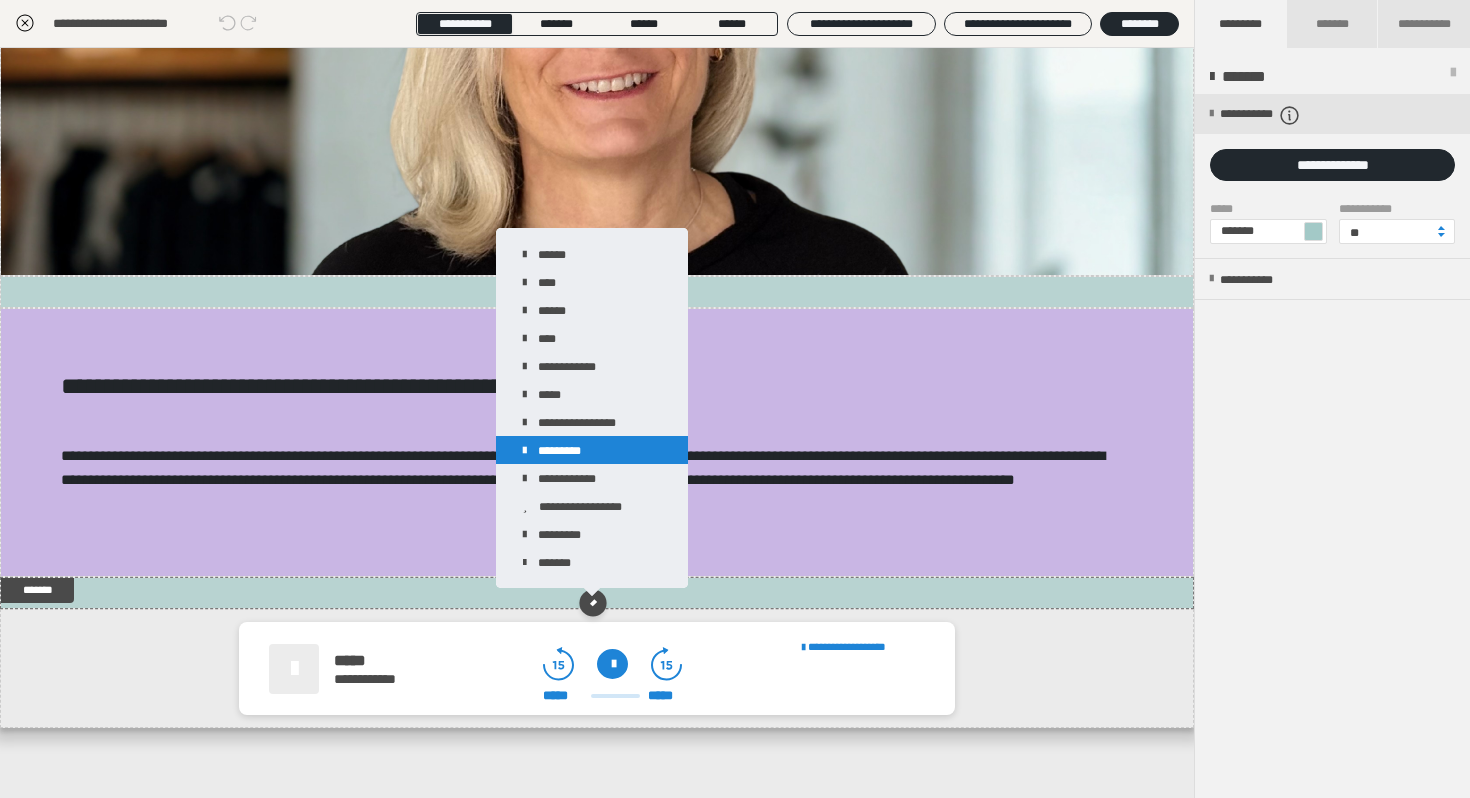 click on "*********" at bounding box center (592, 450) 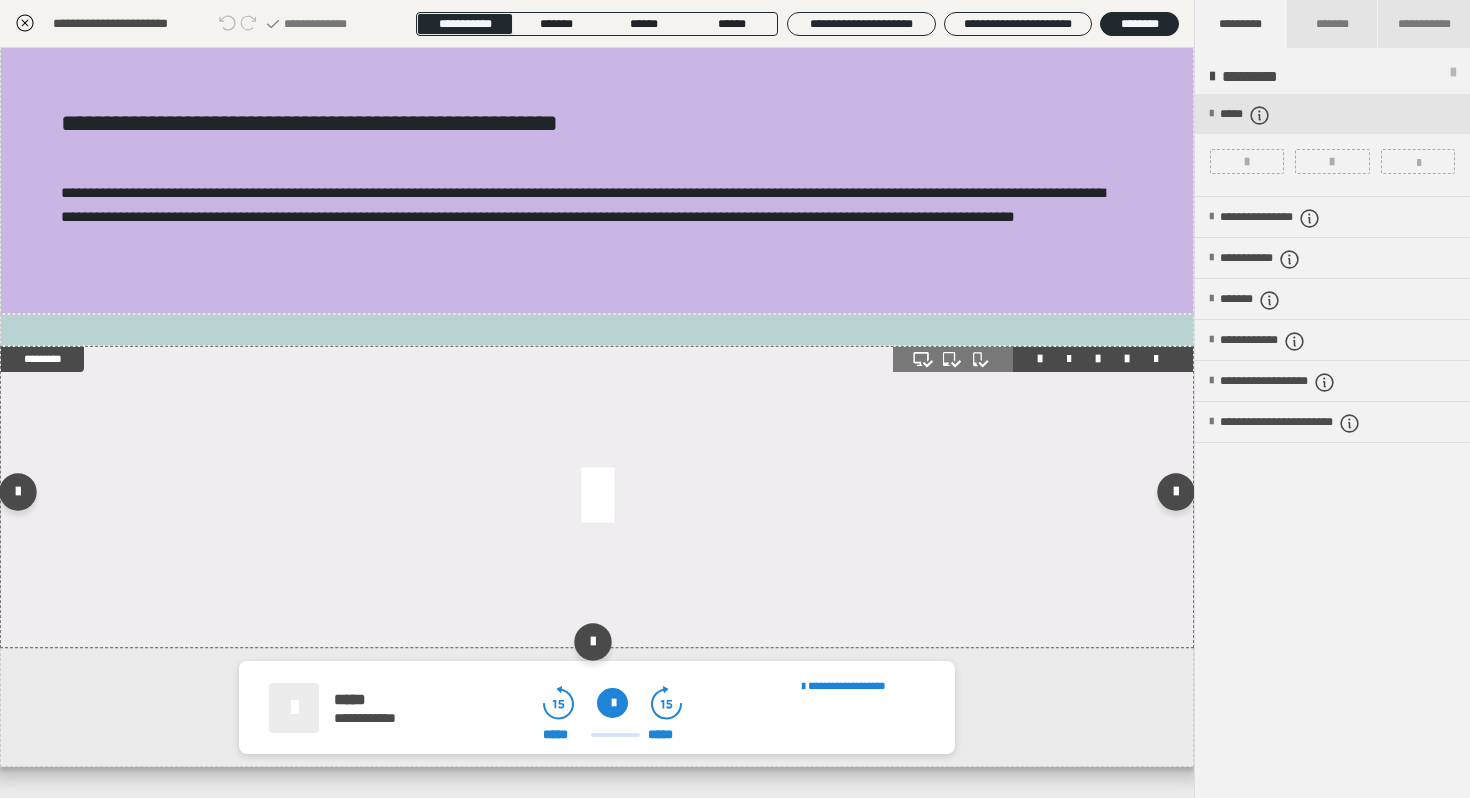 scroll, scrollTop: 576, scrollLeft: 0, axis: vertical 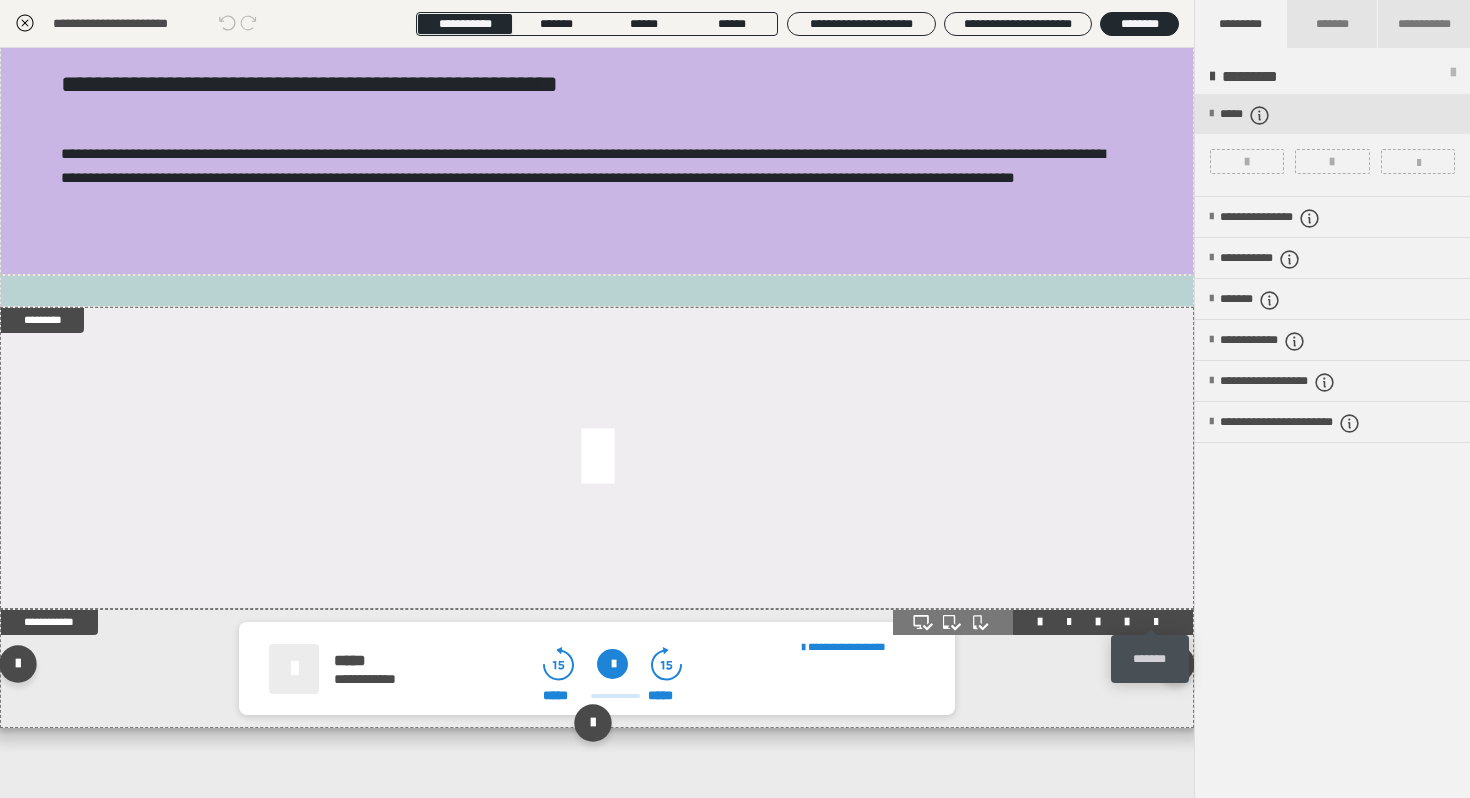 click at bounding box center (1156, 622) 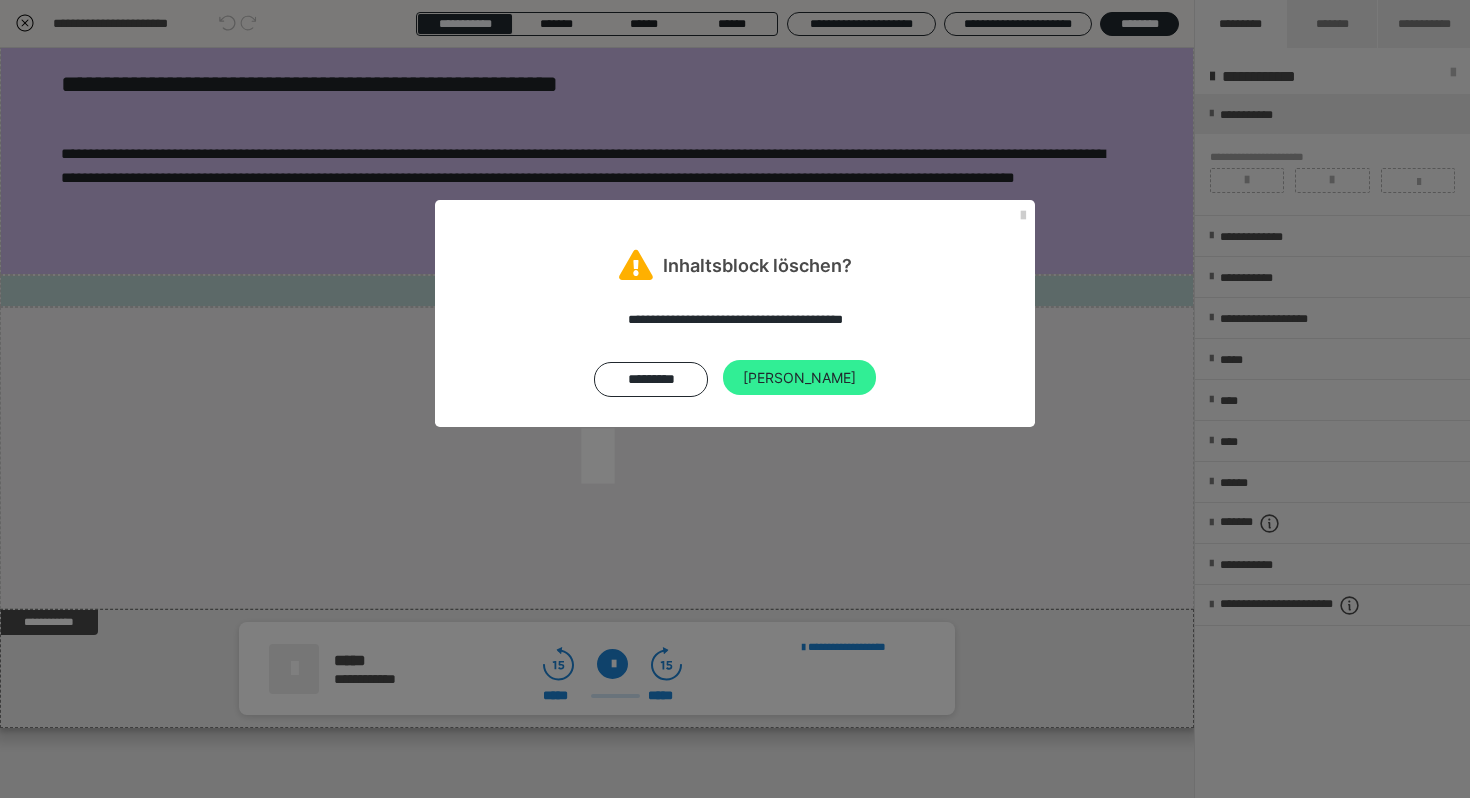 click on "[PERSON_NAME]" at bounding box center [799, 378] 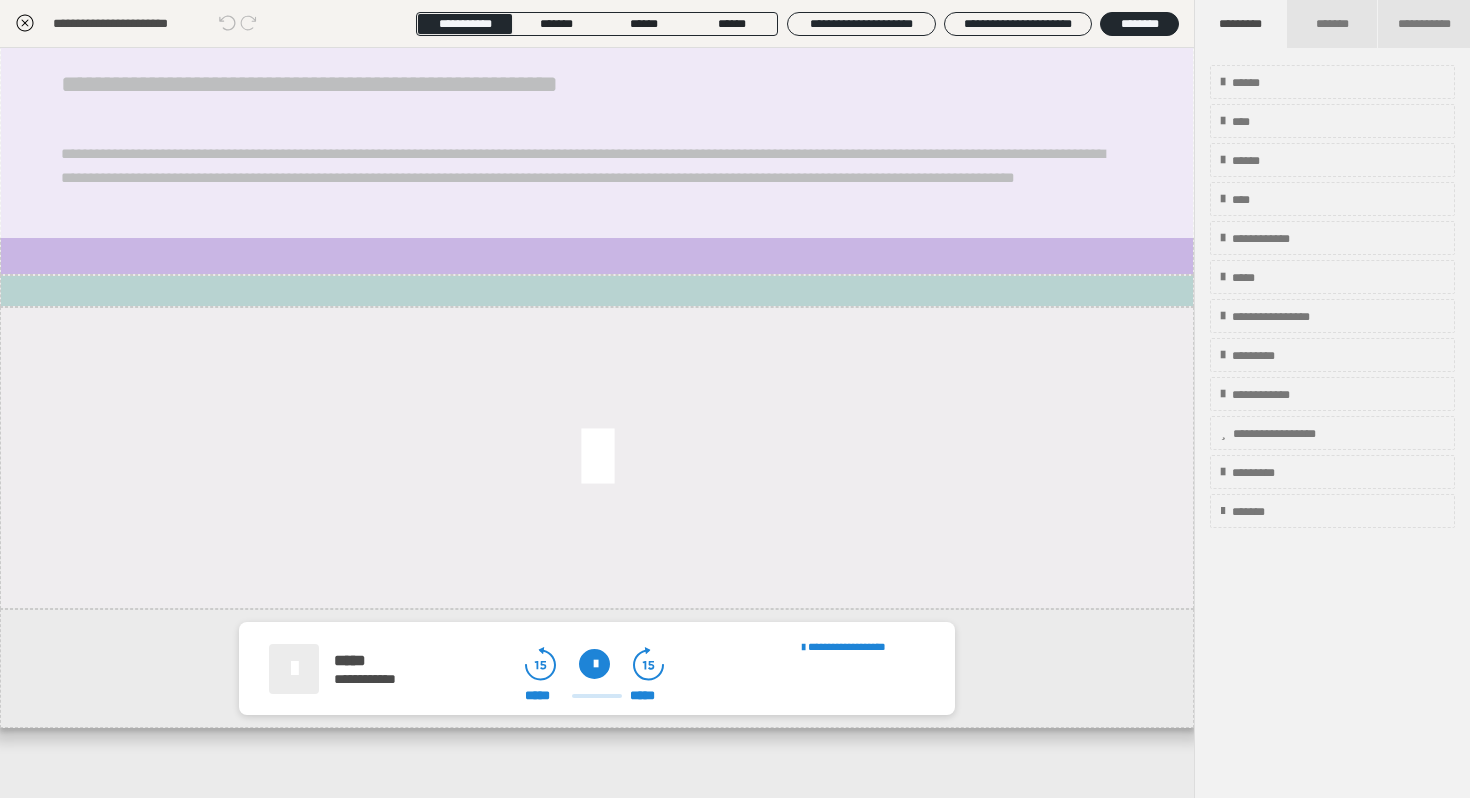 scroll, scrollTop: 457, scrollLeft: 0, axis: vertical 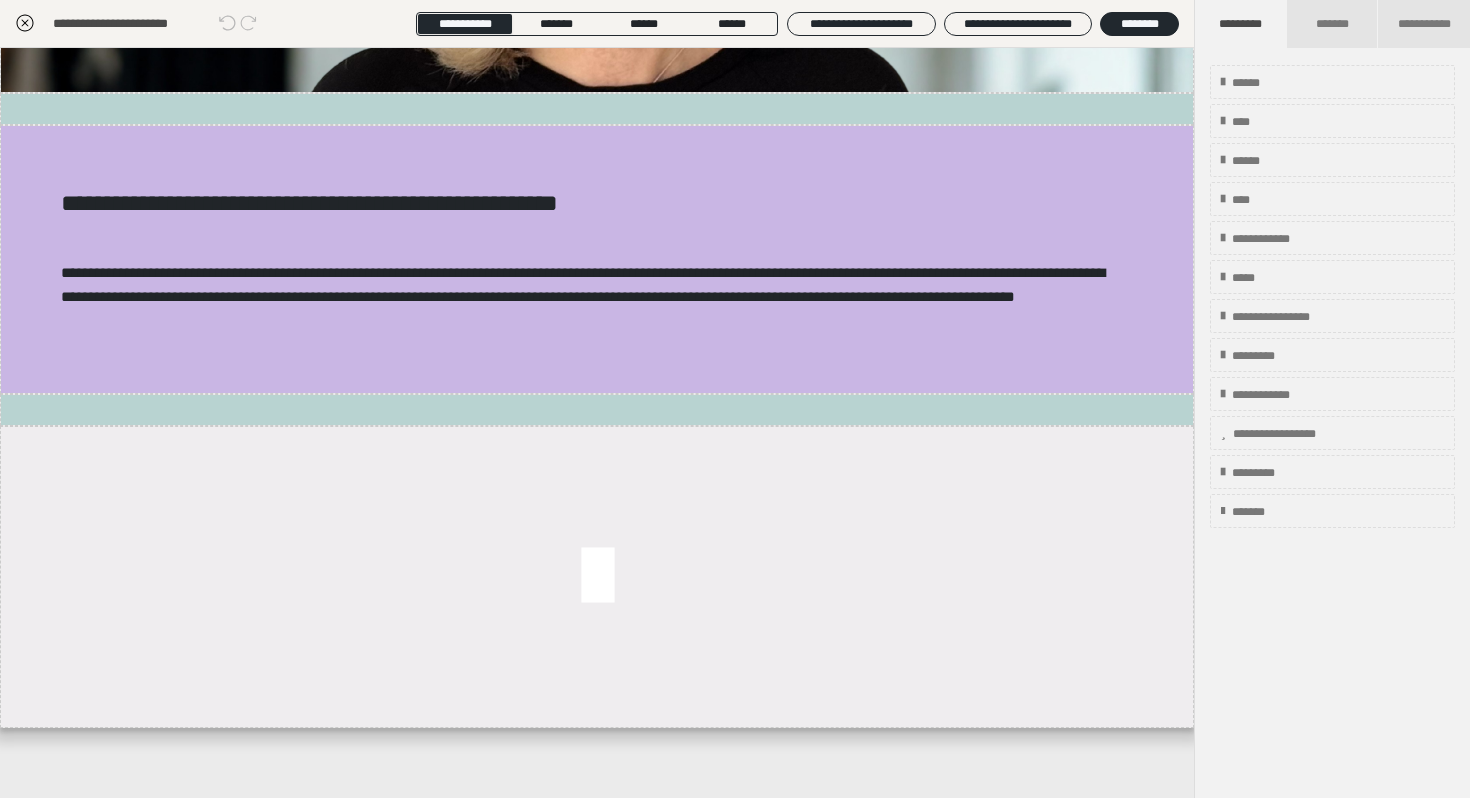 click 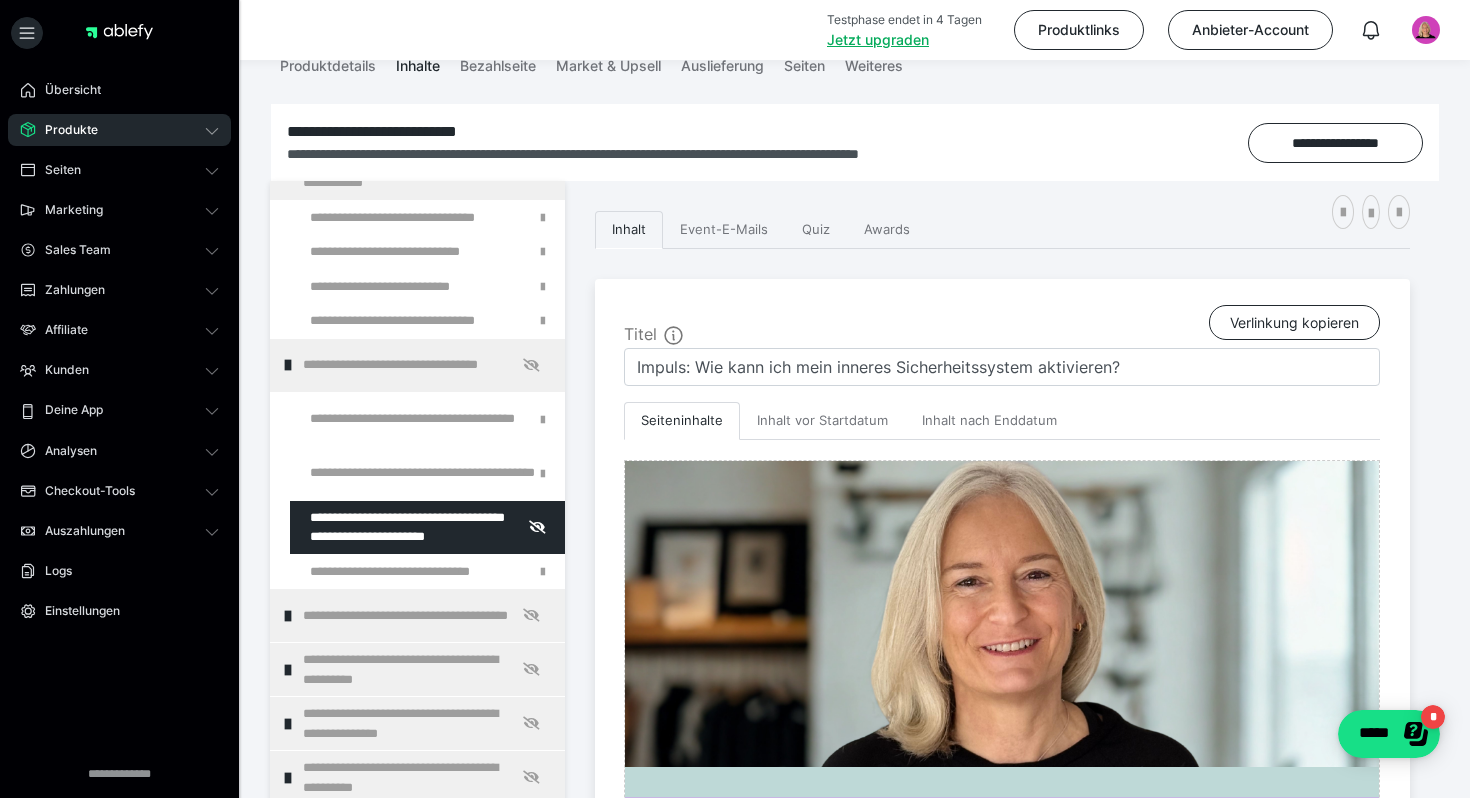 scroll, scrollTop: 997, scrollLeft: 0, axis: vertical 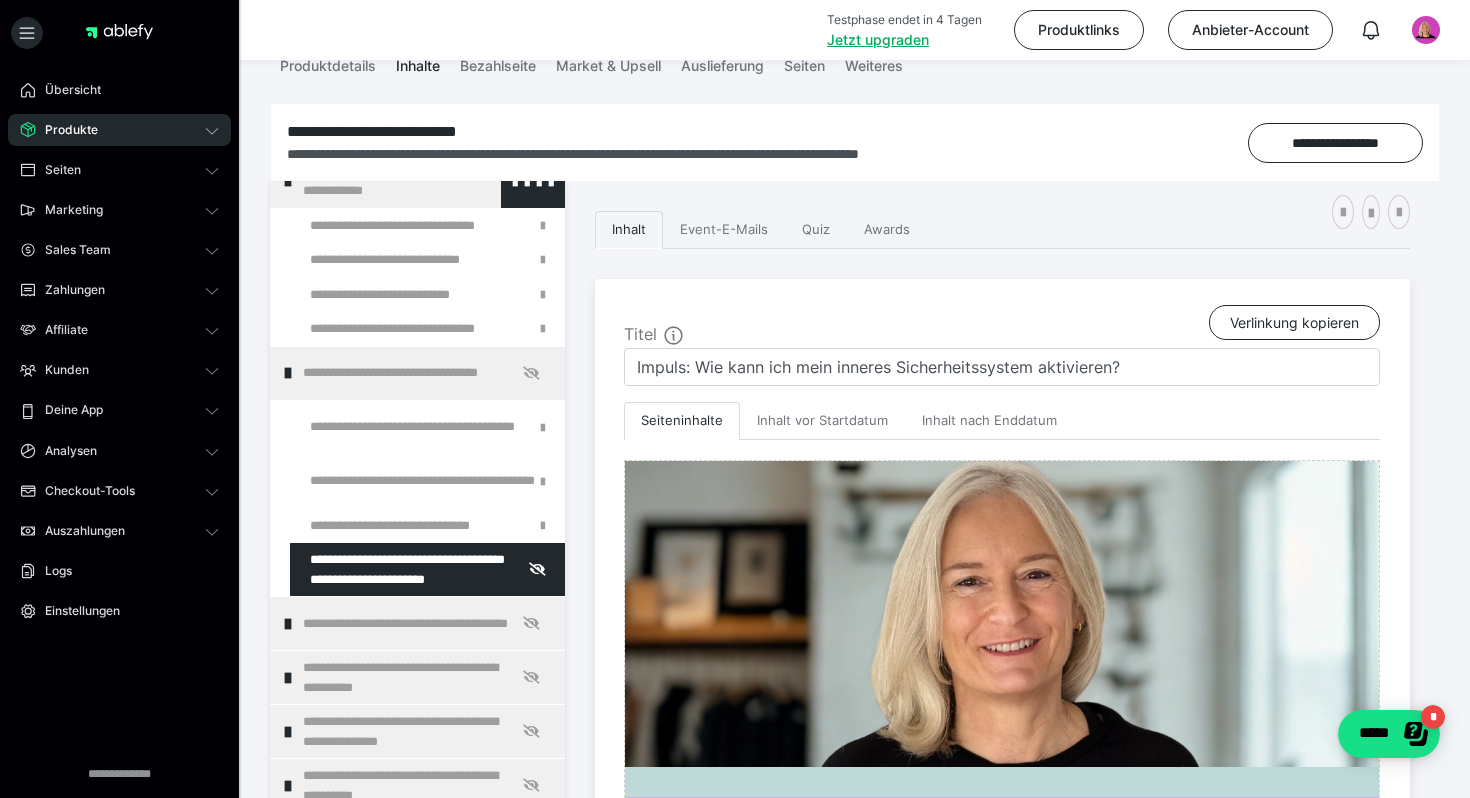 click at bounding box center (288, 181) 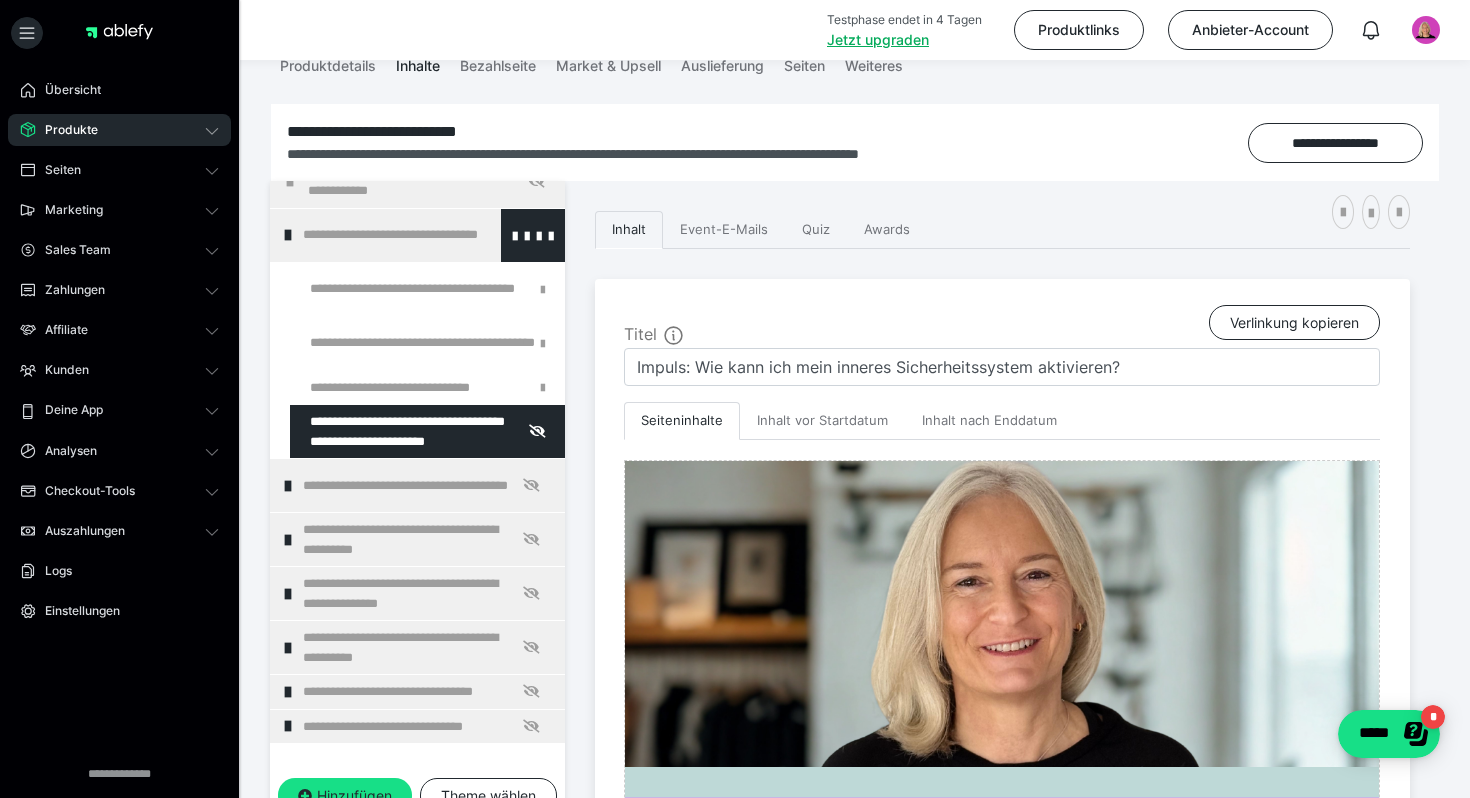 click at bounding box center (288, 235) 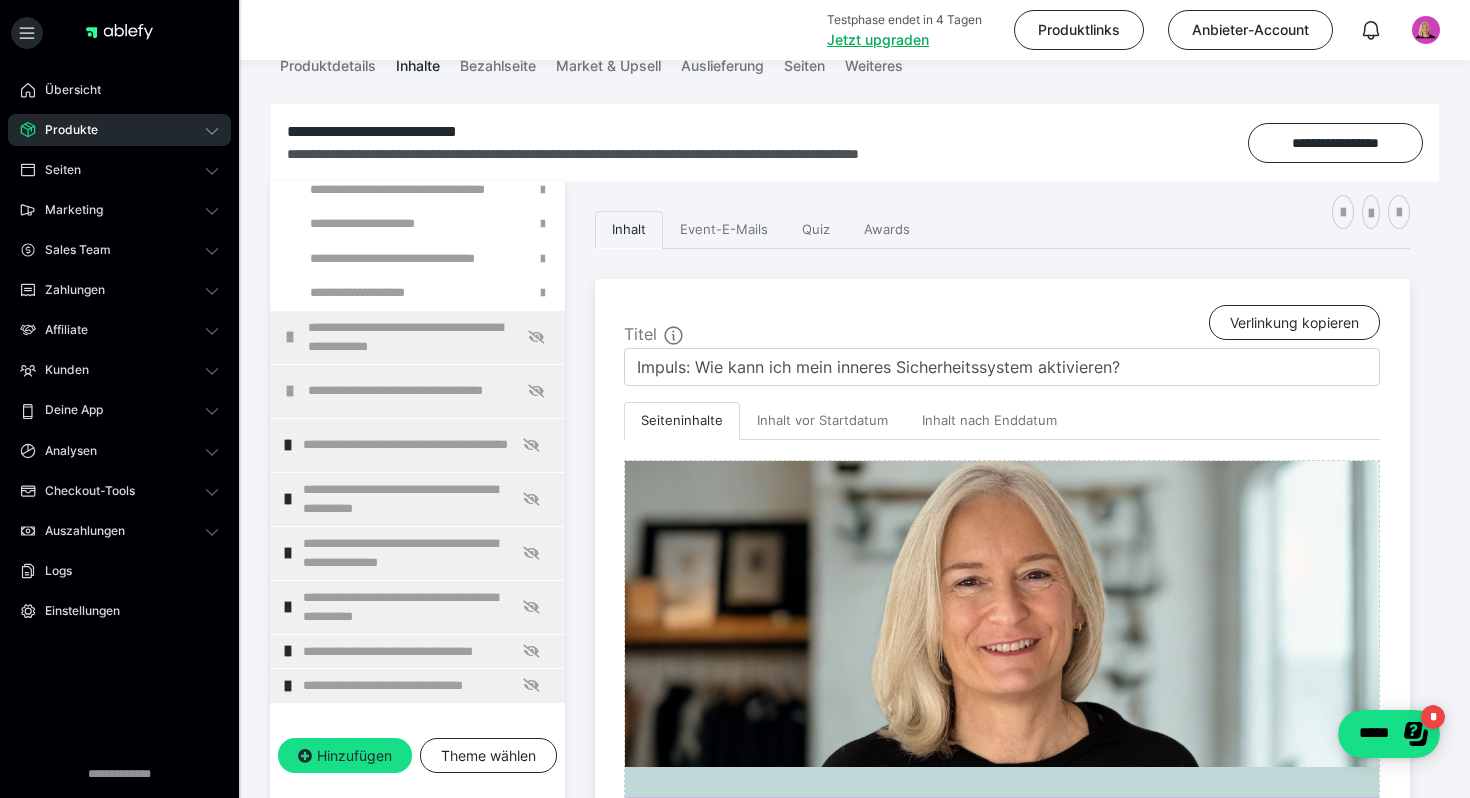scroll, scrollTop: 835, scrollLeft: 0, axis: vertical 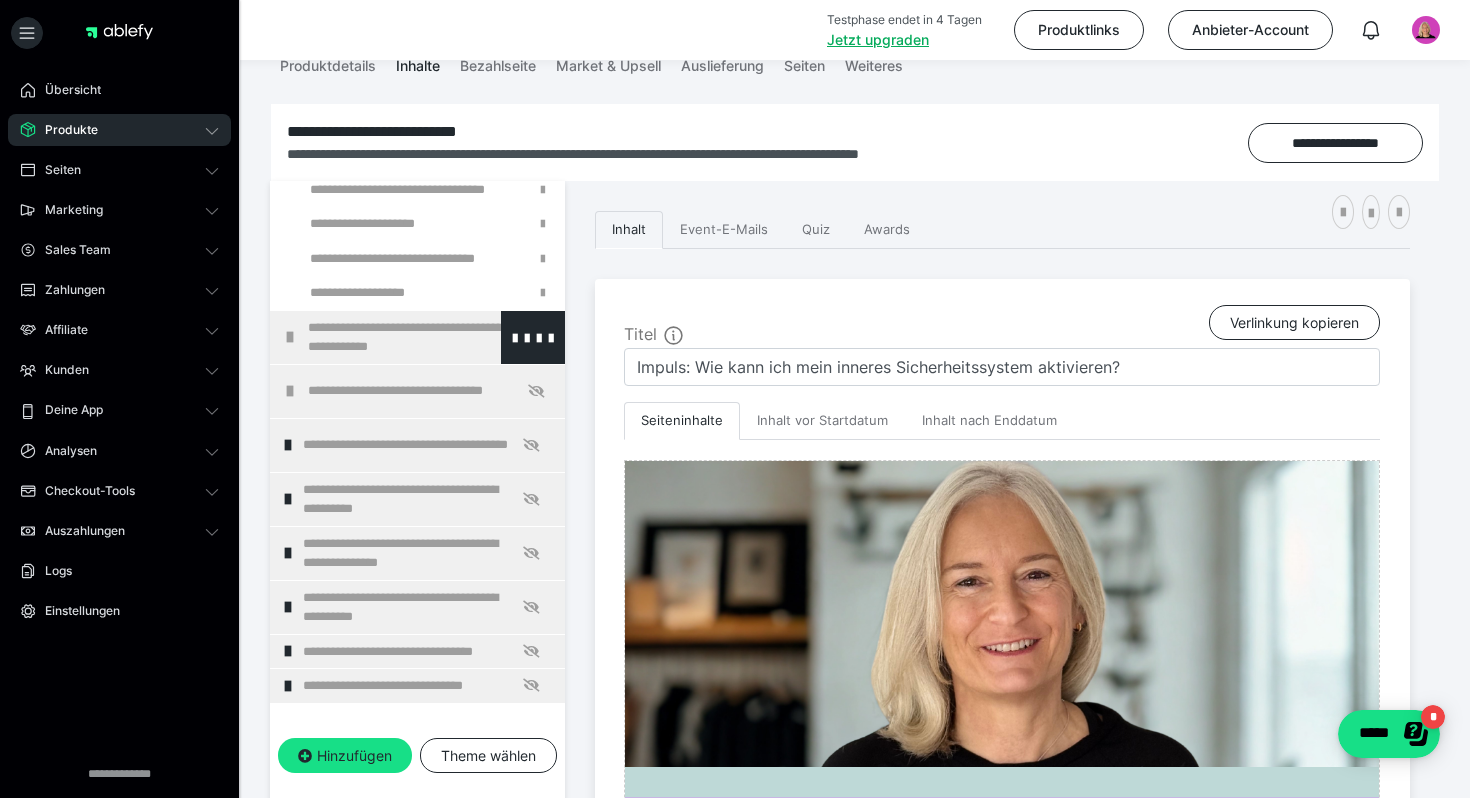 click on "**********" at bounding box center [417, 337] 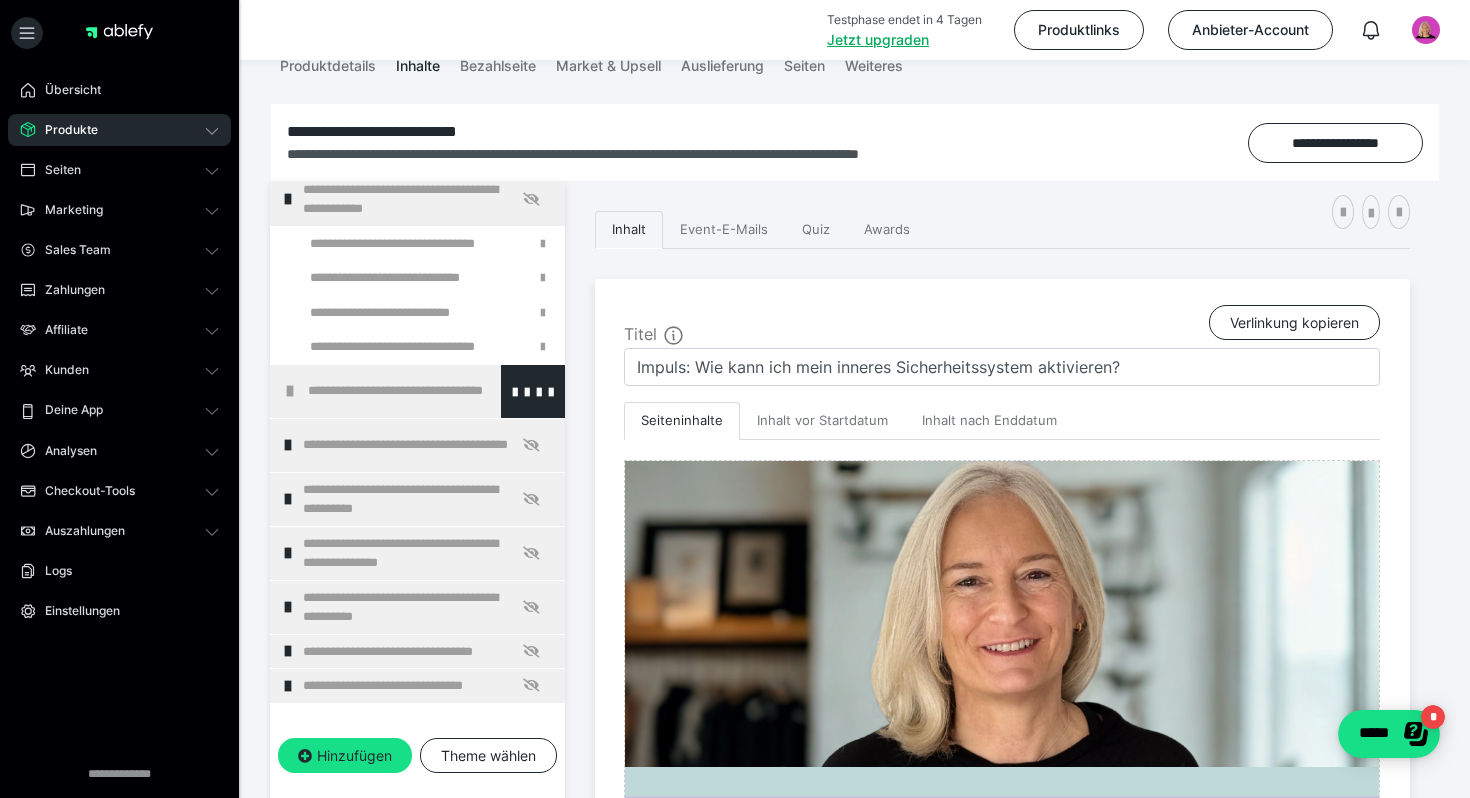 click at bounding box center [290, 391] 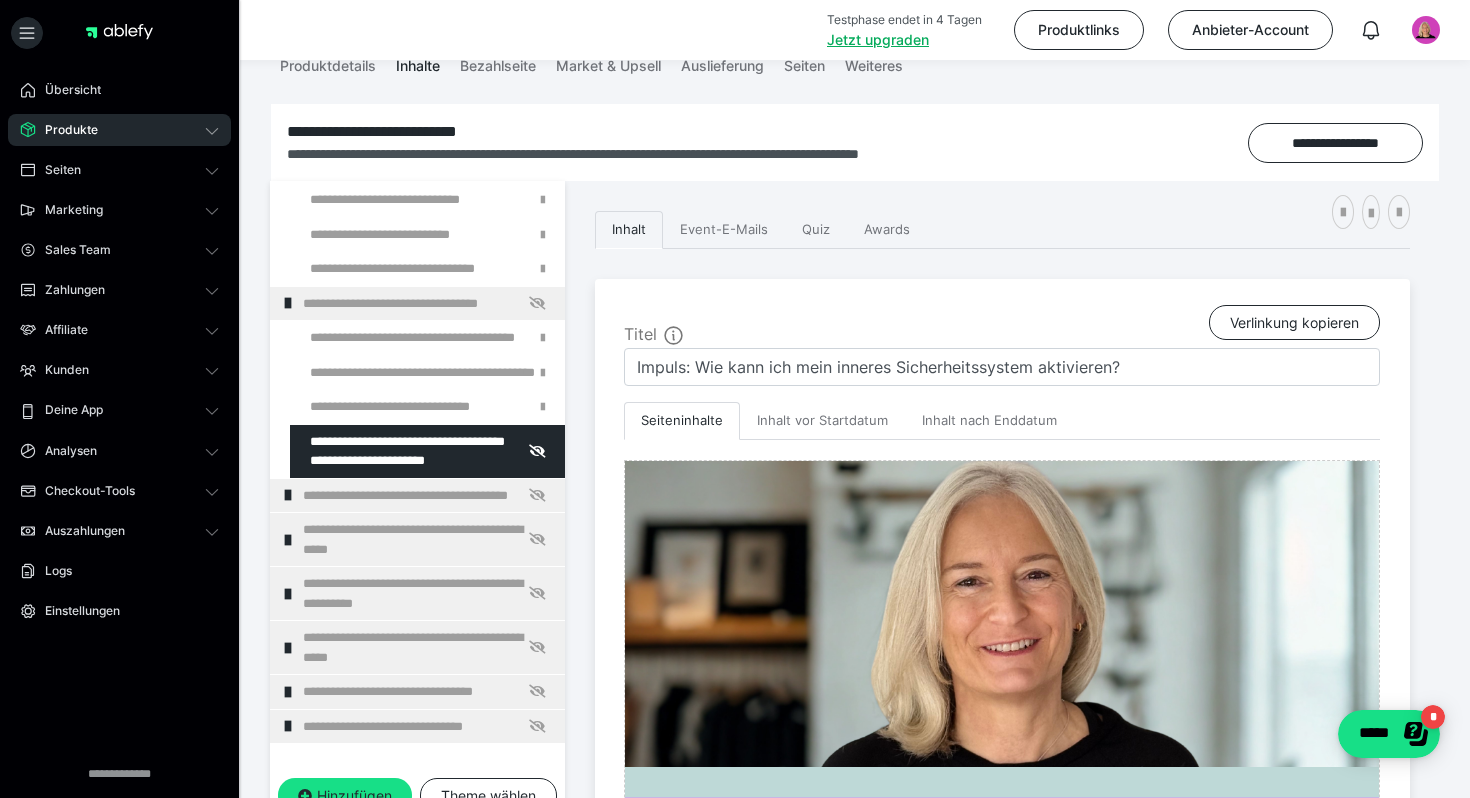 scroll, scrollTop: 991, scrollLeft: 0, axis: vertical 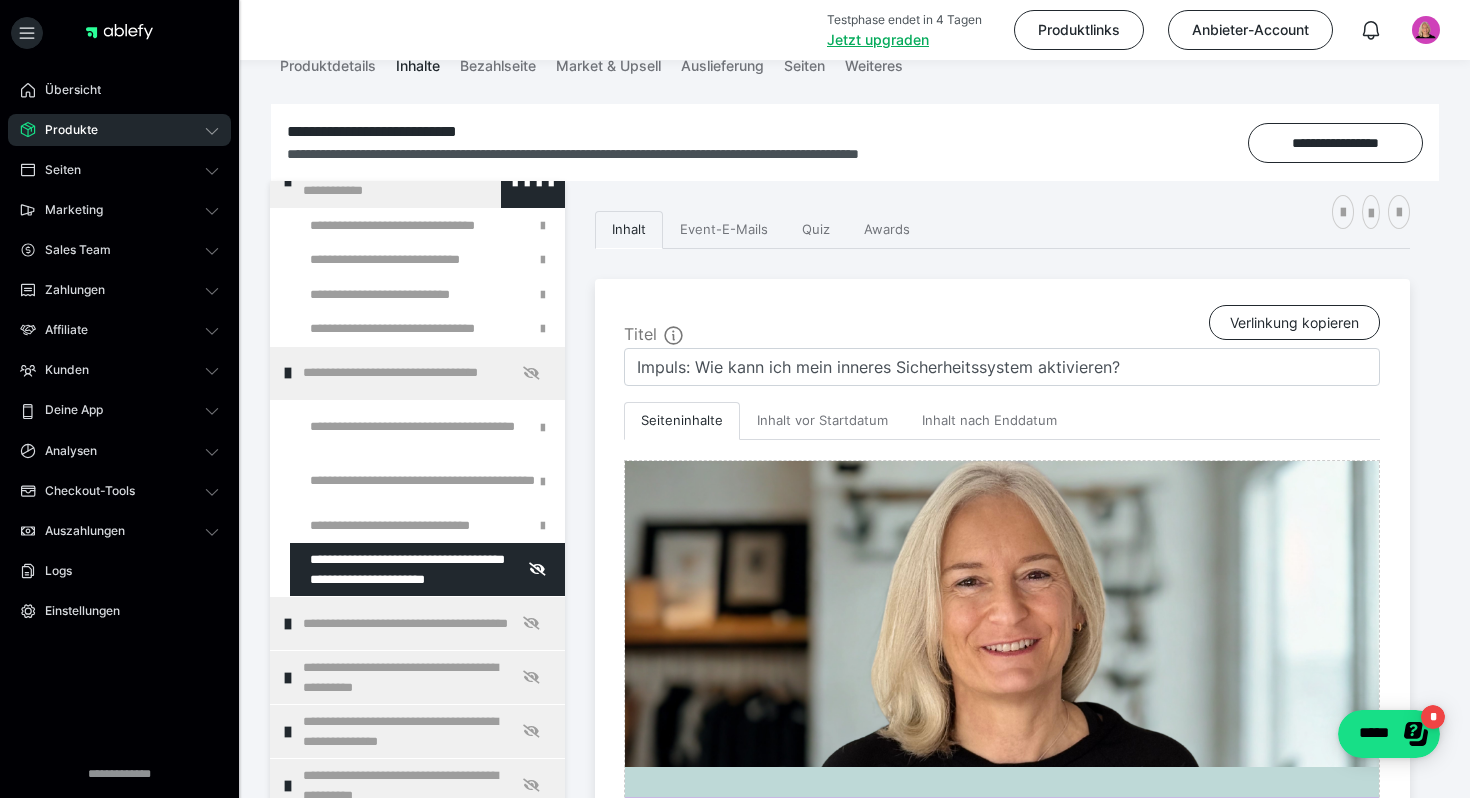 click at bounding box center [288, 181] 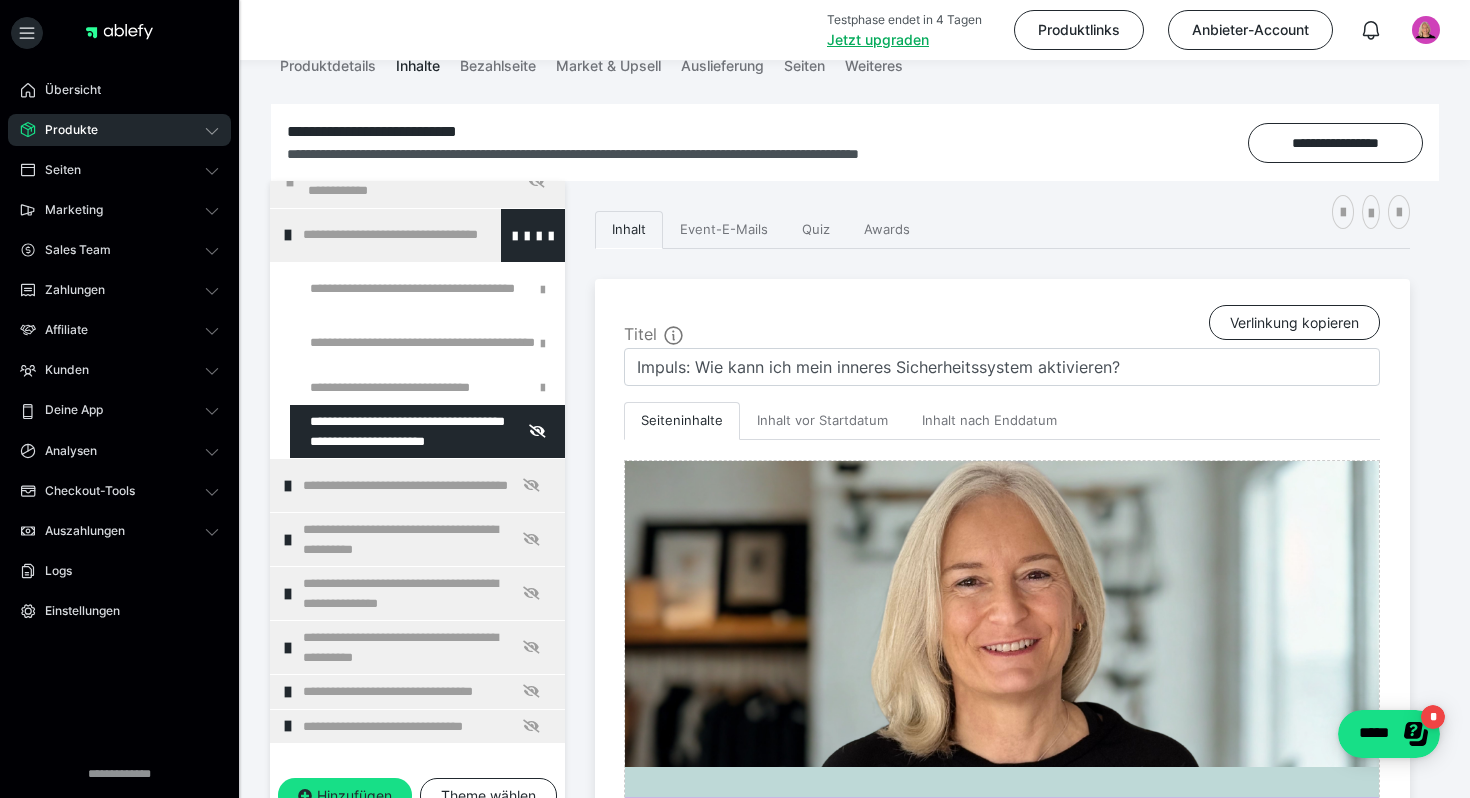 click at bounding box center (288, 235) 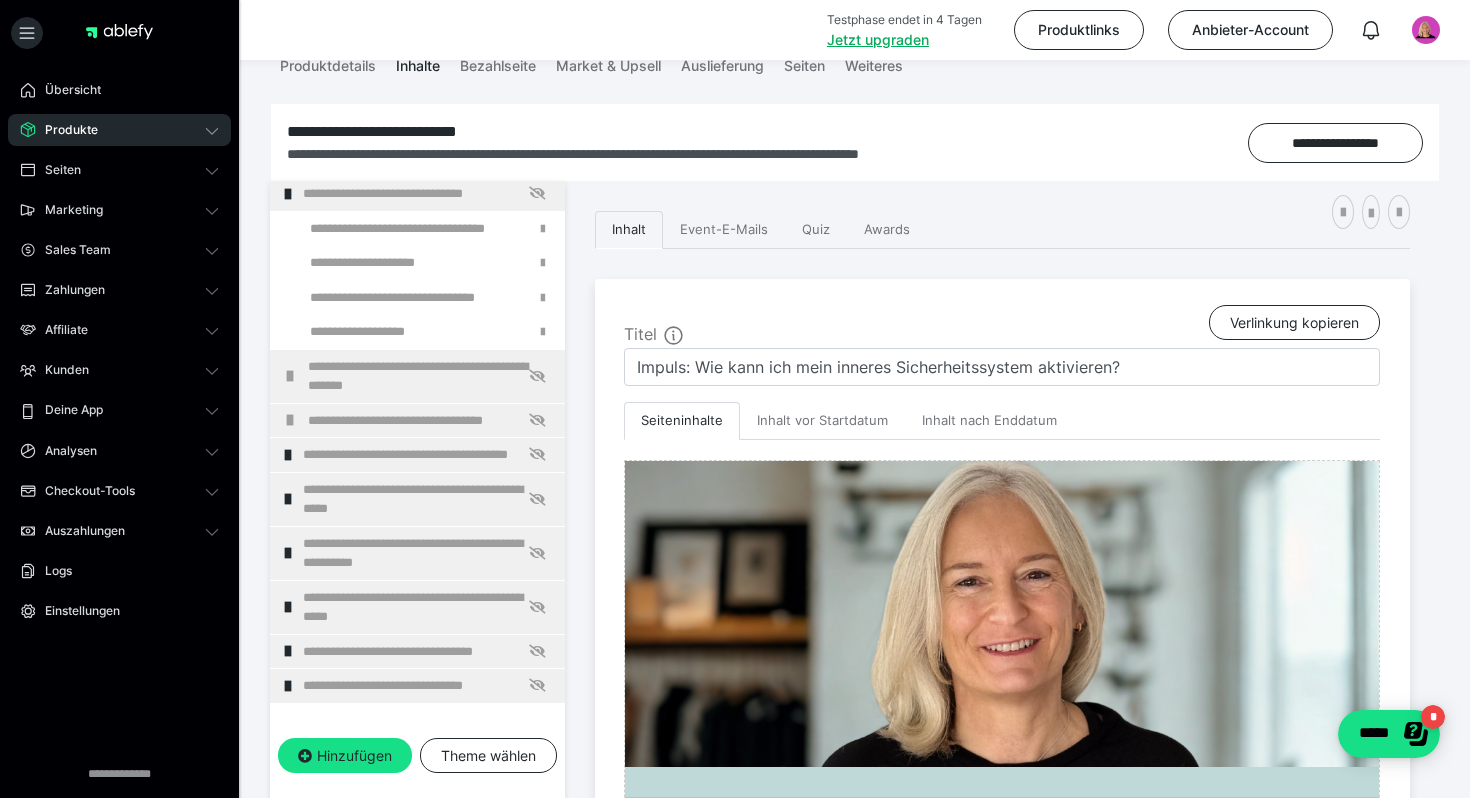 scroll, scrollTop: 835, scrollLeft: 0, axis: vertical 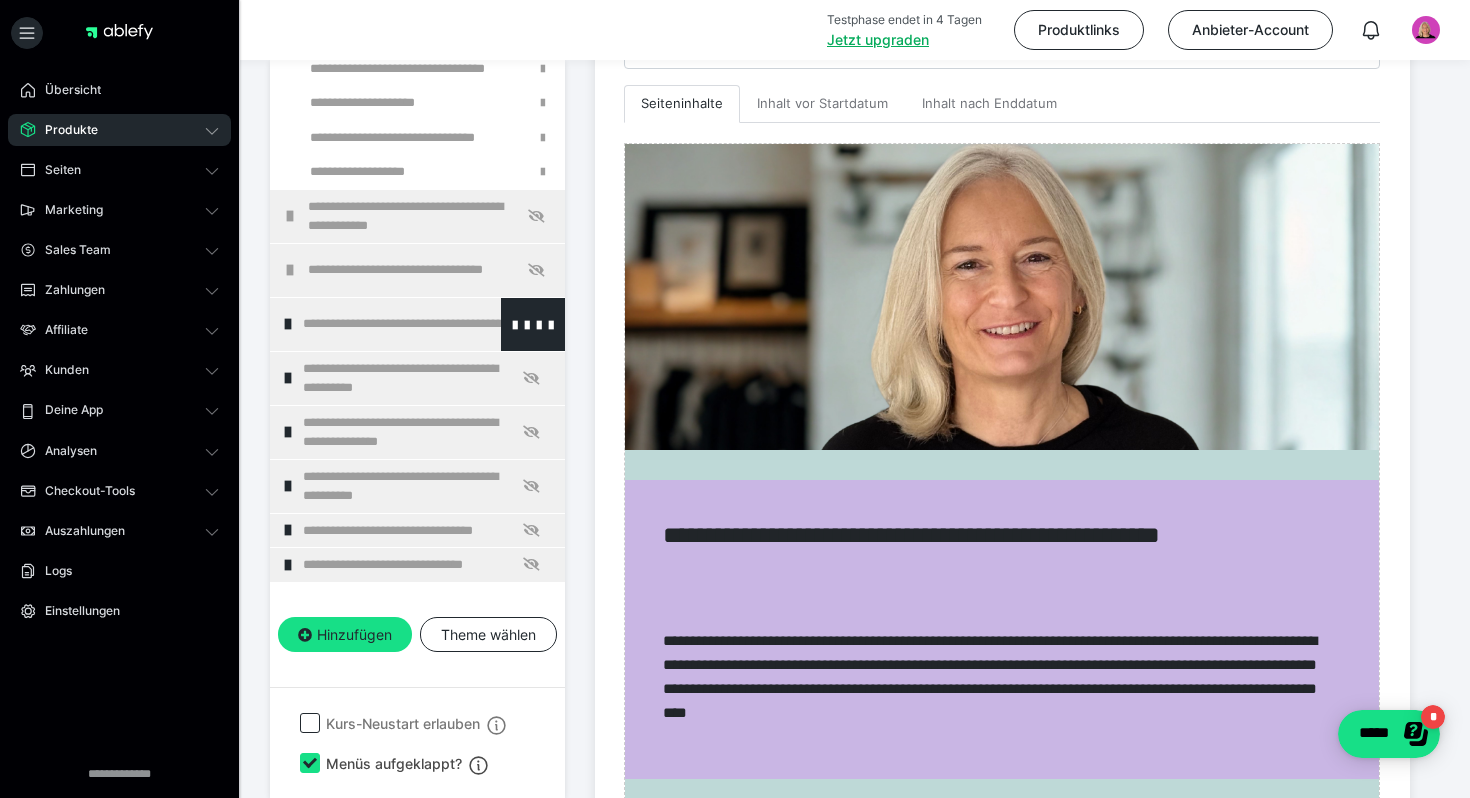 click on "**********" at bounding box center (426, 324) 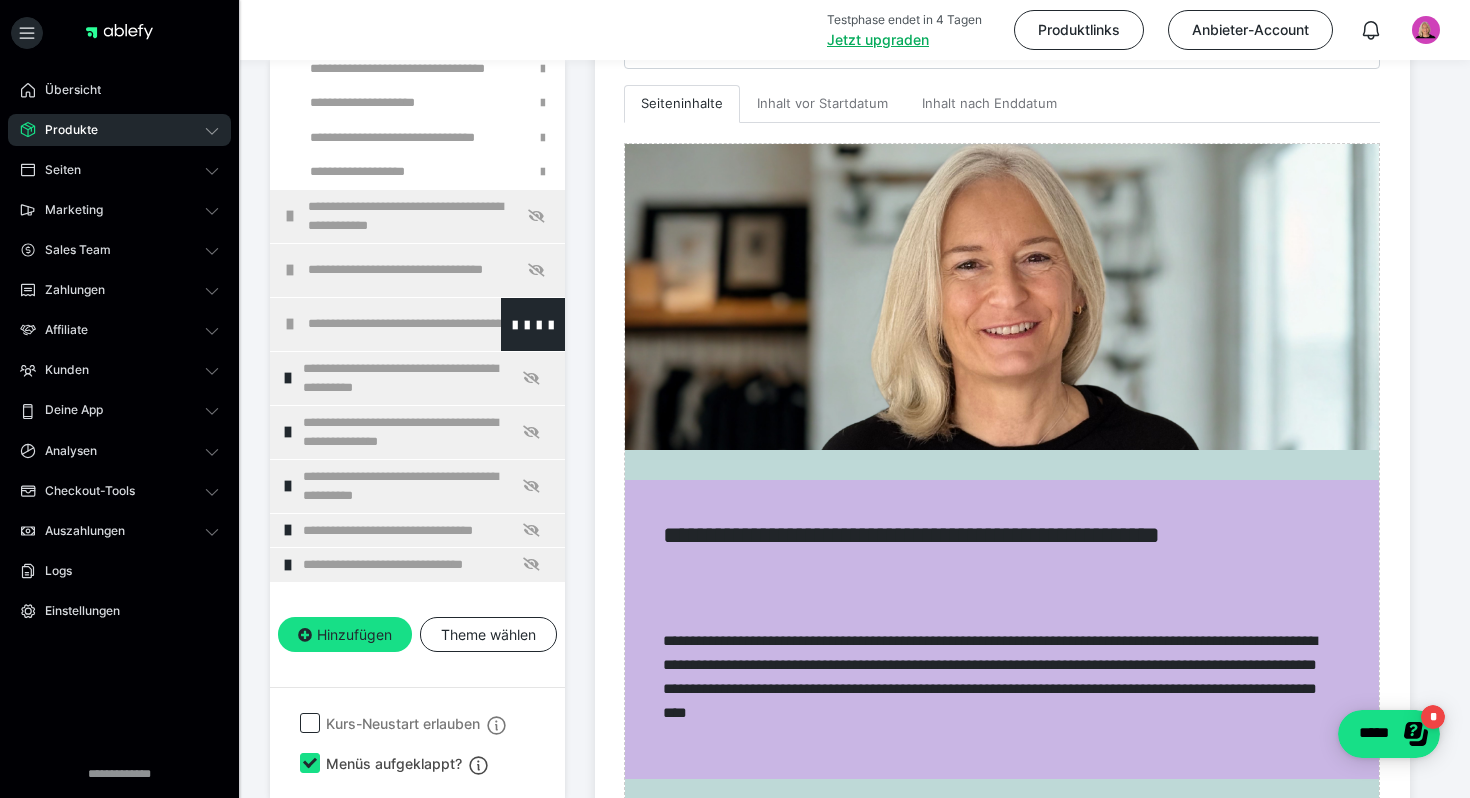 click on "**********" at bounding box center (431, 324) 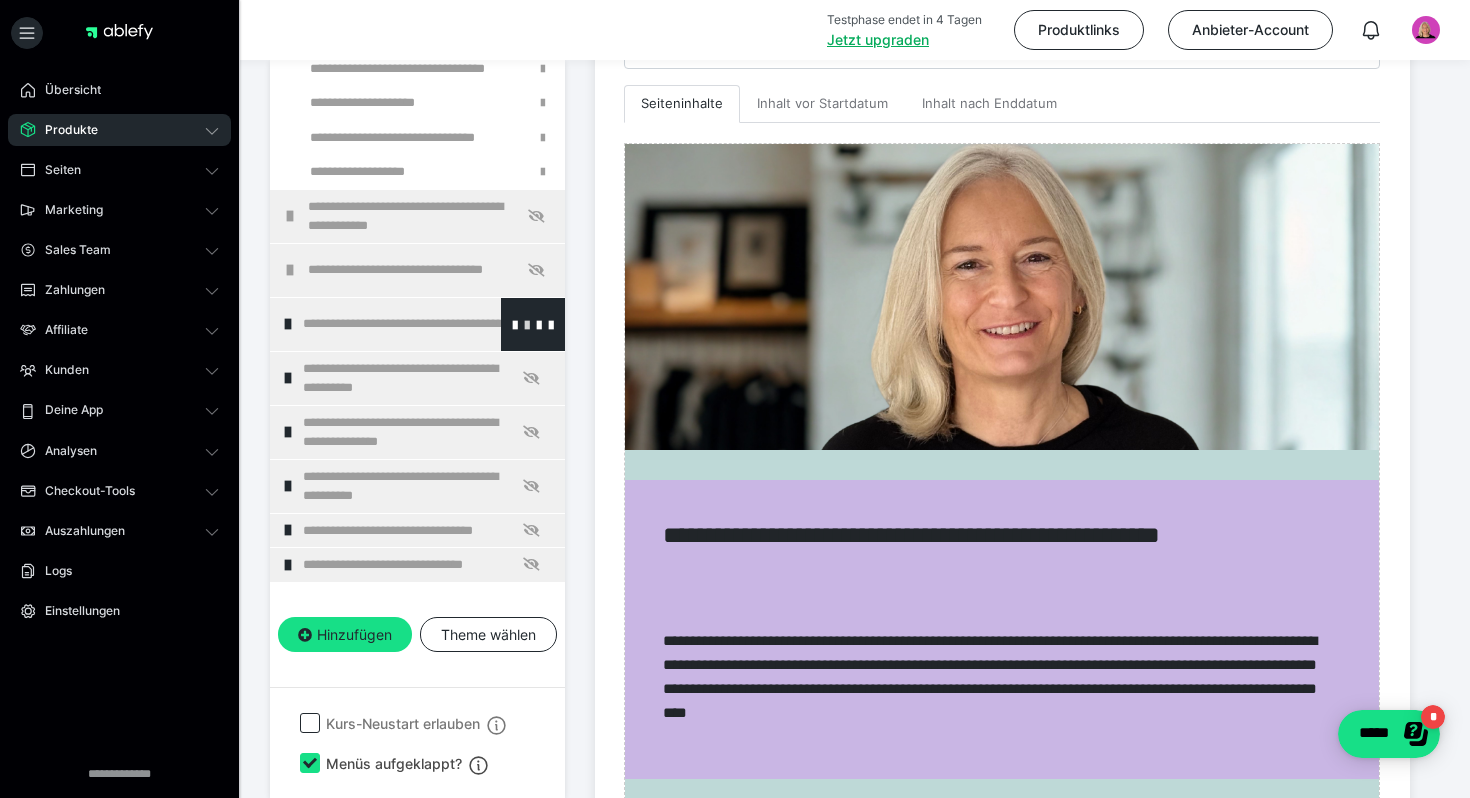 click at bounding box center [527, 324] 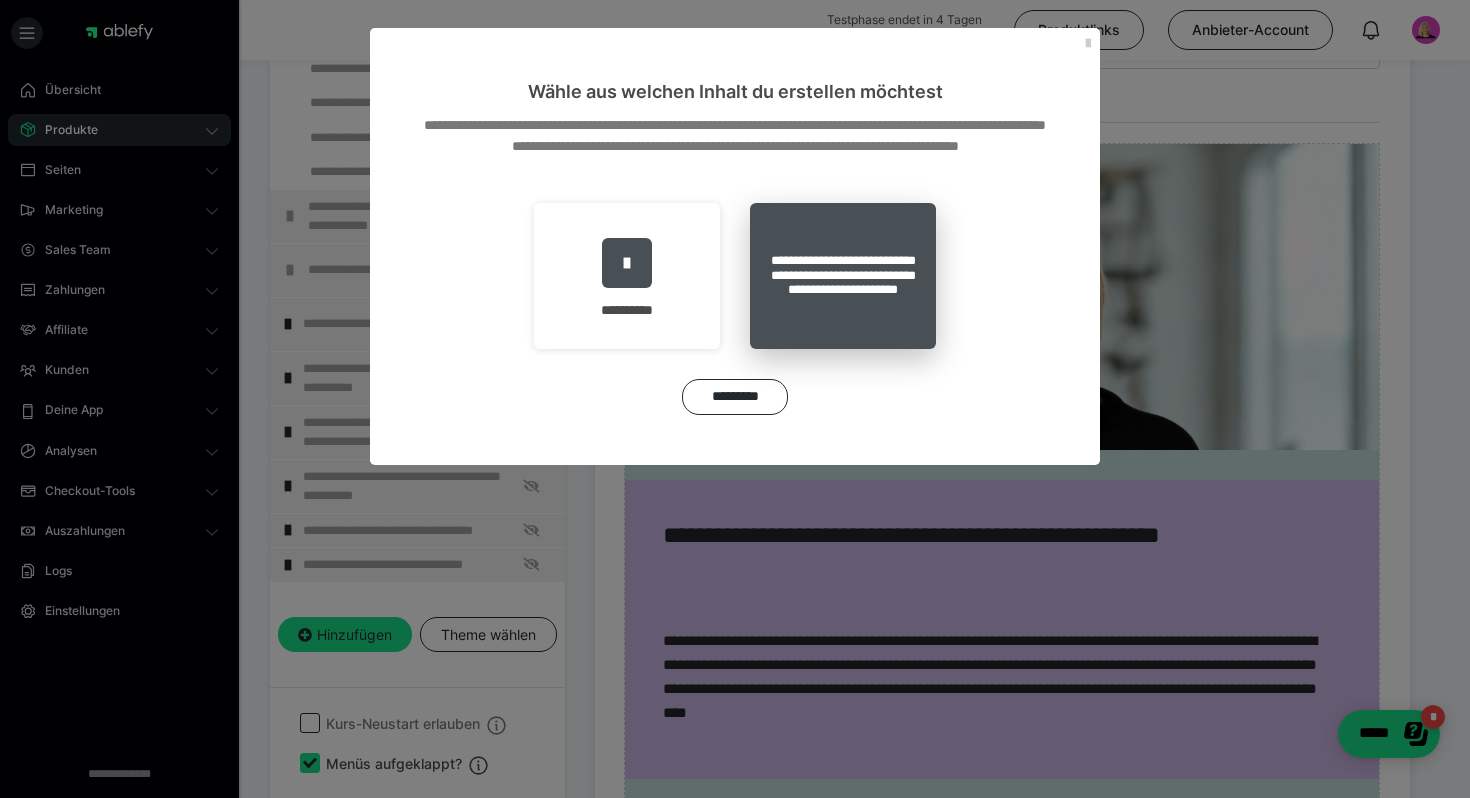 click on "**********" at bounding box center (843, 276) 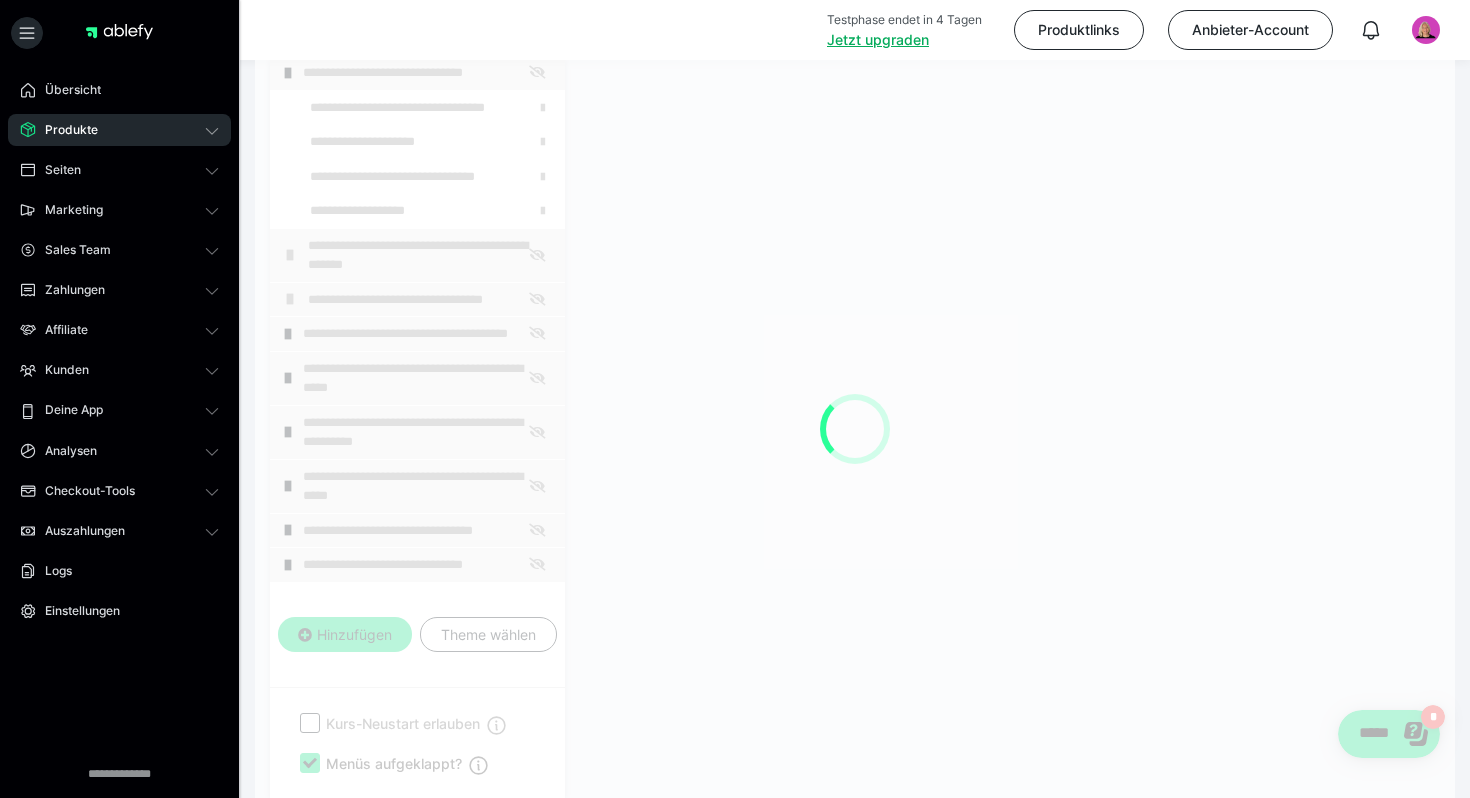 scroll, scrollTop: 332, scrollLeft: 0, axis: vertical 